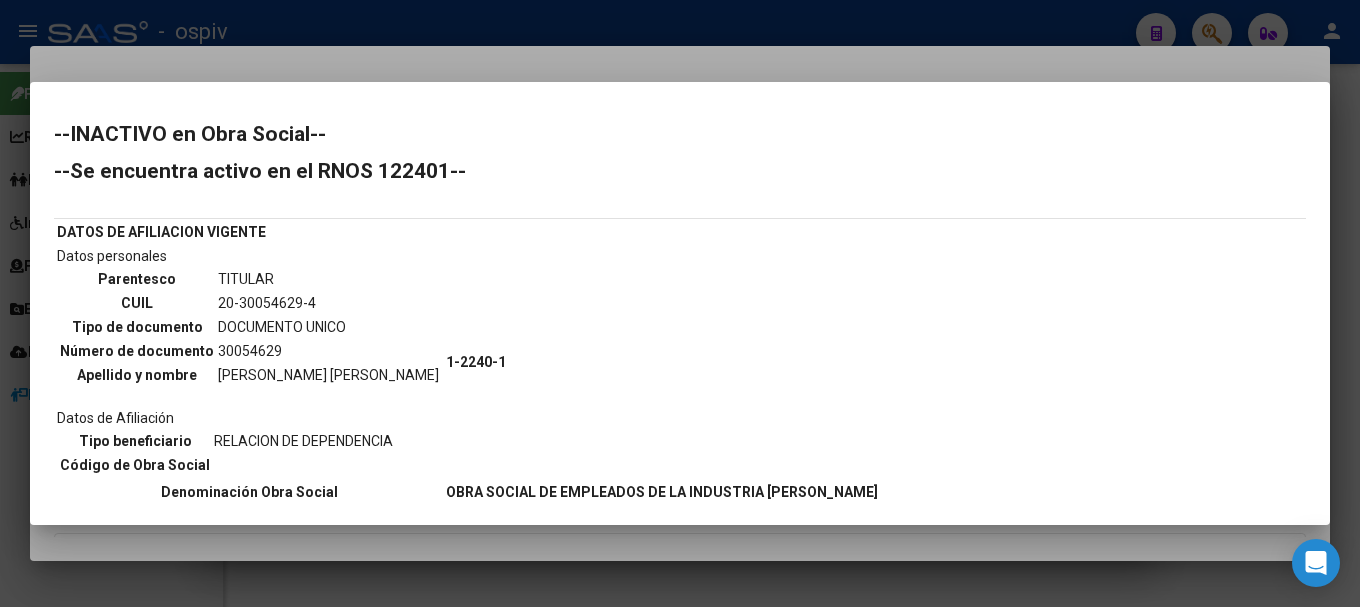 scroll, scrollTop: 0, scrollLeft: 0, axis: both 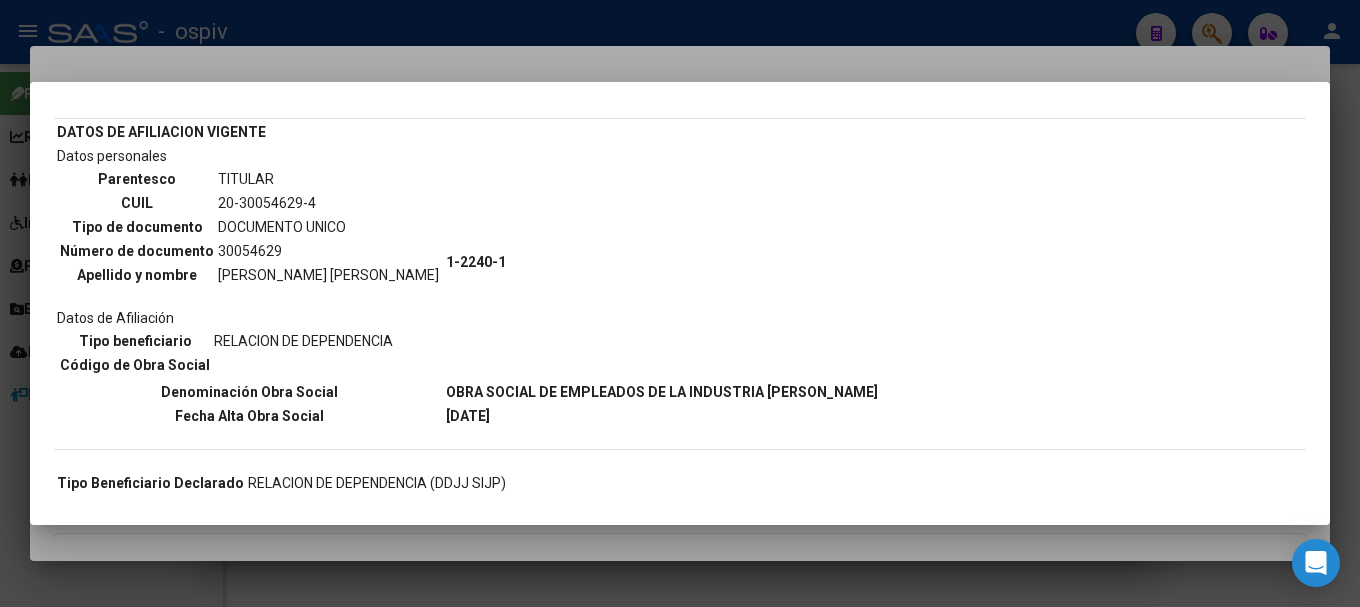 drag, startPoint x: 0, startPoint y: 0, endPoint x: 287, endPoint y: 100, distance: 303.9227 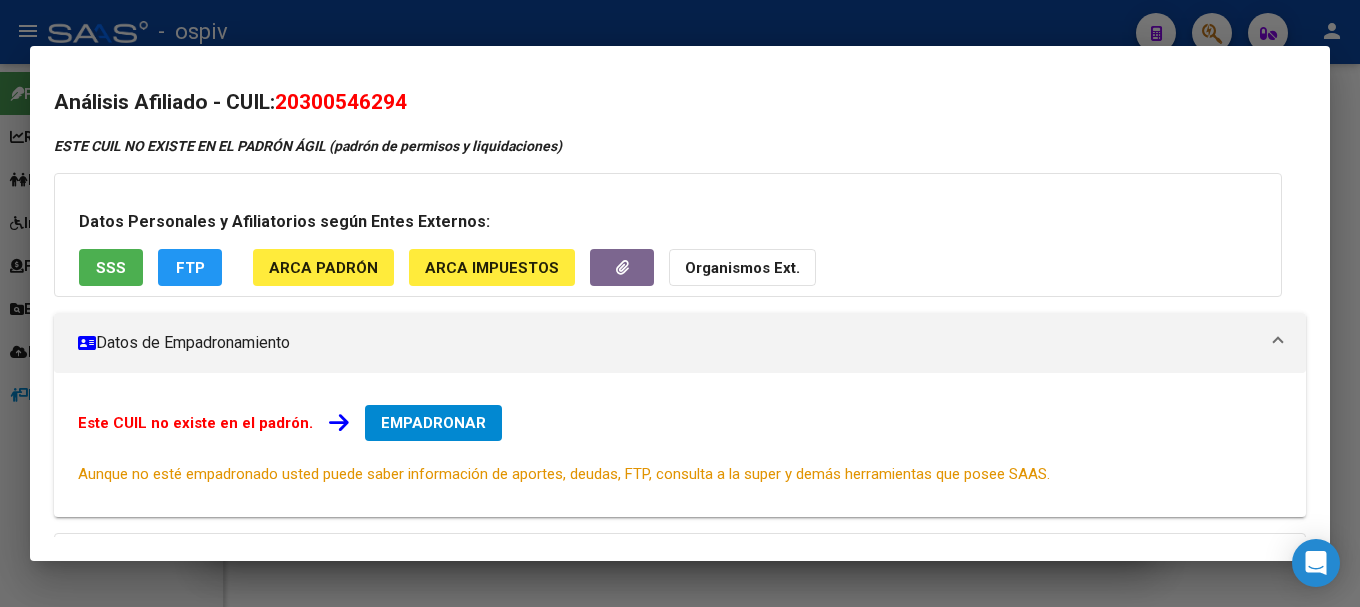 click at bounding box center [680, 303] 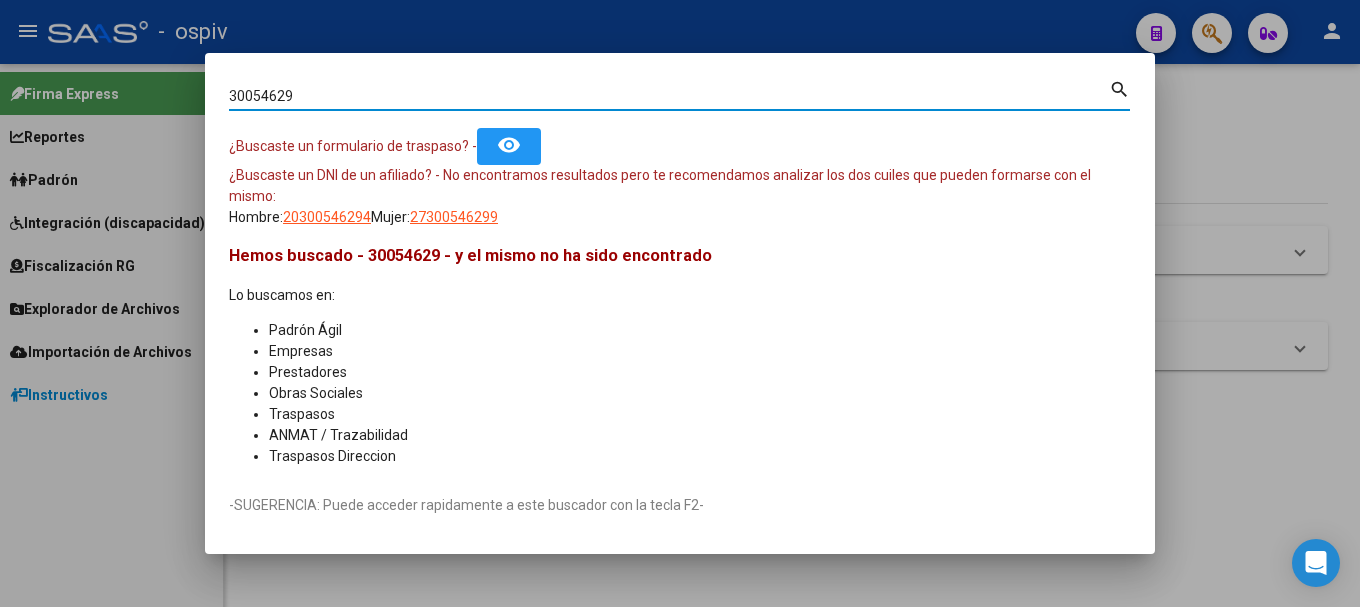 drag, startPoint x: 43, startPoint y: 69, endPoint x: 33, endPoint y: 67, distance: 10.198039 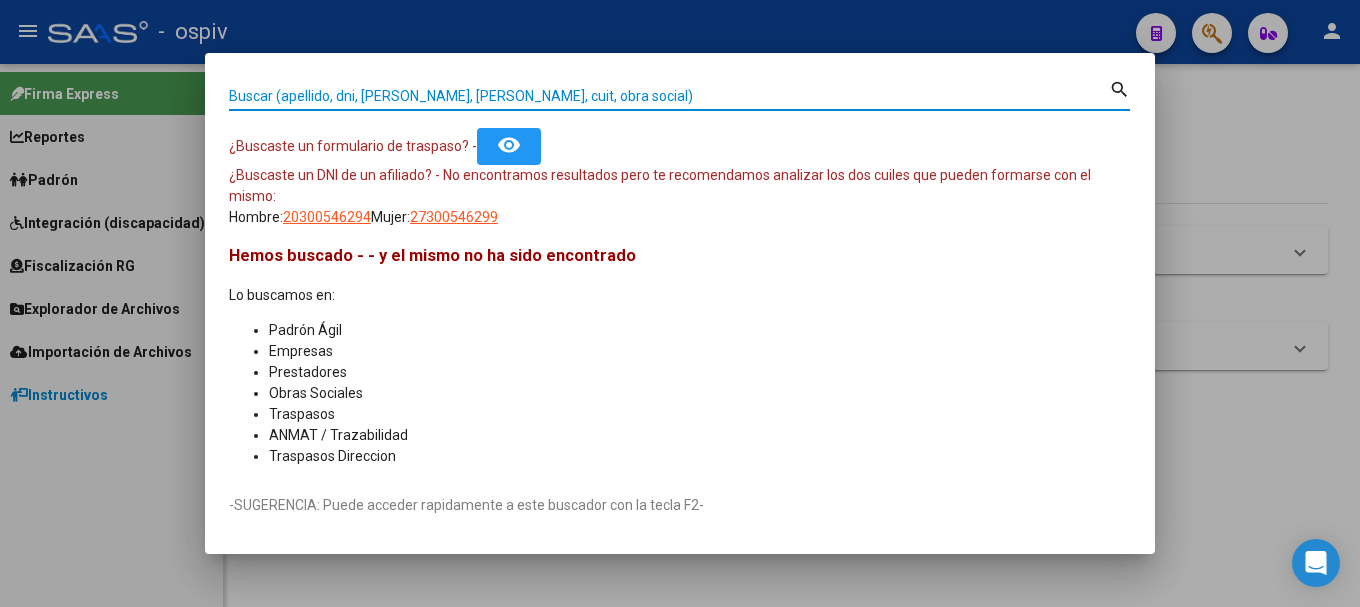 paste on "Estimado se envian los requisitos , la documentación solicitada tiene que ser enviada el formato PDF y todos los archivos en un mismo correo . Saludos" 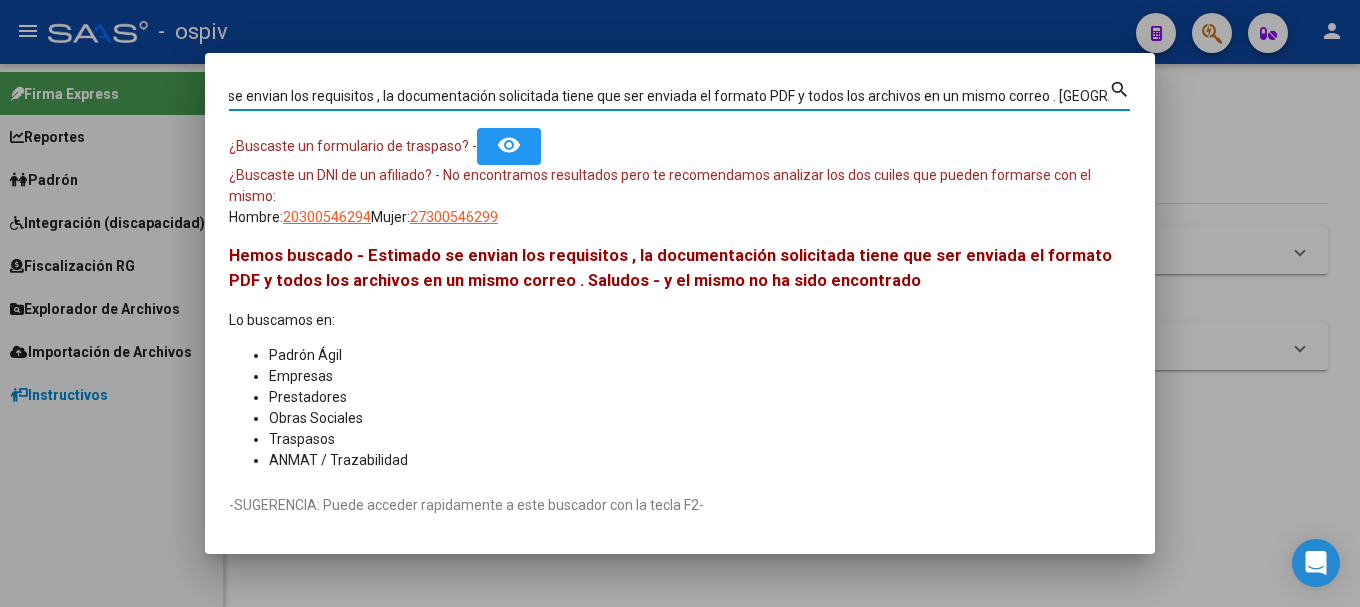 type on "Estimado se envian los requisitos , la documentación solicitada tiene que ser enviada el formato PDF y todos los archivos en un mismo correo . Saludos" 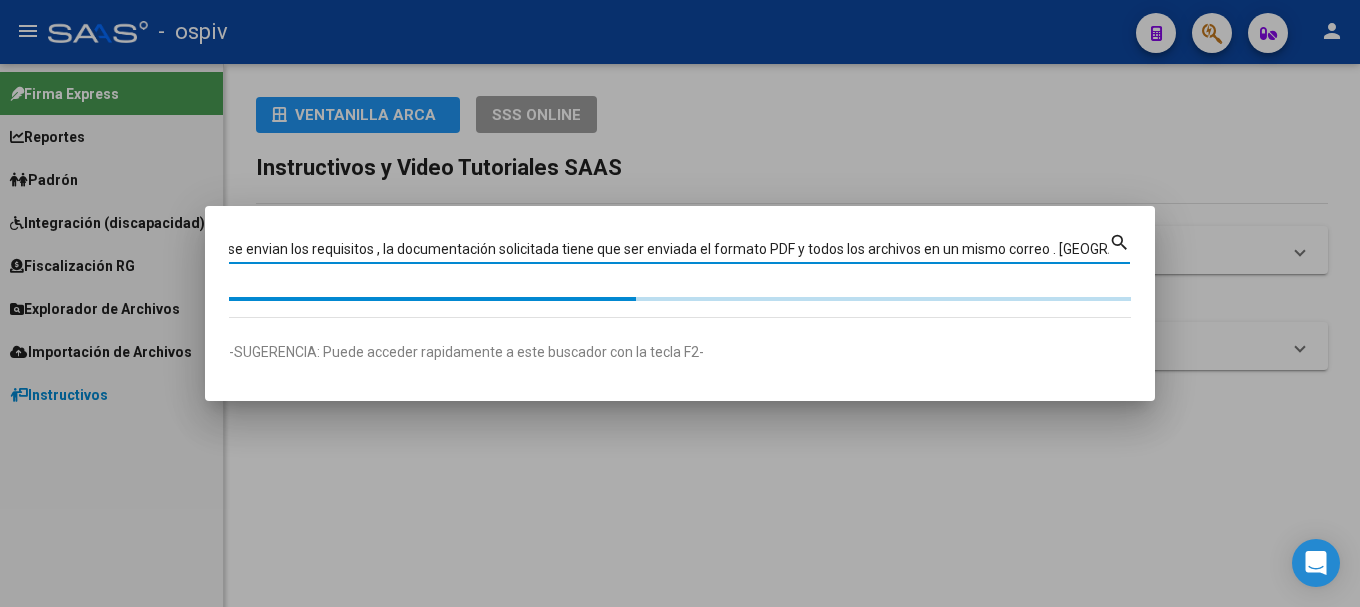 scroll, scrollTop: 0, scrollLeft: 61, axis: horizontal 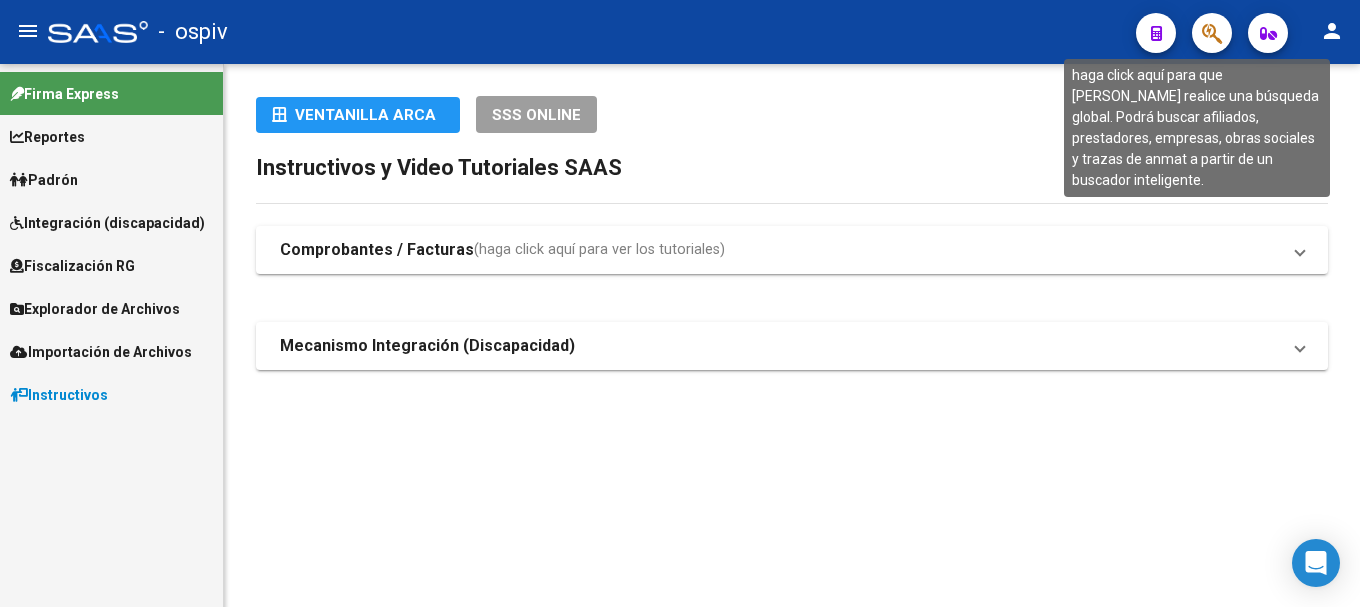 click 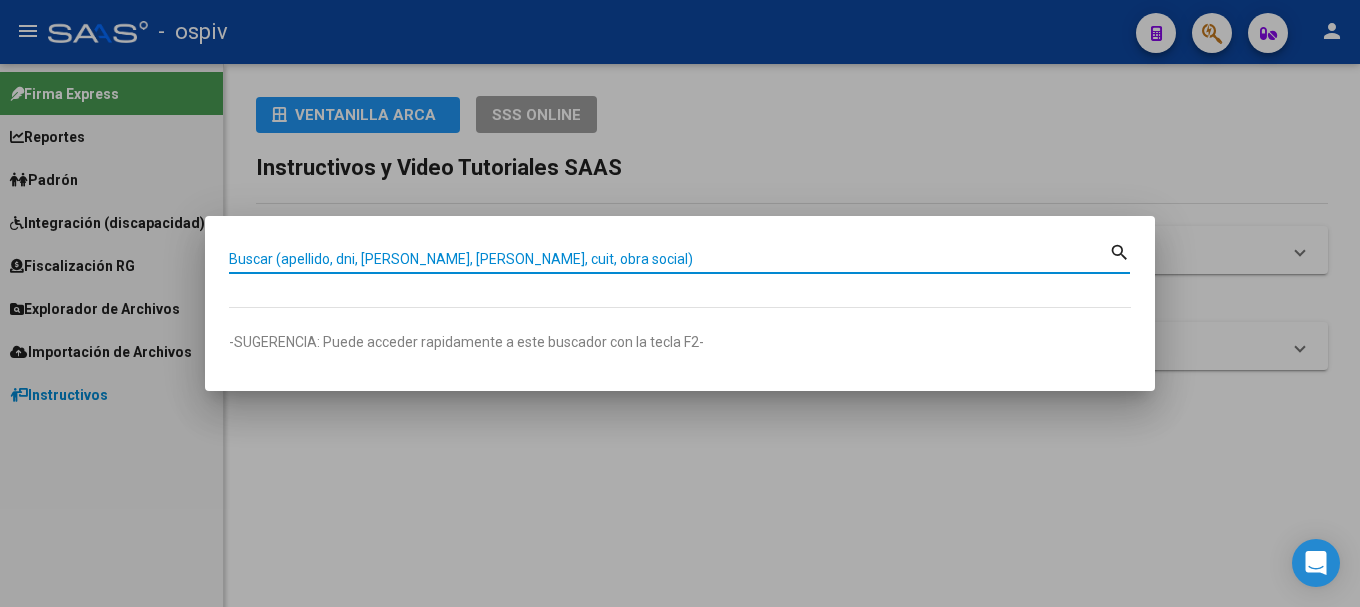 paste on "44918228" 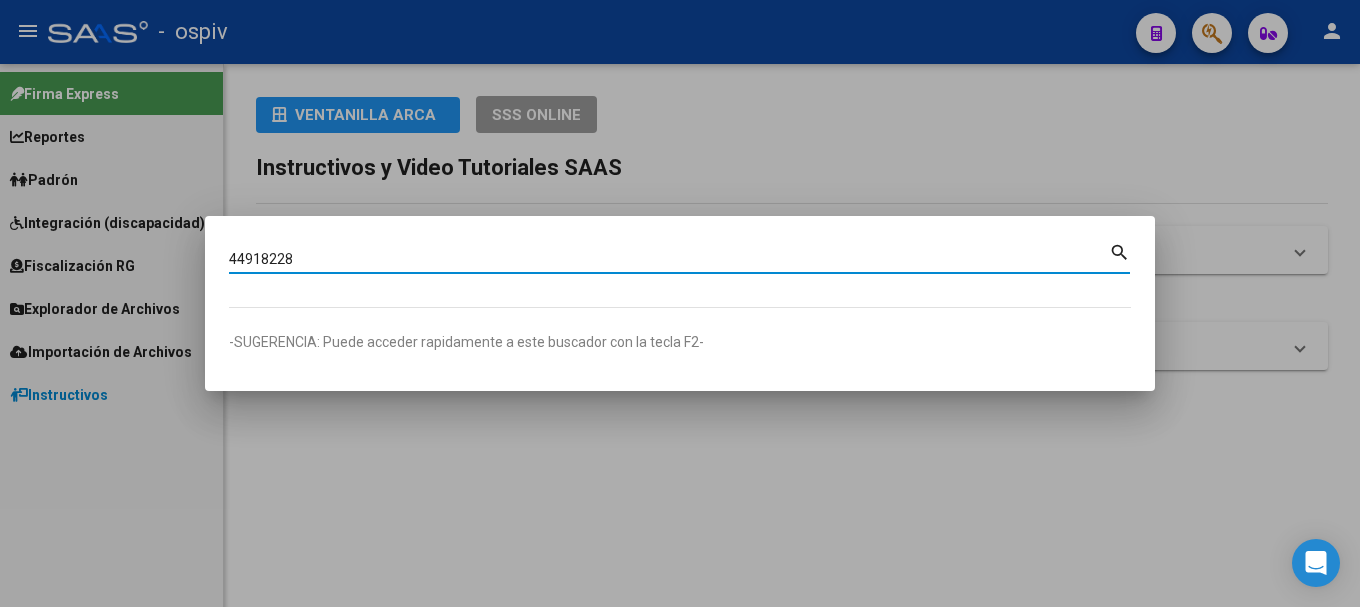 type on "44918228" 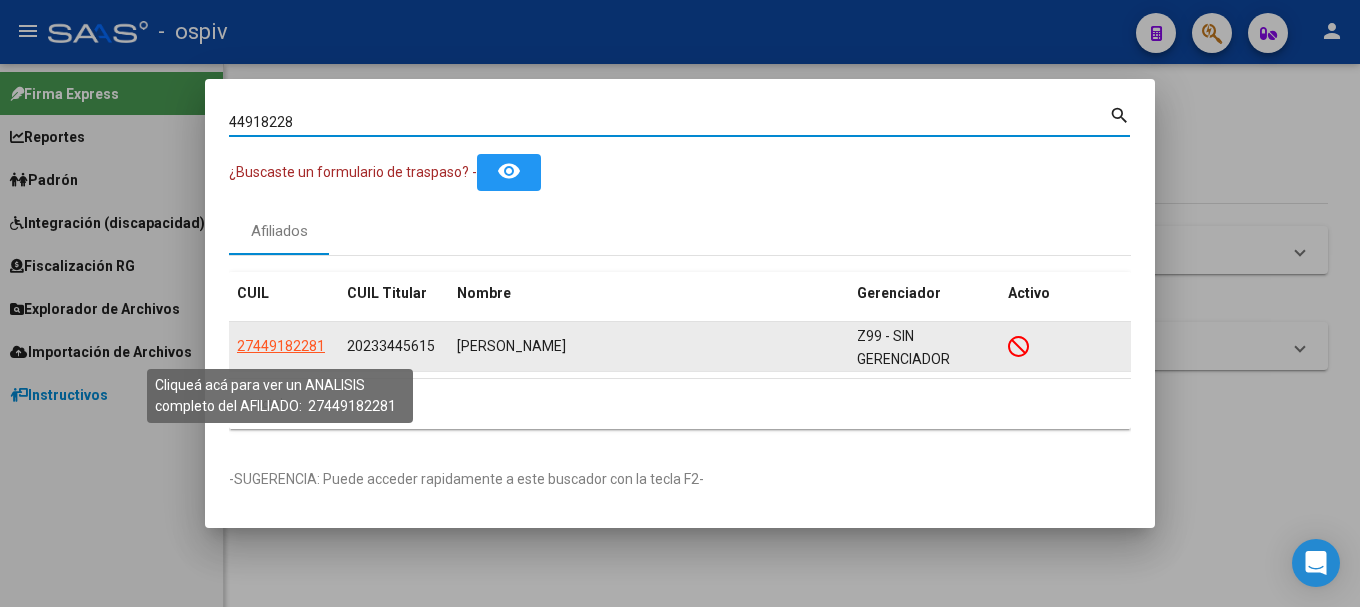 click on "27449182281" 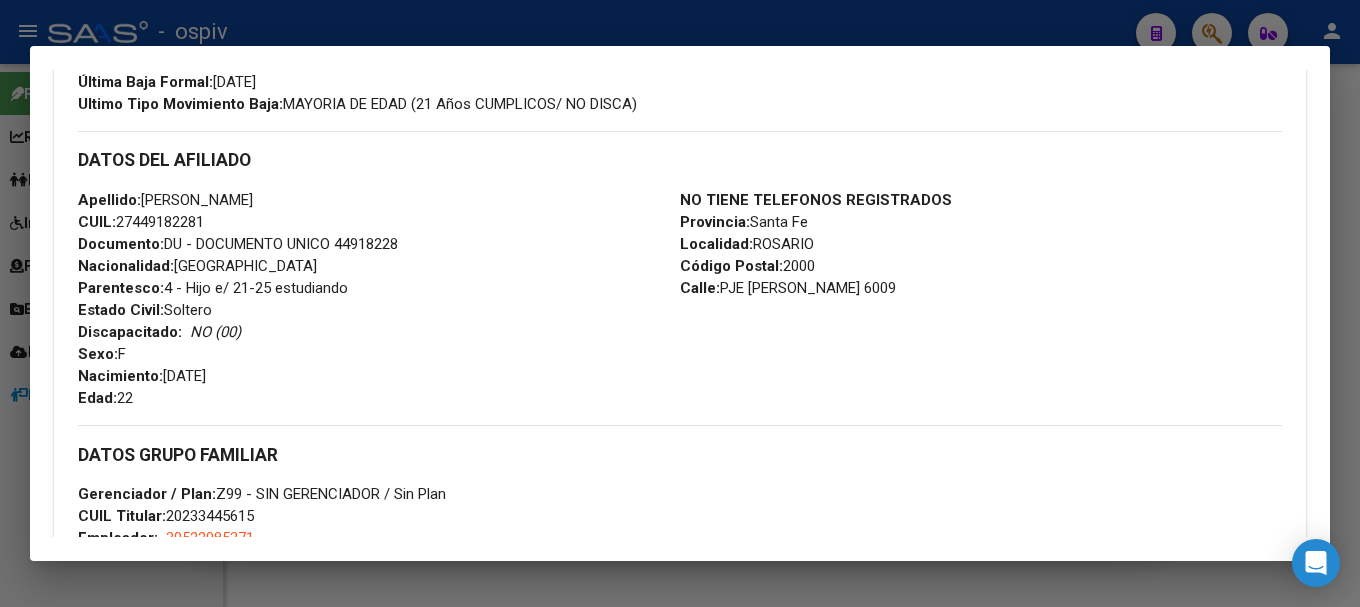 scroll, scrollTop: 400, scrollLeft: 0, axis: vertical 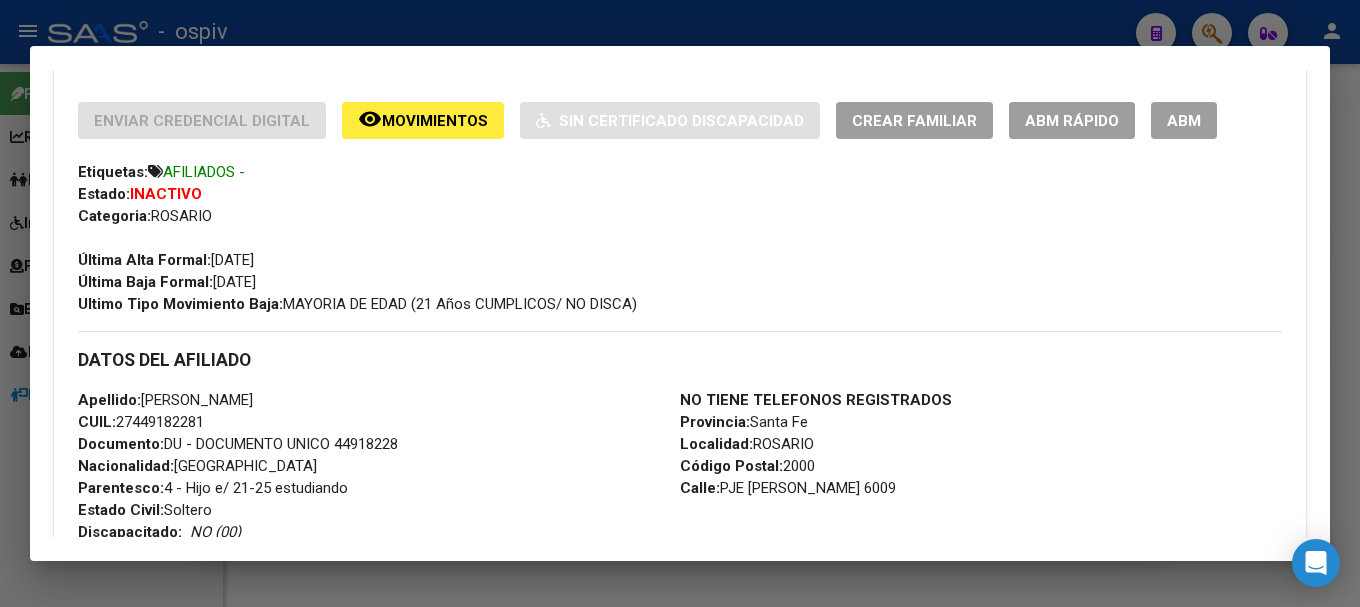 click on "Última Alta Formal:  01/03/2025" at bounding box center [680, 249] 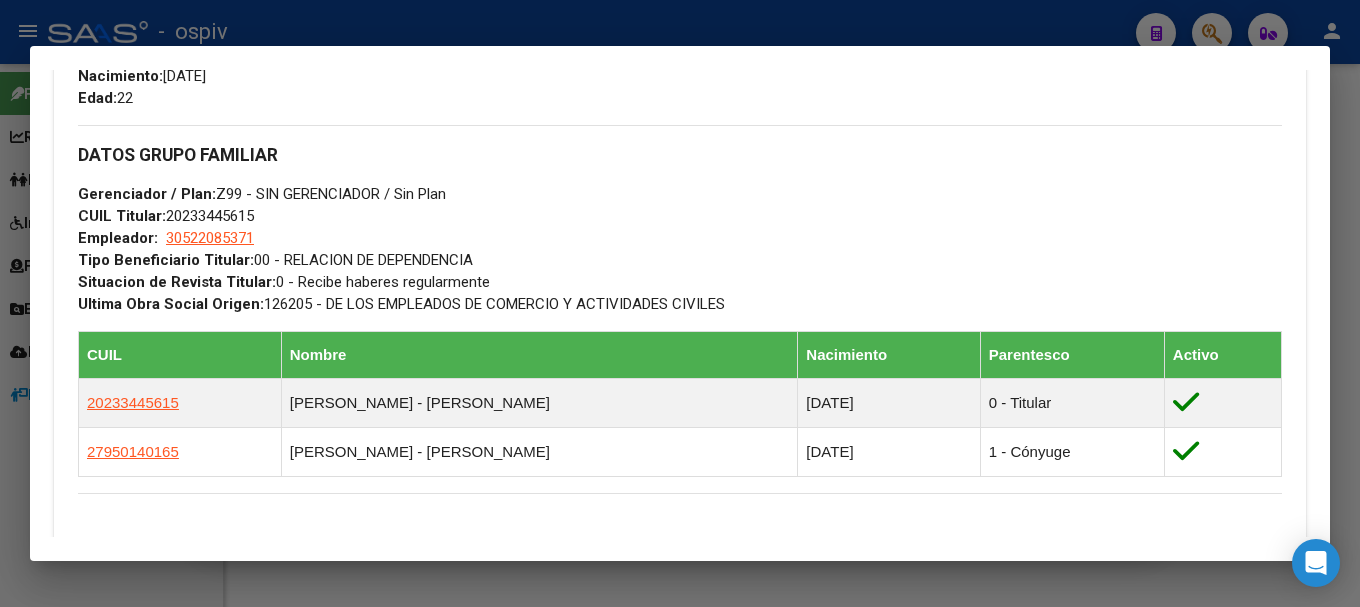 scroll, scrollTop: 500, scrollLeft: 0, axis: vertical 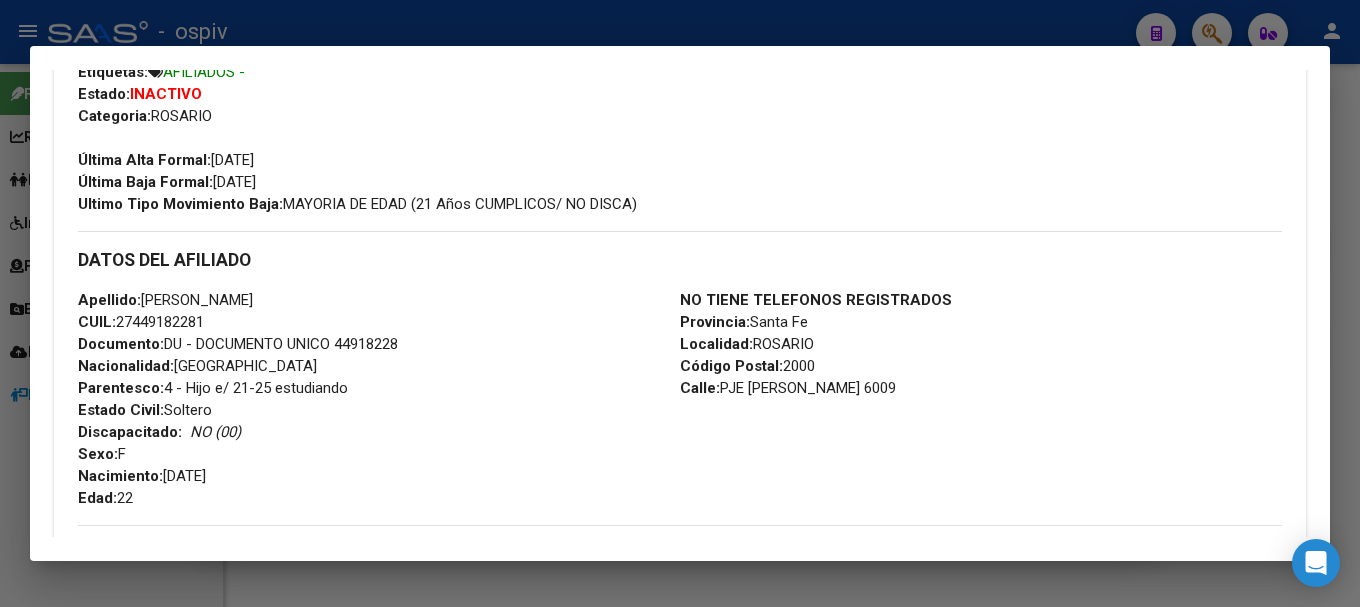 click at bounding box center [680, 303] 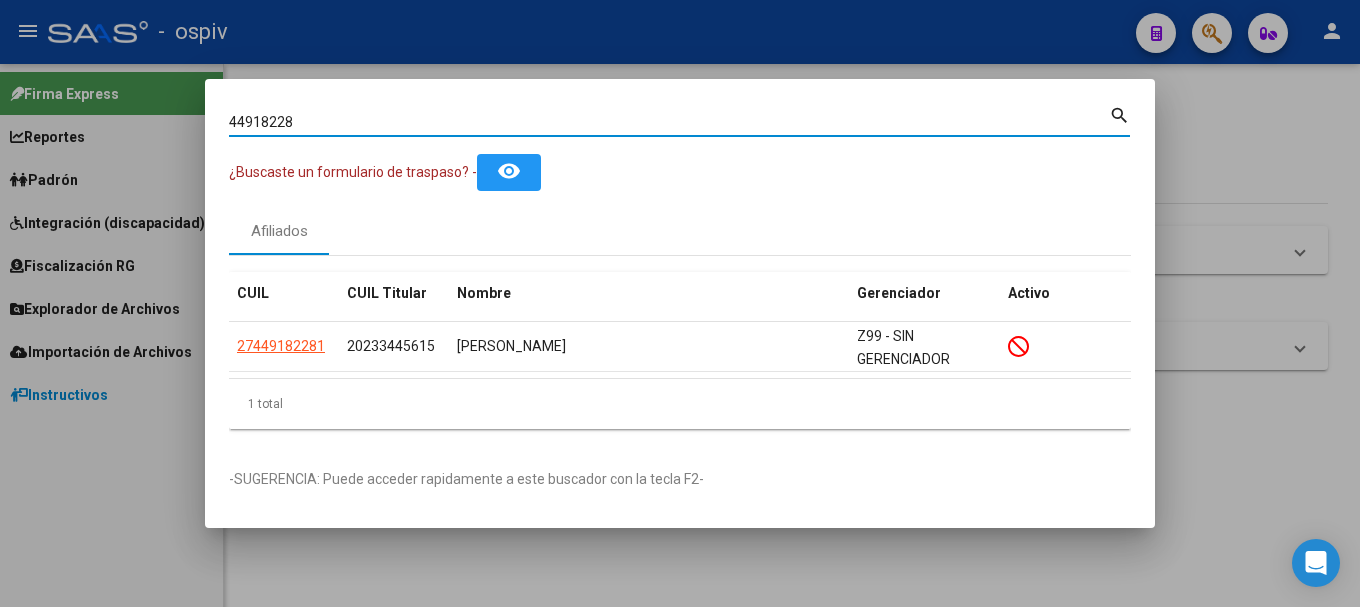 drag, startPoint x: 332, startPoint y: 114, endPoint x: 129, endPoint y: 81, distance: 205.66478 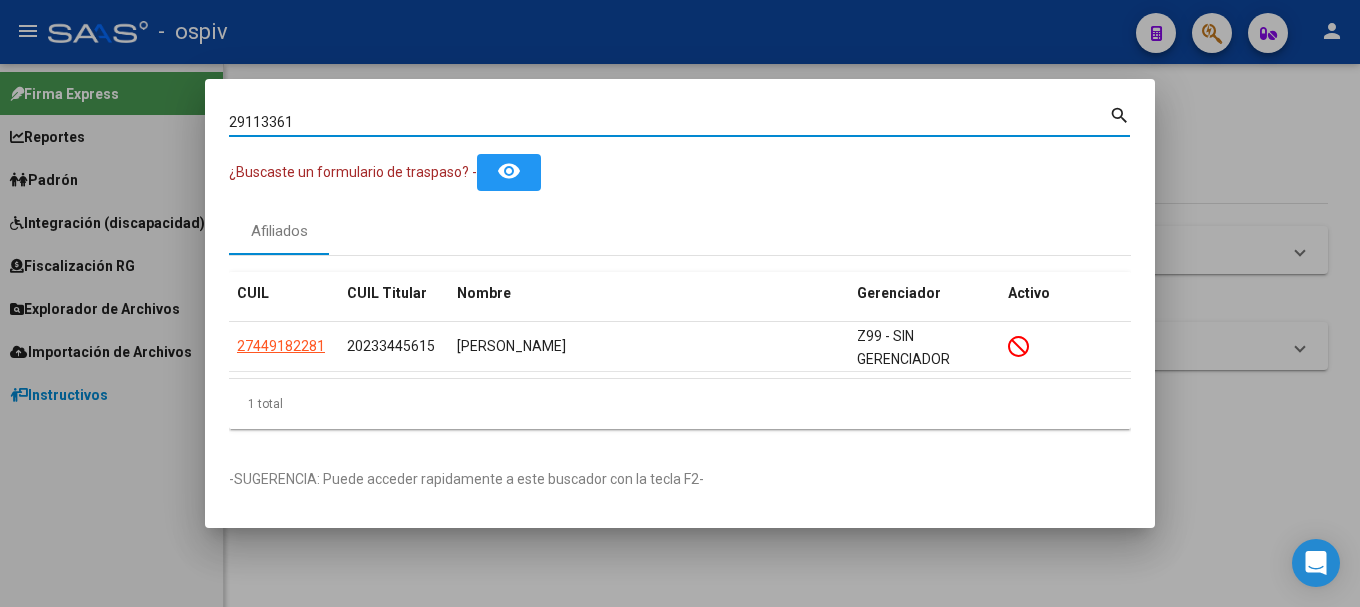 type on "29113361" 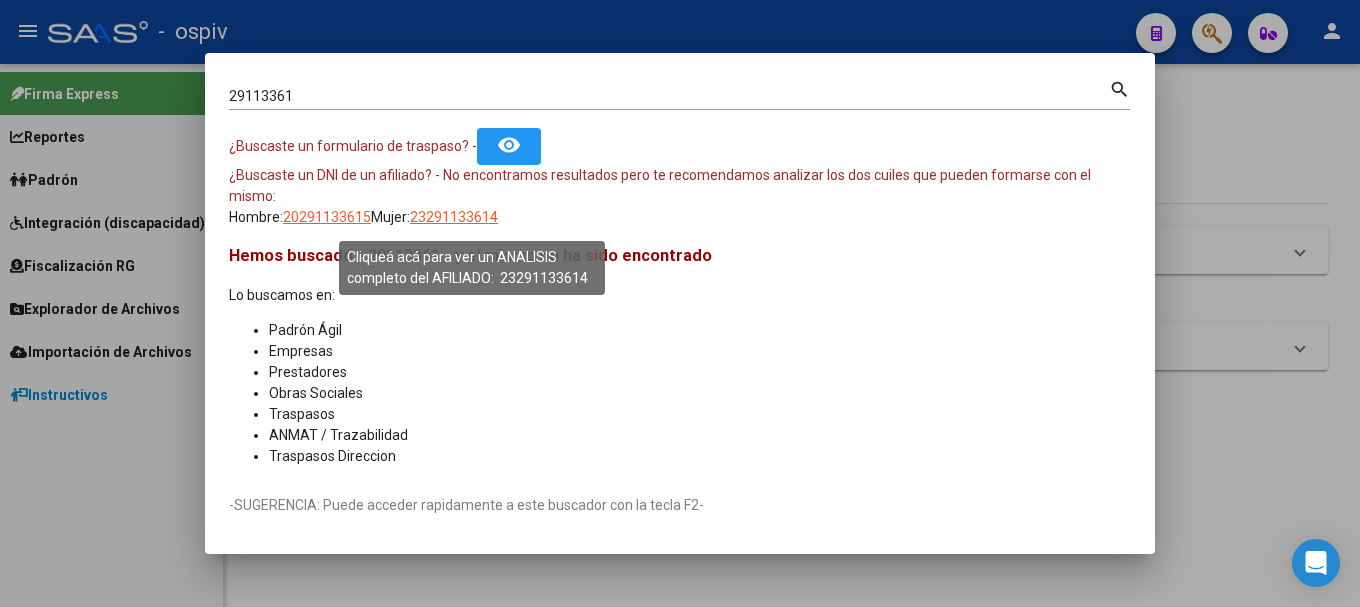 click on "23291133614" at bounding box center [454, 217] 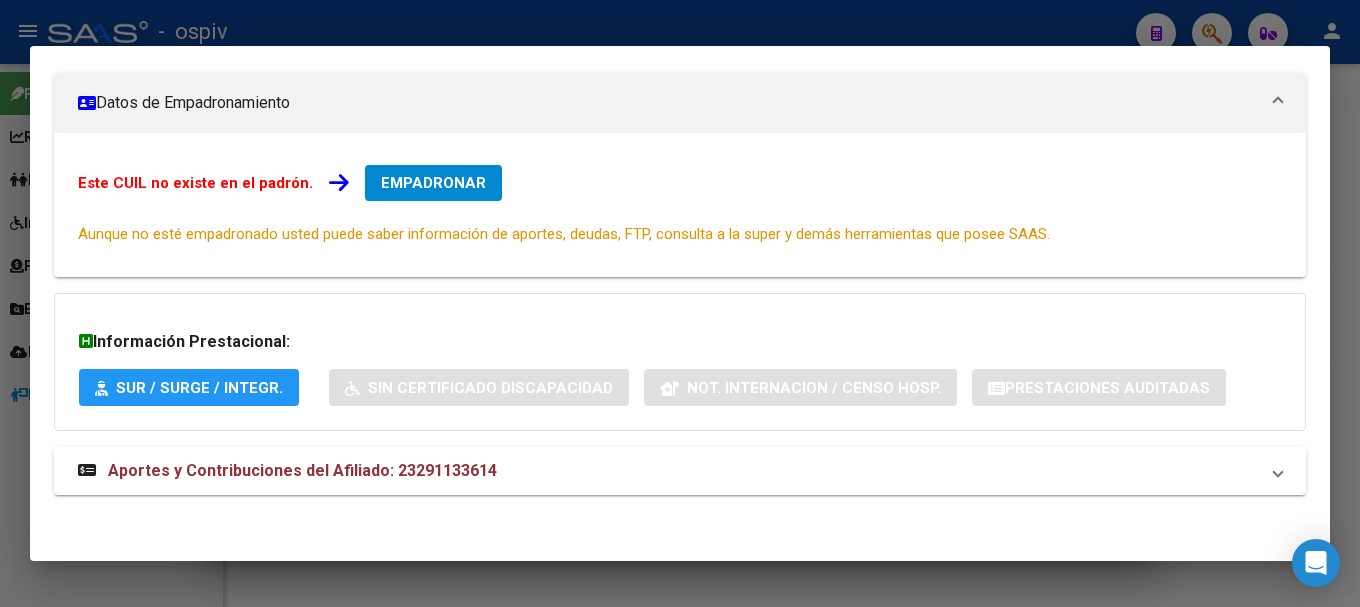 scroll, scrollTop: 0, scrollLeft: 0, axis: both 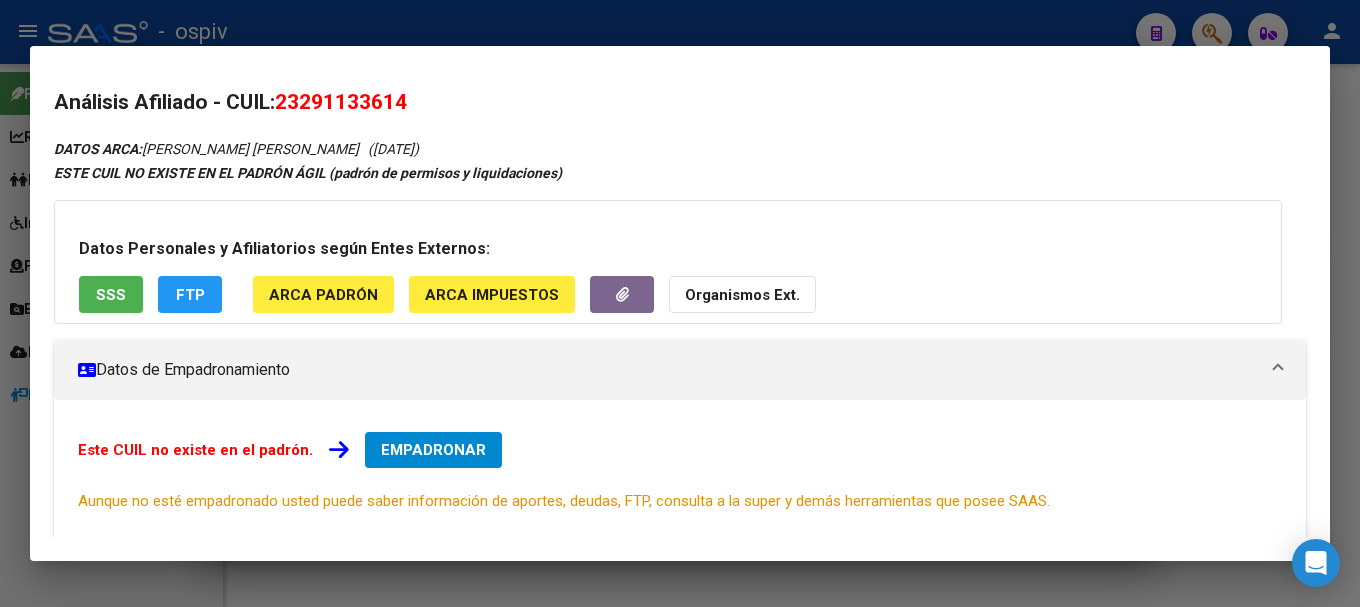 click at bounding box center [680, 303] 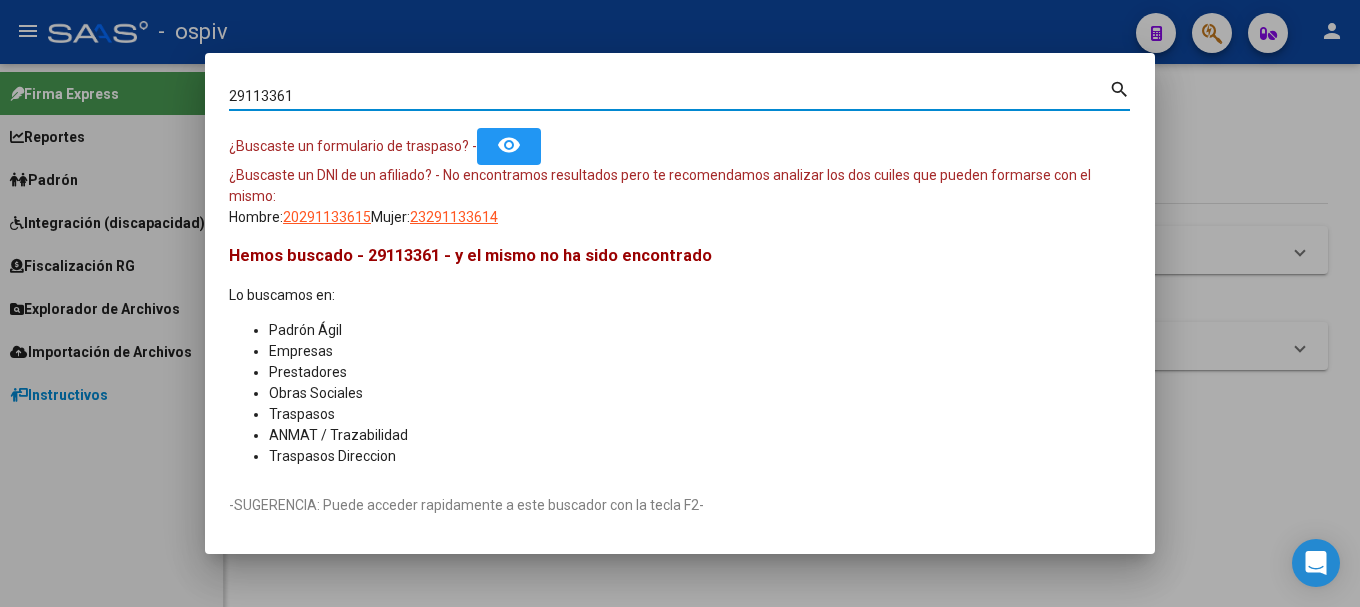 drag, startPoint x: 245, startPoint y: 102, endPoint x: 185, endPoint y: 99, distance: 60.074955 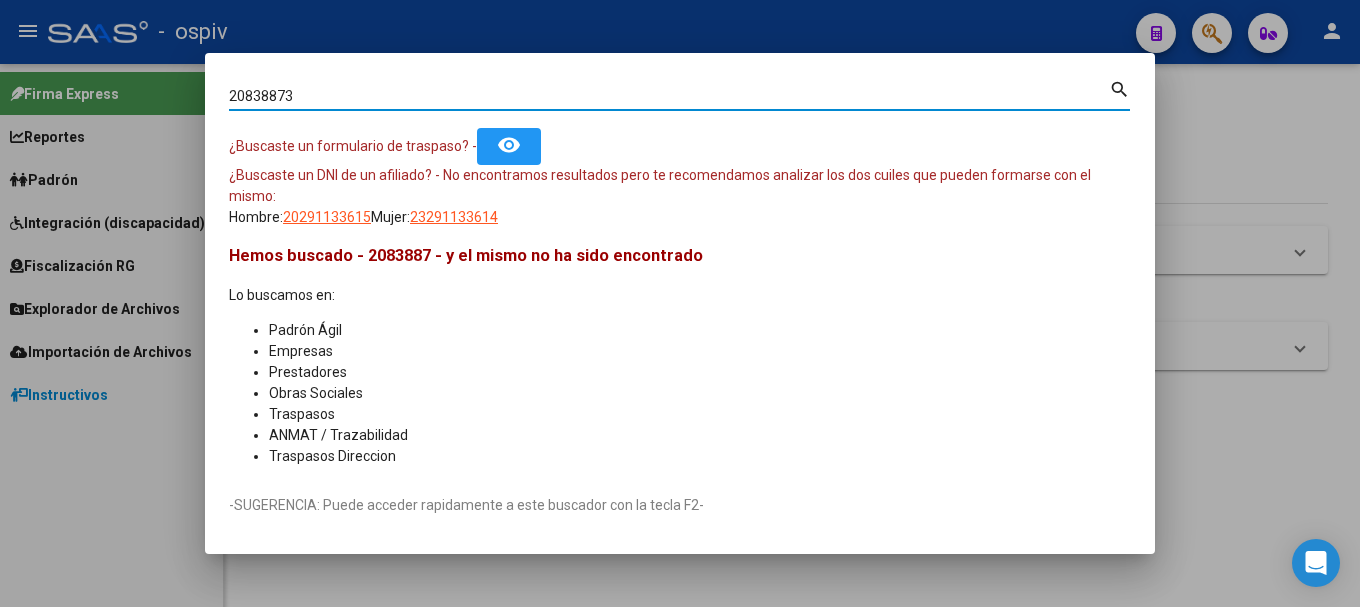 type on "20838873" 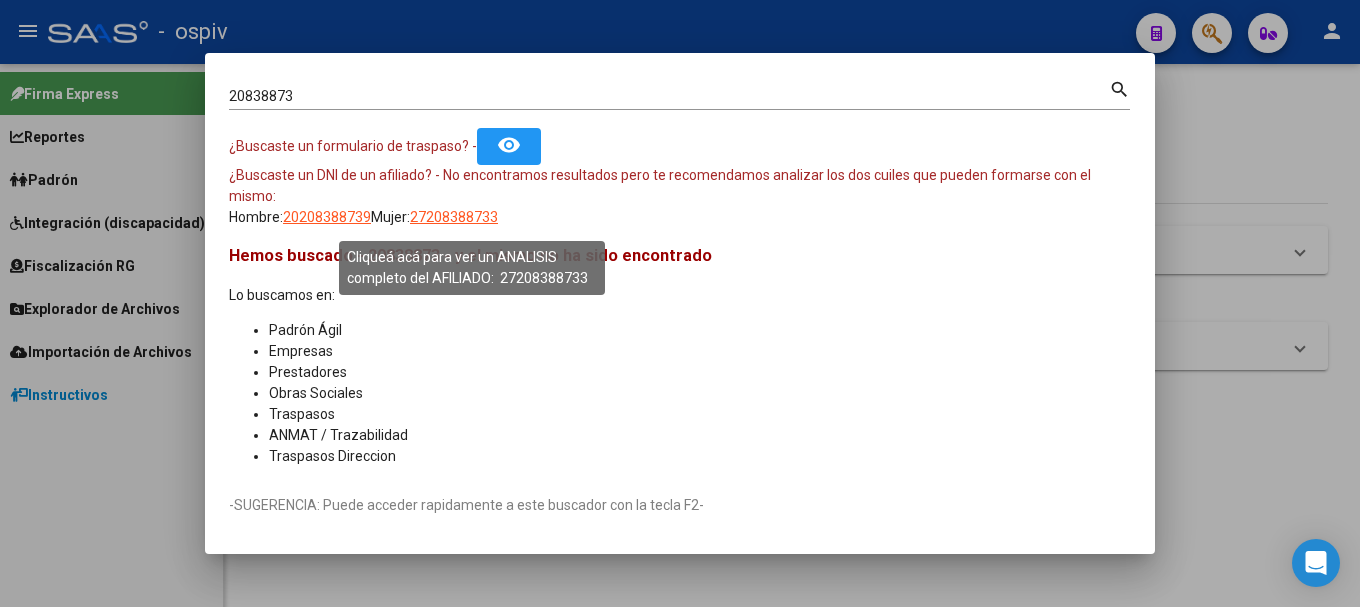 click on "27208388733" at bounding box center (454, 217) 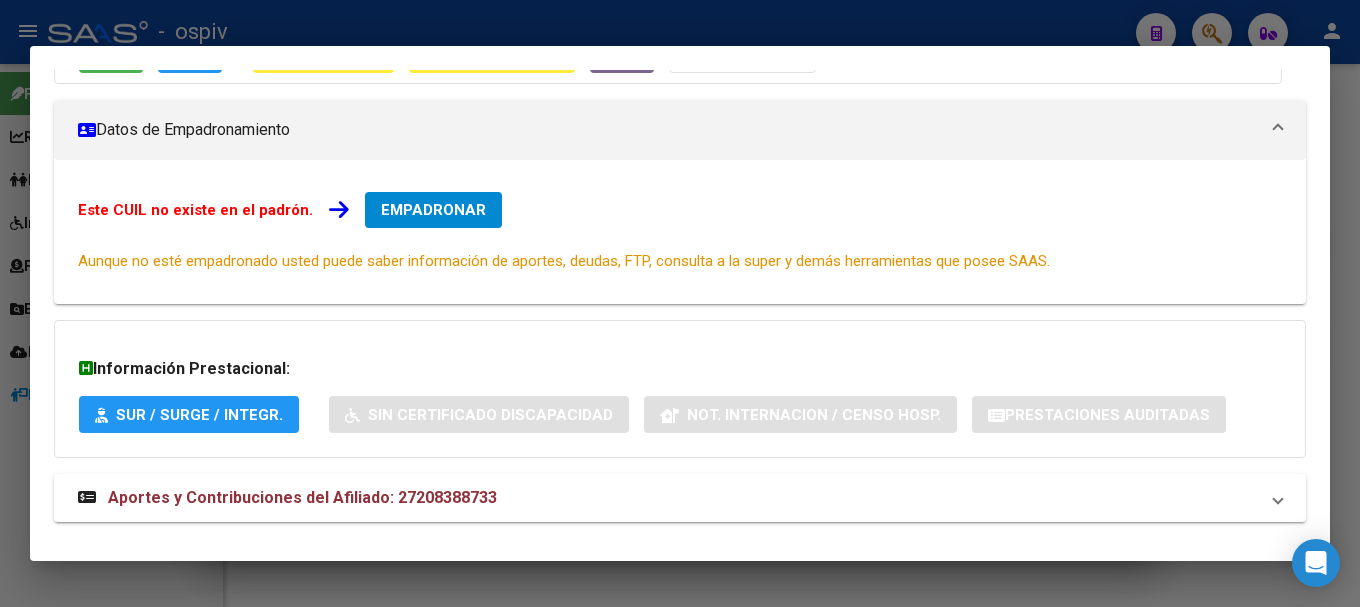 scroll, scrollTop: 267, scrollLeft: 0, axis: vertical 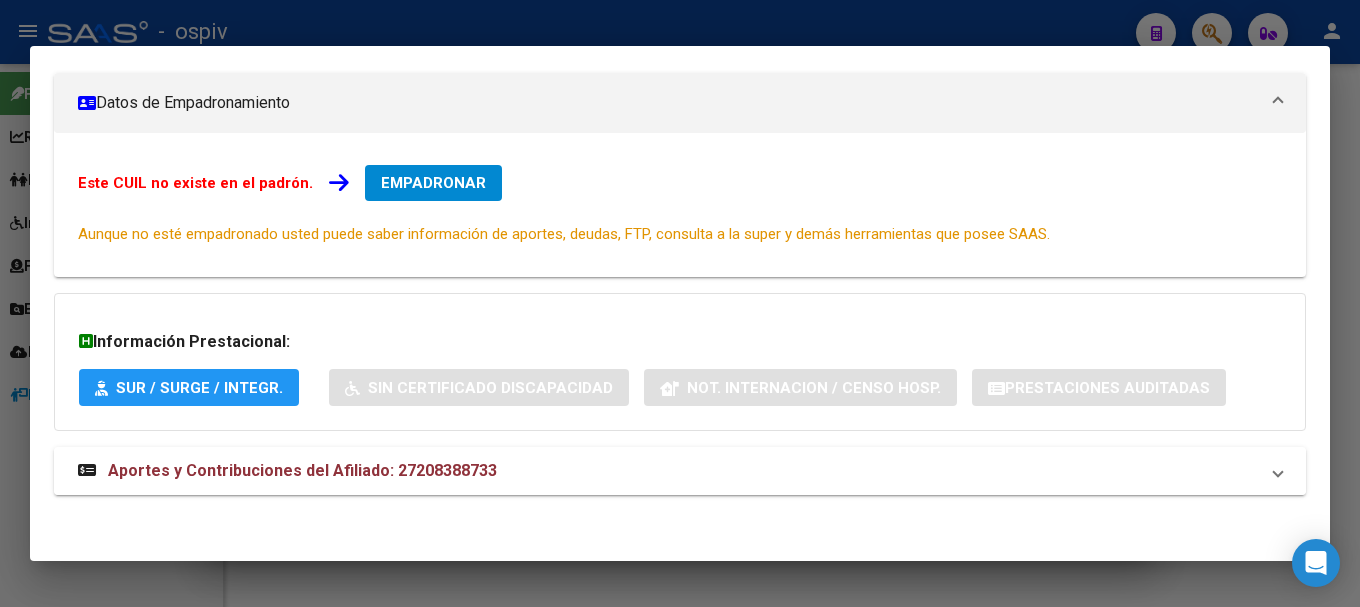 click on "Aportes y Contribuciones del Afiliado: 27208388733" at bounding box center (302, 470) 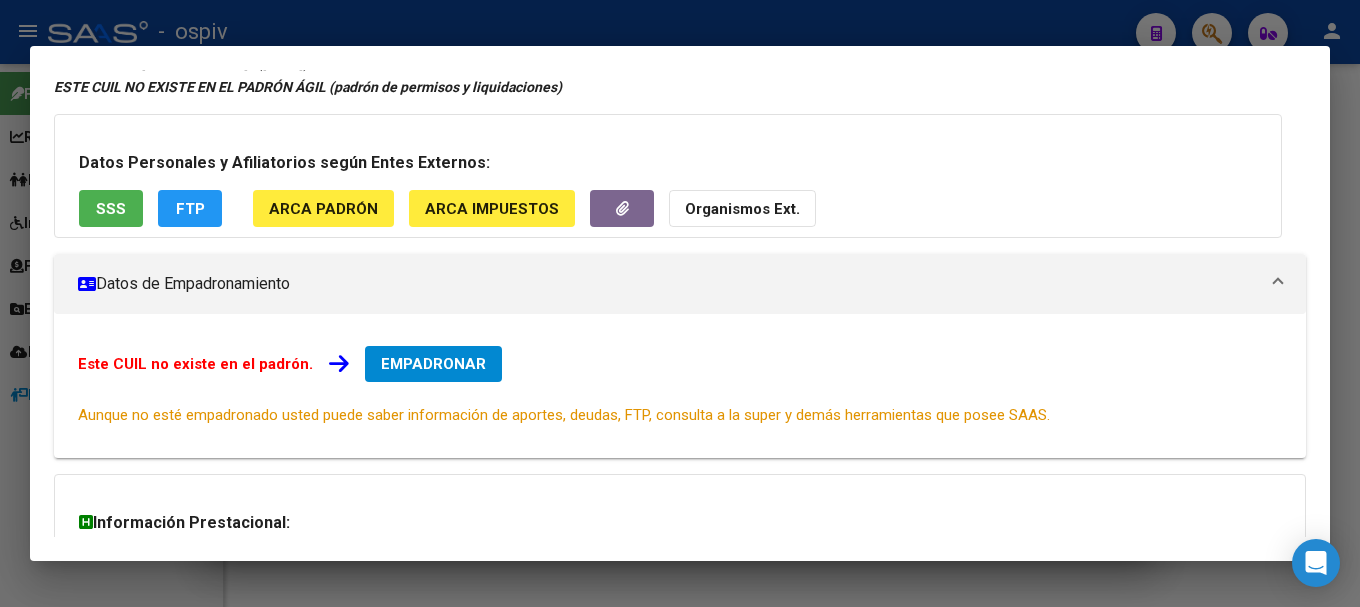 scroll, scrollTop: 0, scrollLeft: 0, axis: both 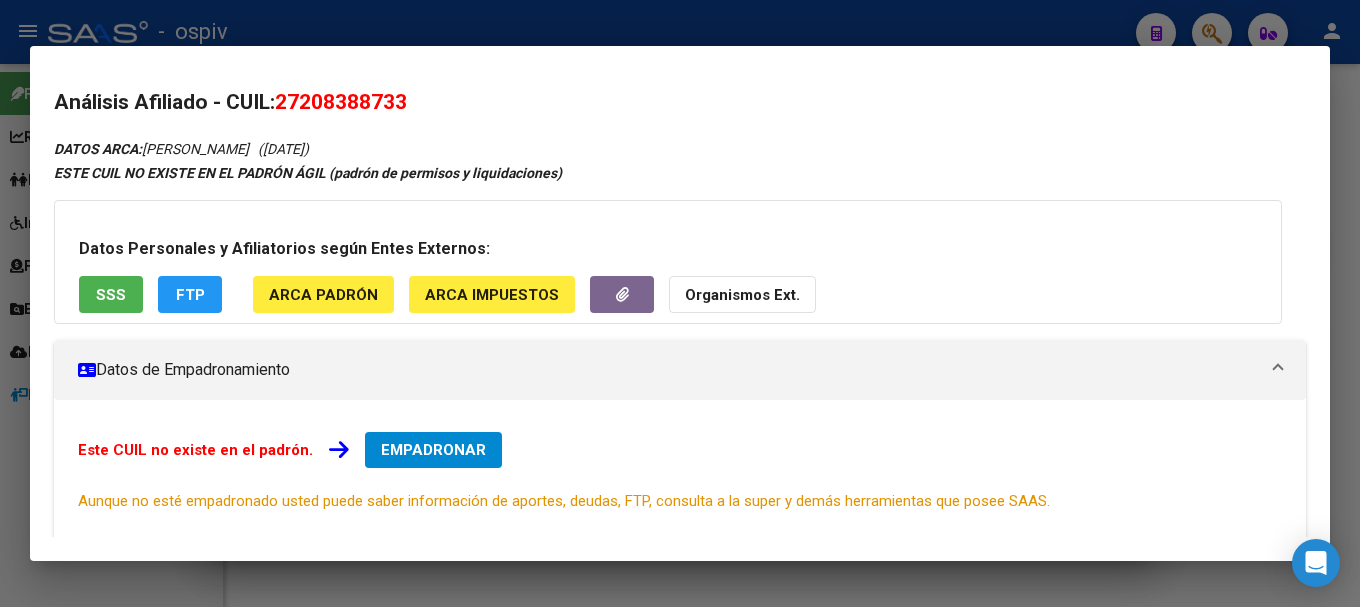 click on "FTP" 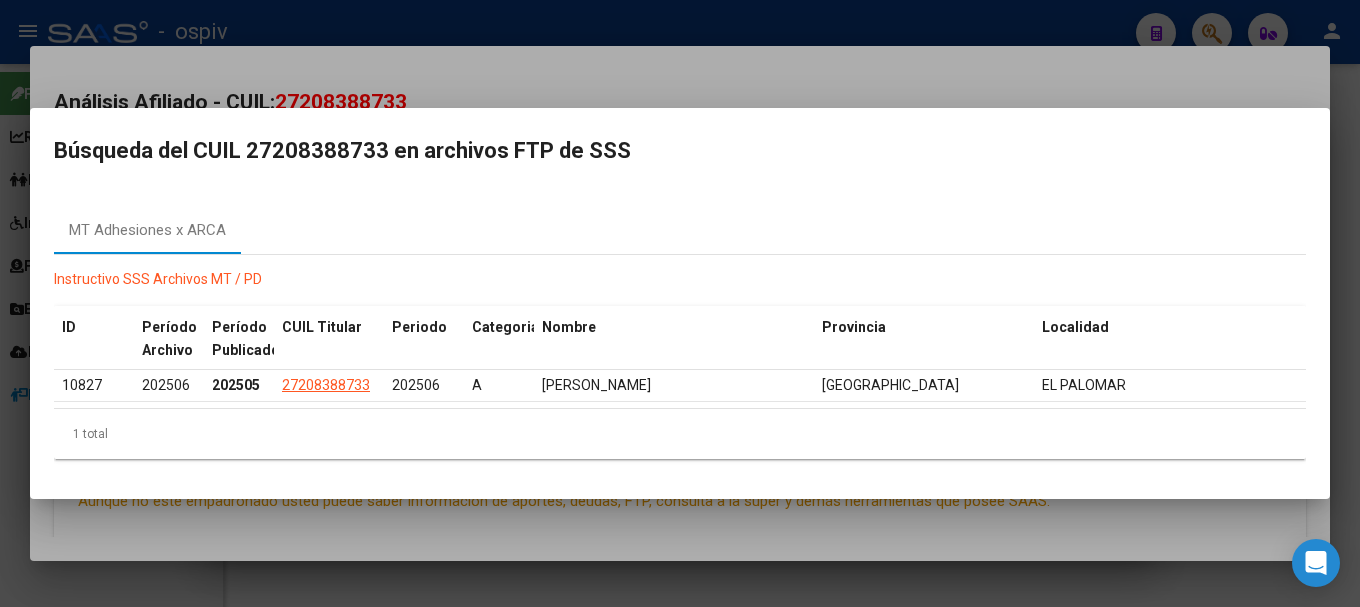 click at bounding box center (680, 303) 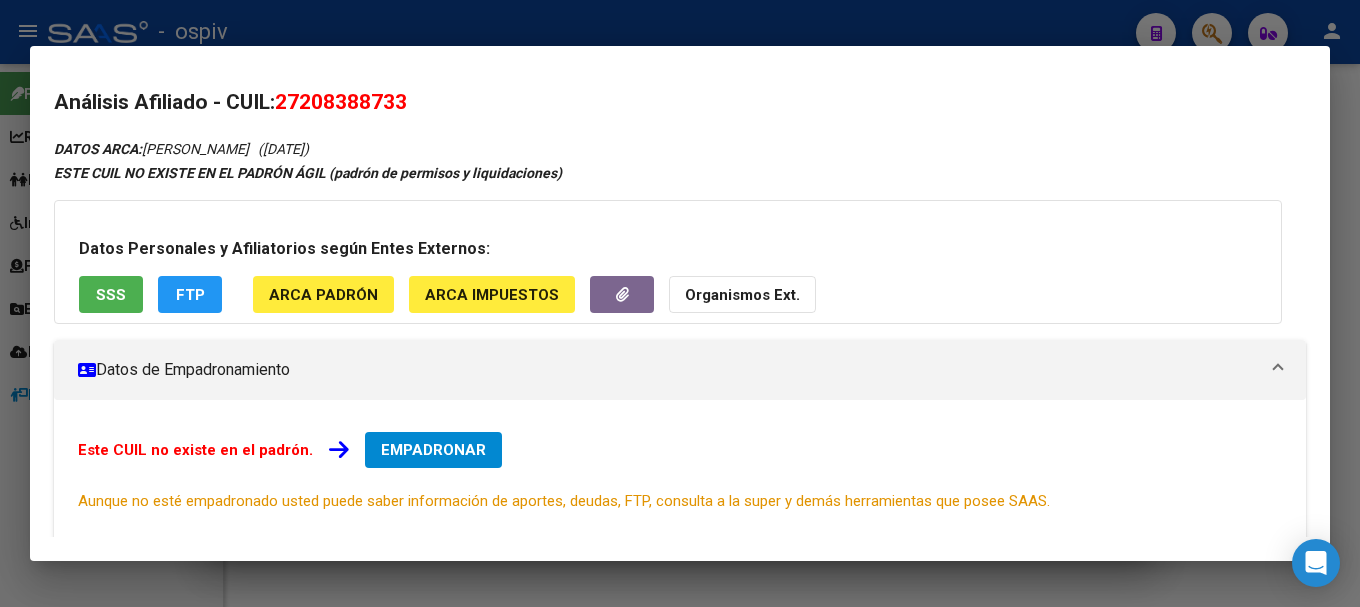 drag, startPoint x: 1212, startPoint y: 24, endPoint x: 781, endPoint y: 71, distance: 433.55508 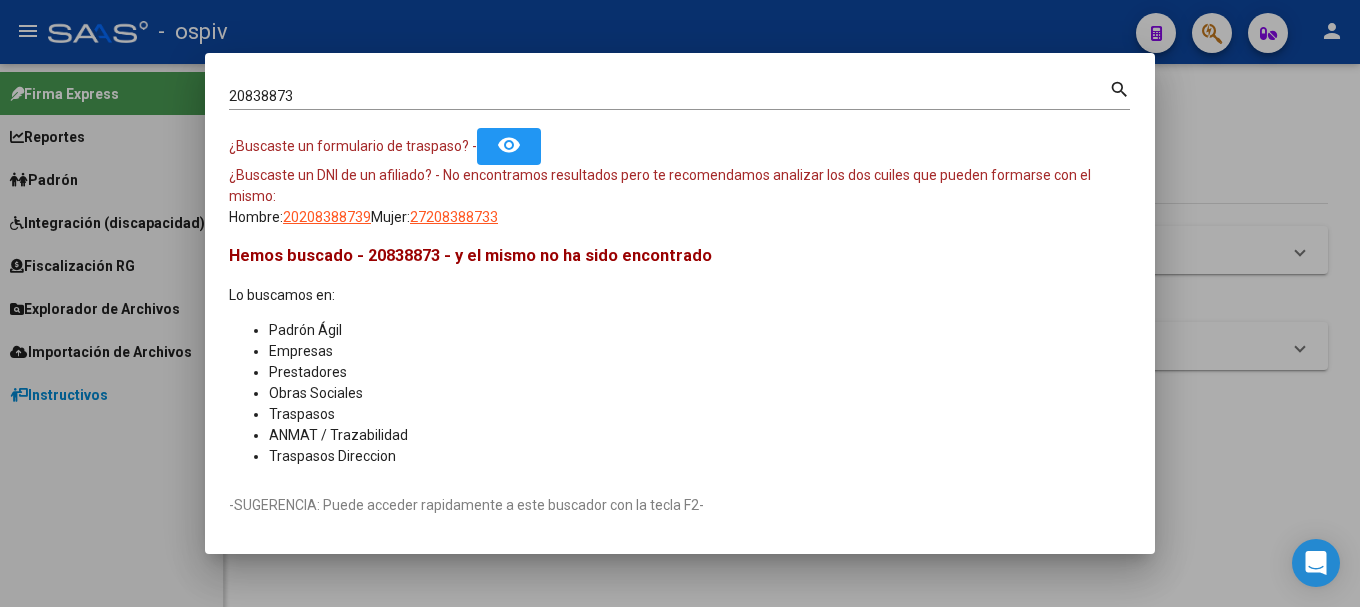 drag, startPoint x: 326, startPoint y: 106, endPoint x: 144, endPoint y: 73, distance: 184.96756 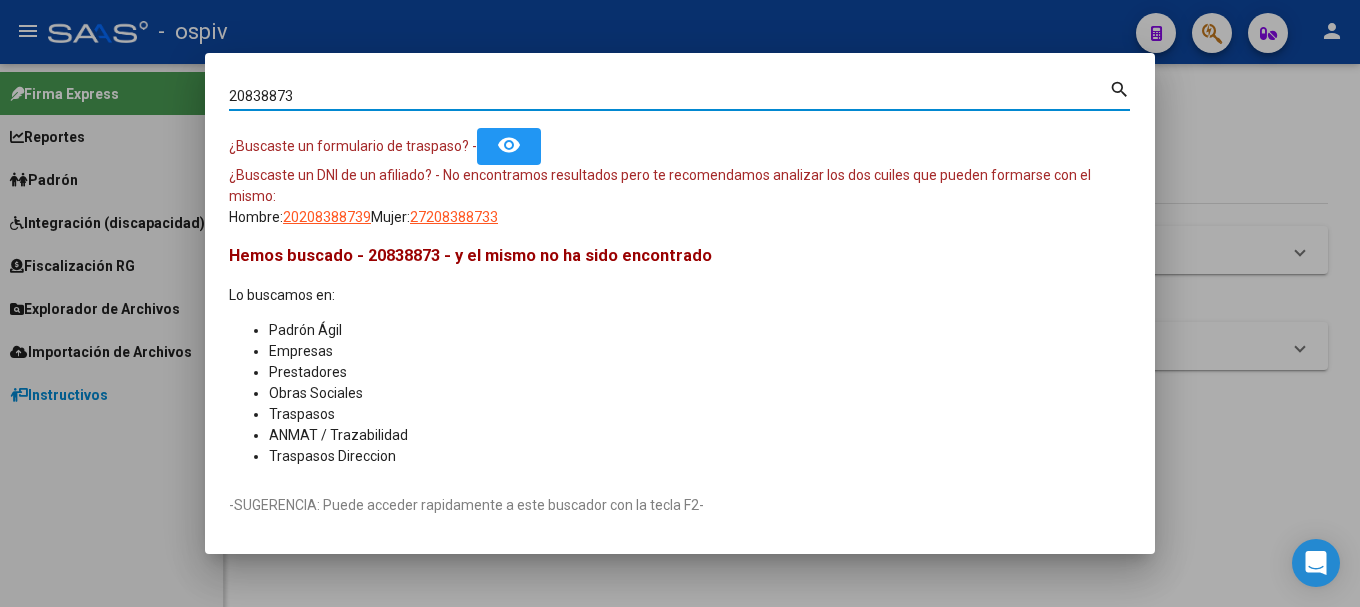 drag, startPoint x: 11, startPoint y: 36, endPoint x: 0, endPoint y: 23, distance: 17.029387 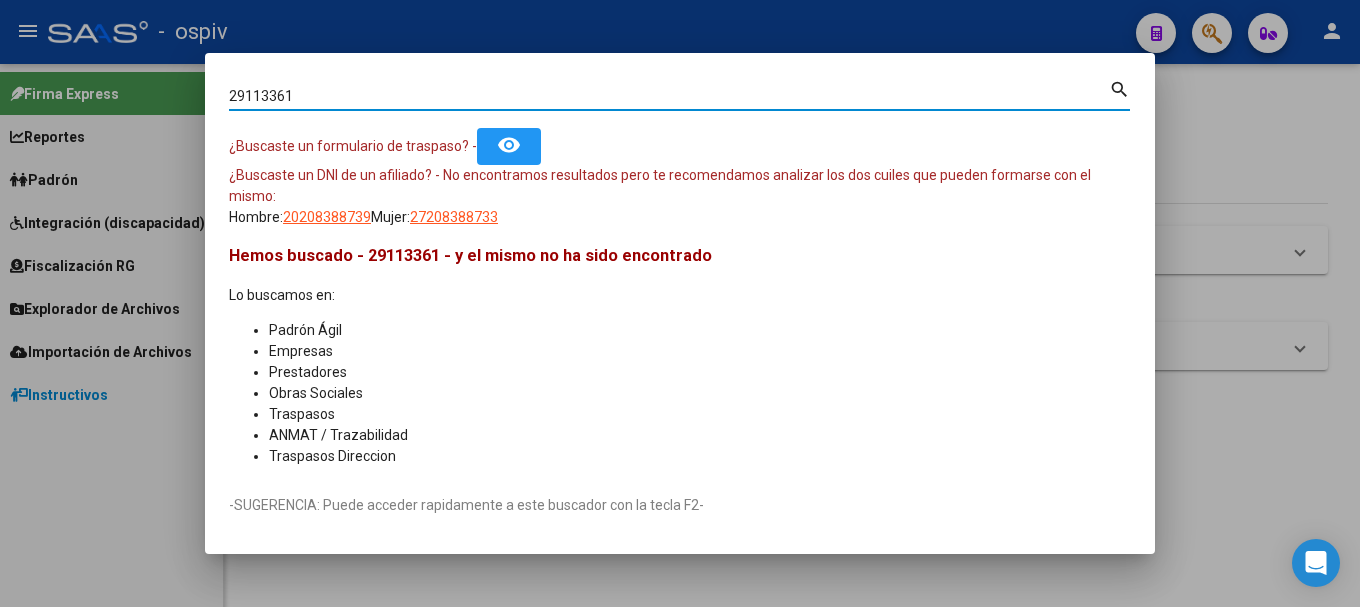 type on "29113361" 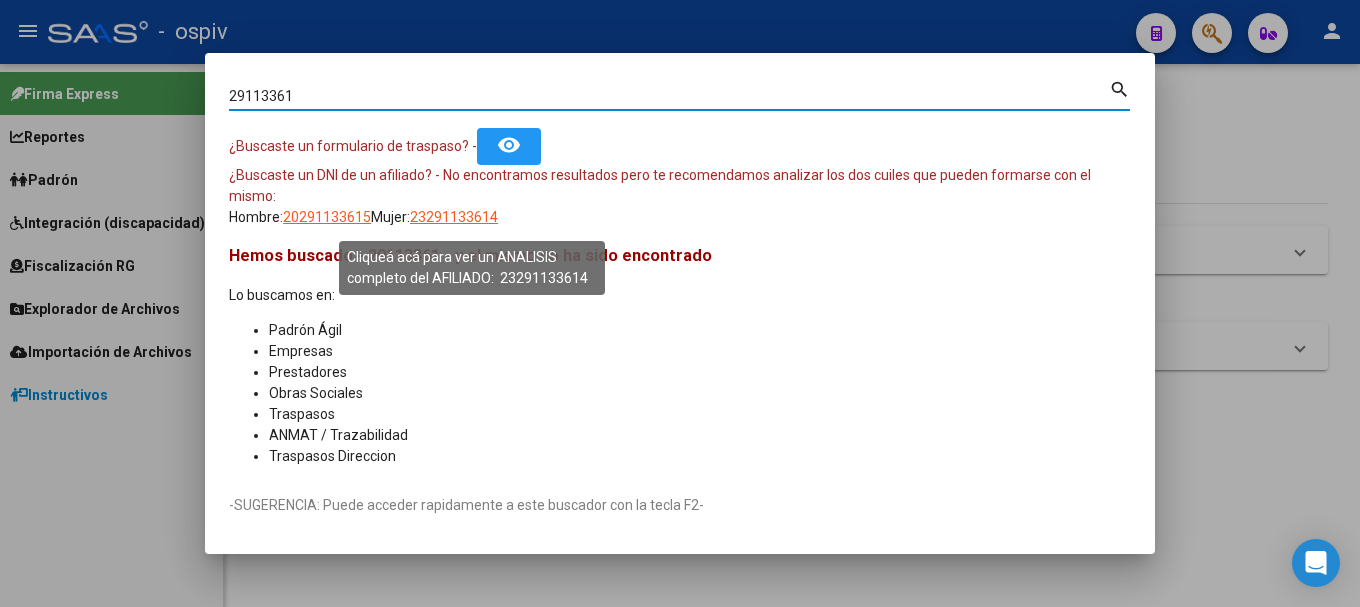 click on "23291133614" at bounding box center (454, 217) 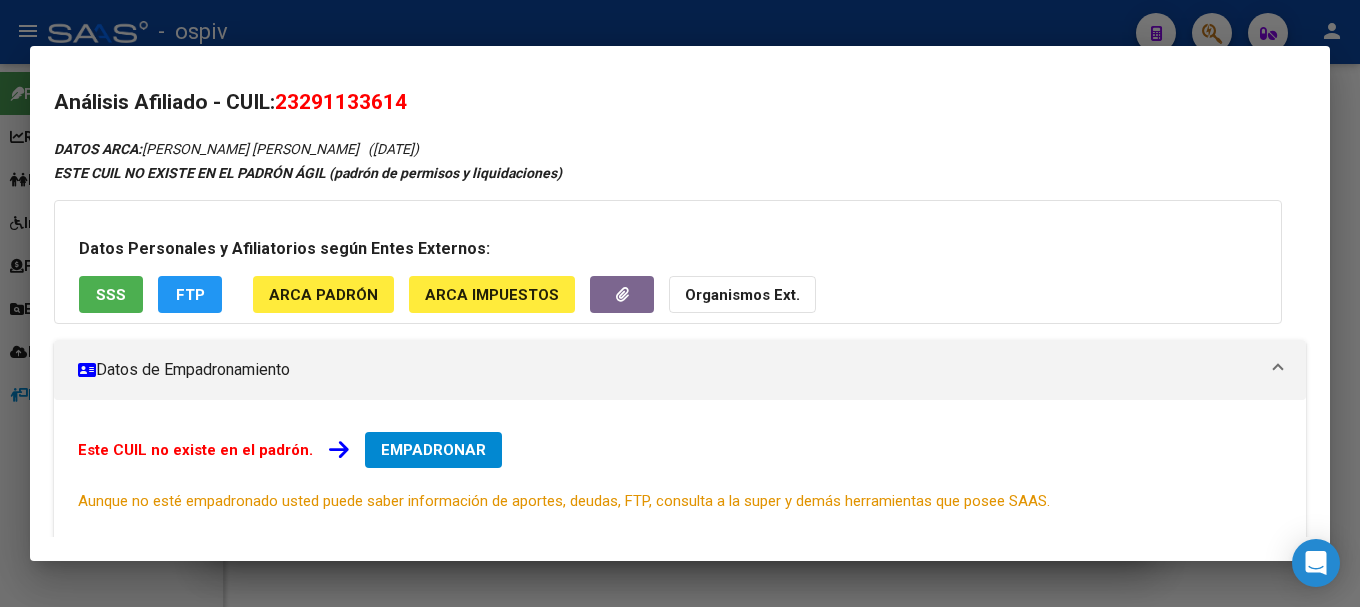 click on "EMPADRONAR" at bounding box center [433, 450] 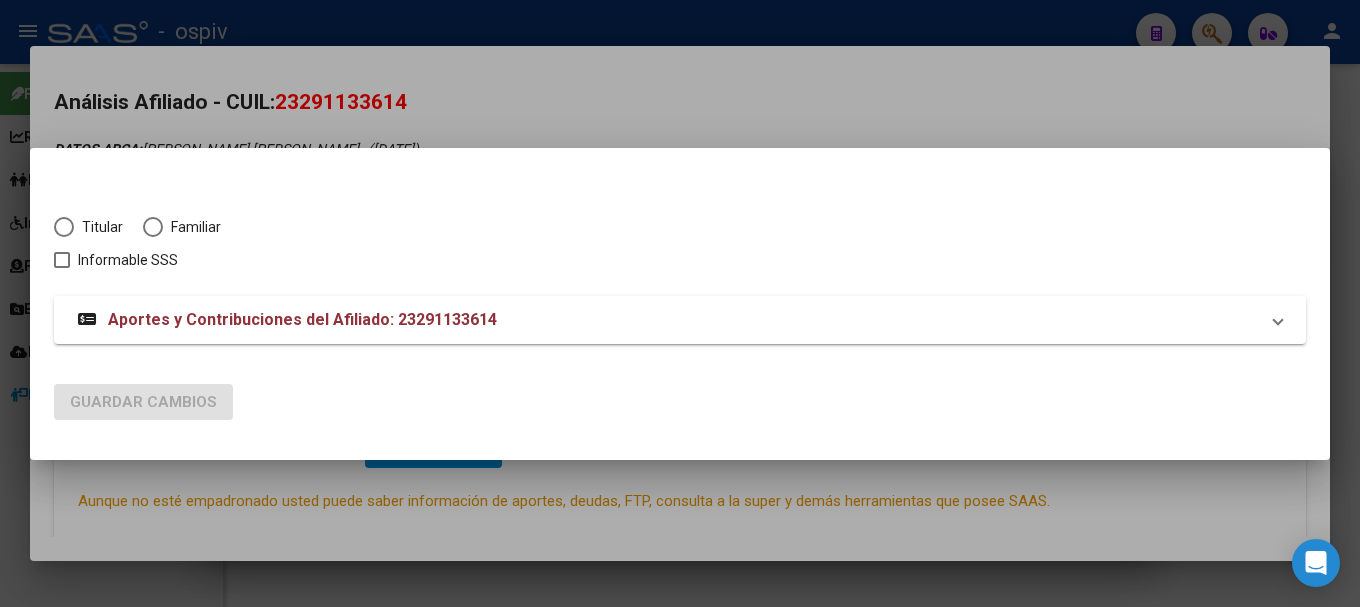 click on "Titular   Familiar    Informable SSS" at bounding box center [680, 232] 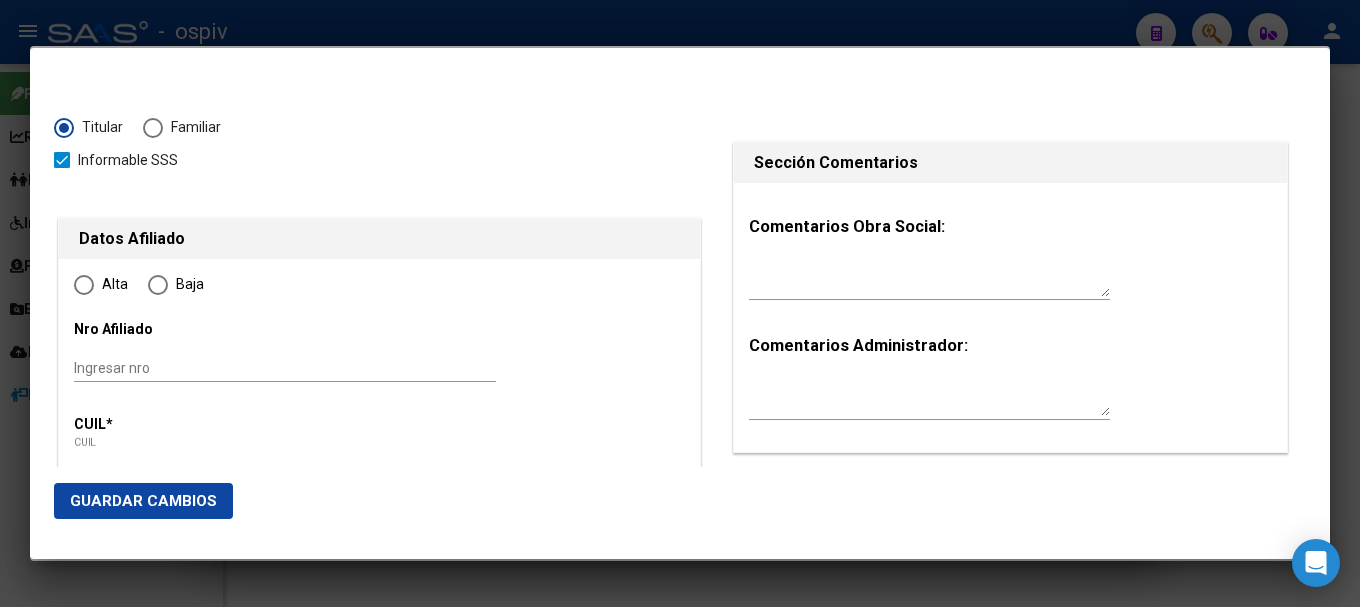 type on "23-29113361-4" 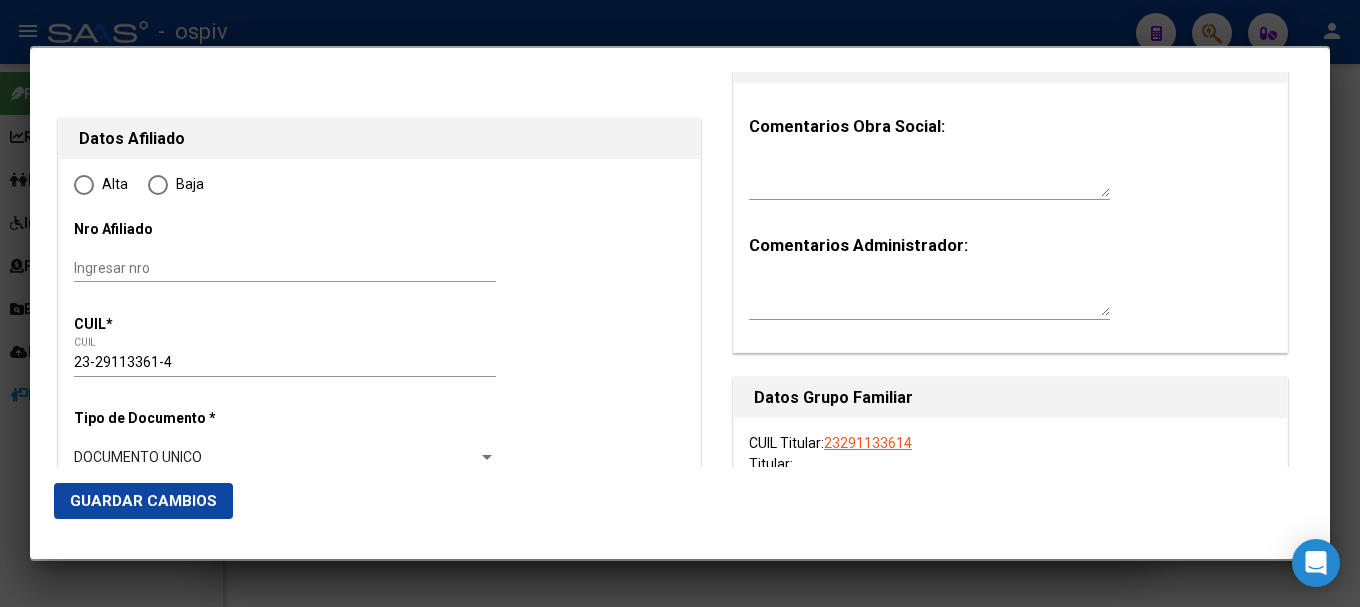 scroll, scrollTop: 200, scrollLeft: 0, axis: vertical 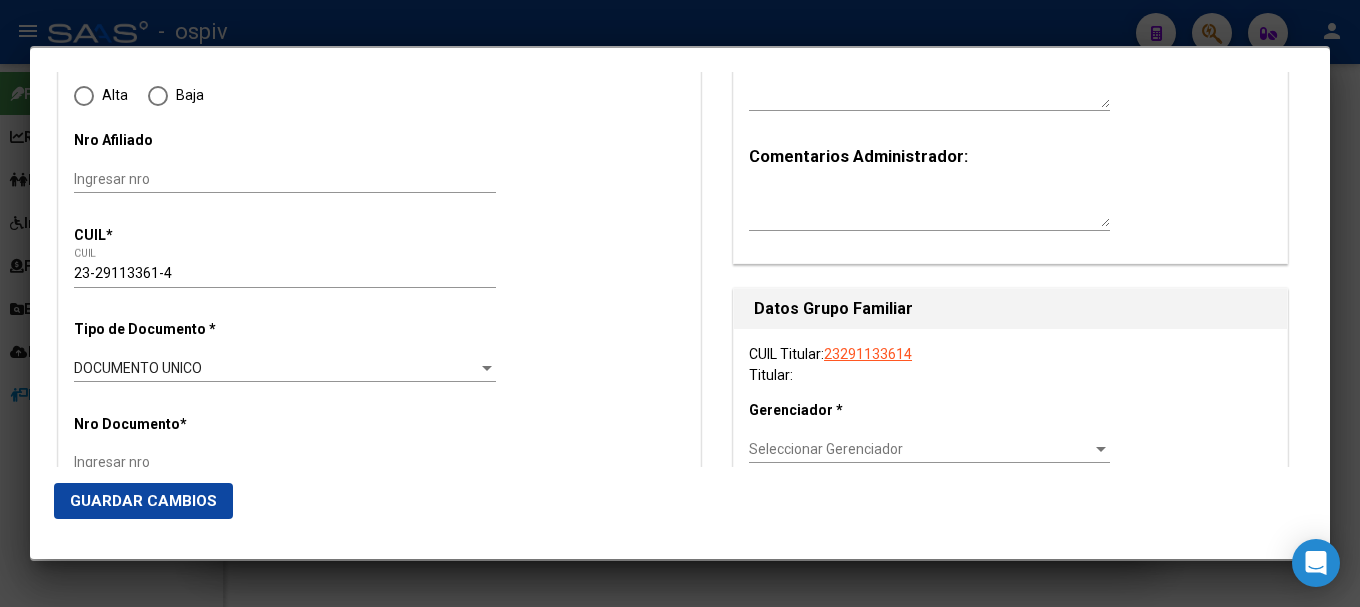 type on "29113361" 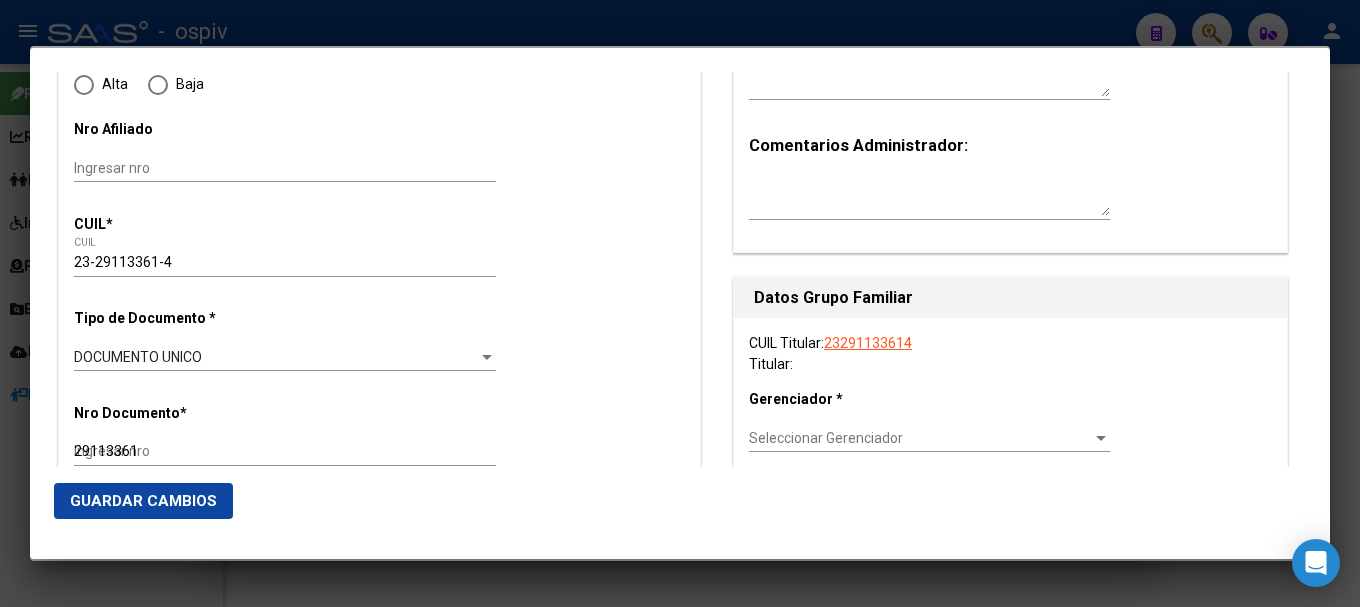radio on "true" 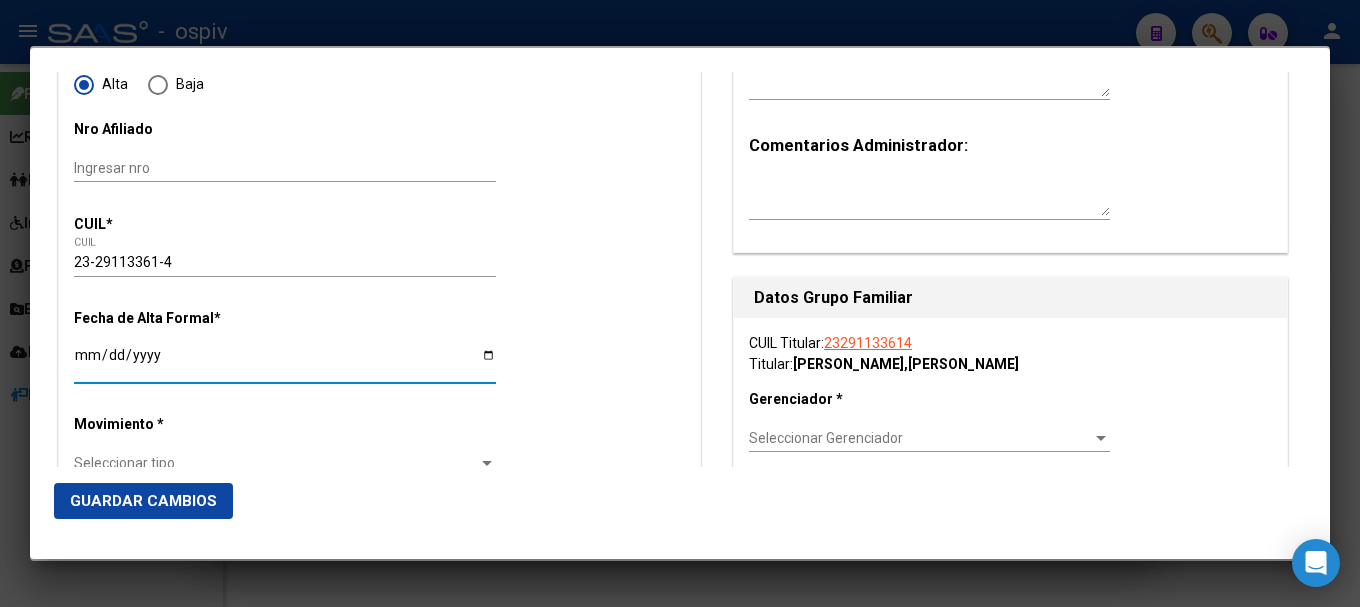 click on "Ingresar fecha" at bounding box center (285, 362) 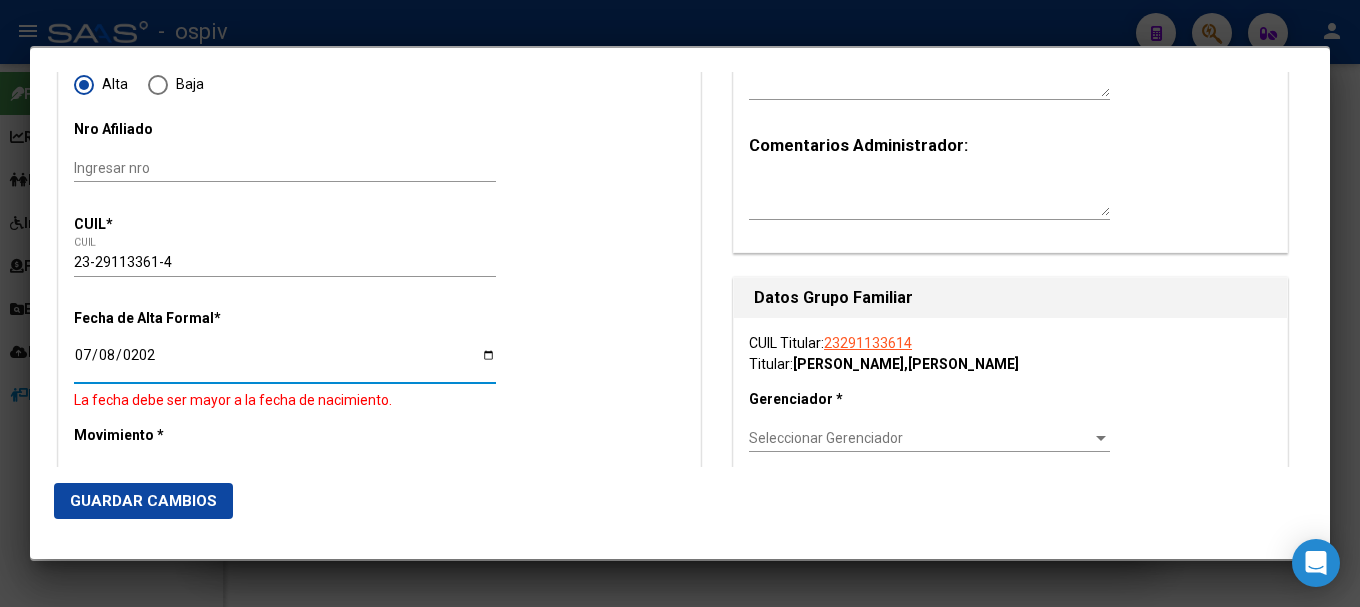 type on "2025-07-08" 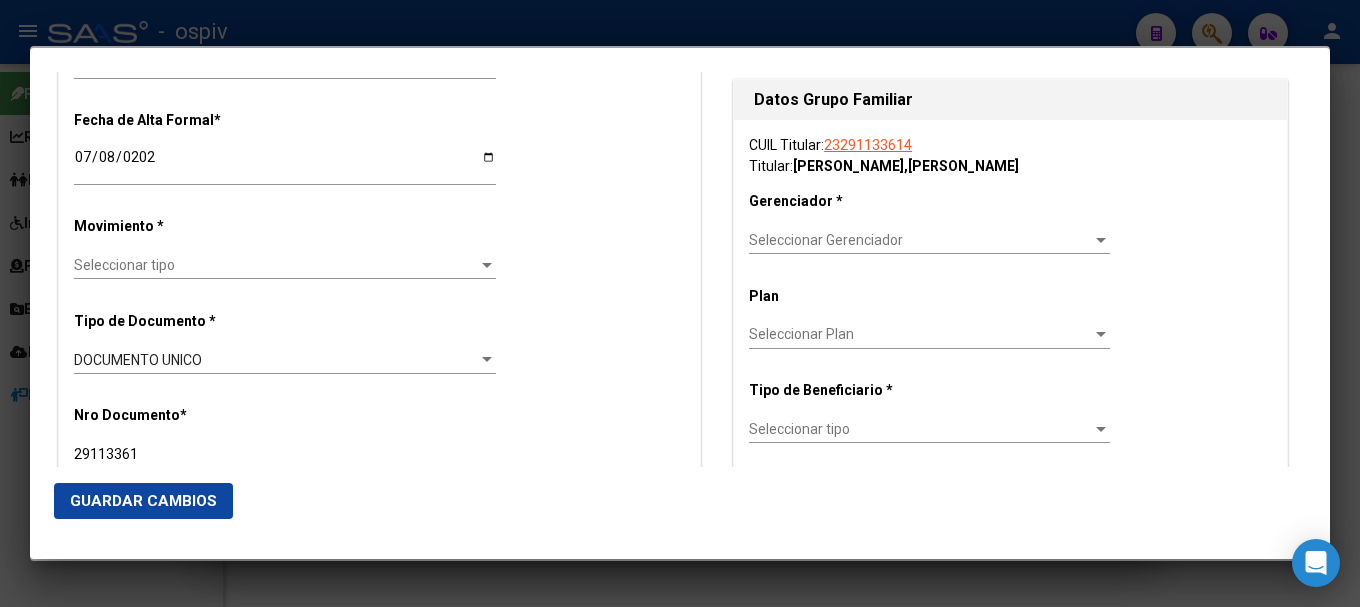 scroll, scrollTop: 400, scrollLeft: 0, axis: vertical 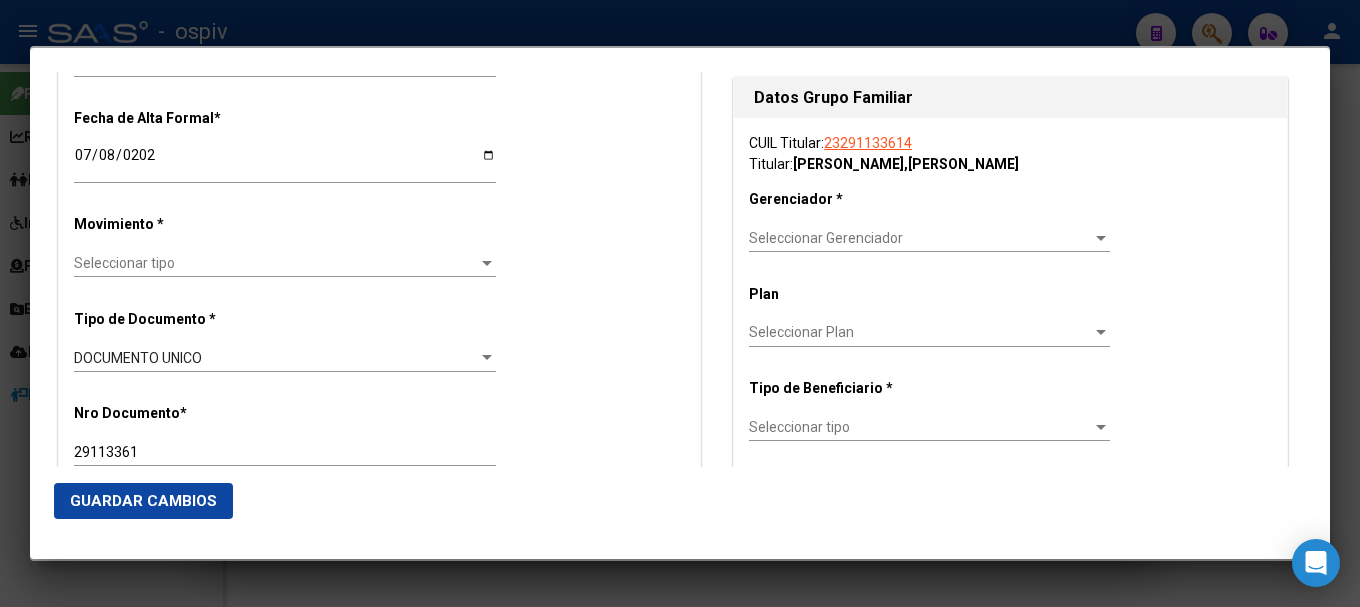 click on "Seleccionar tipo" at bounding box center (276, 263) 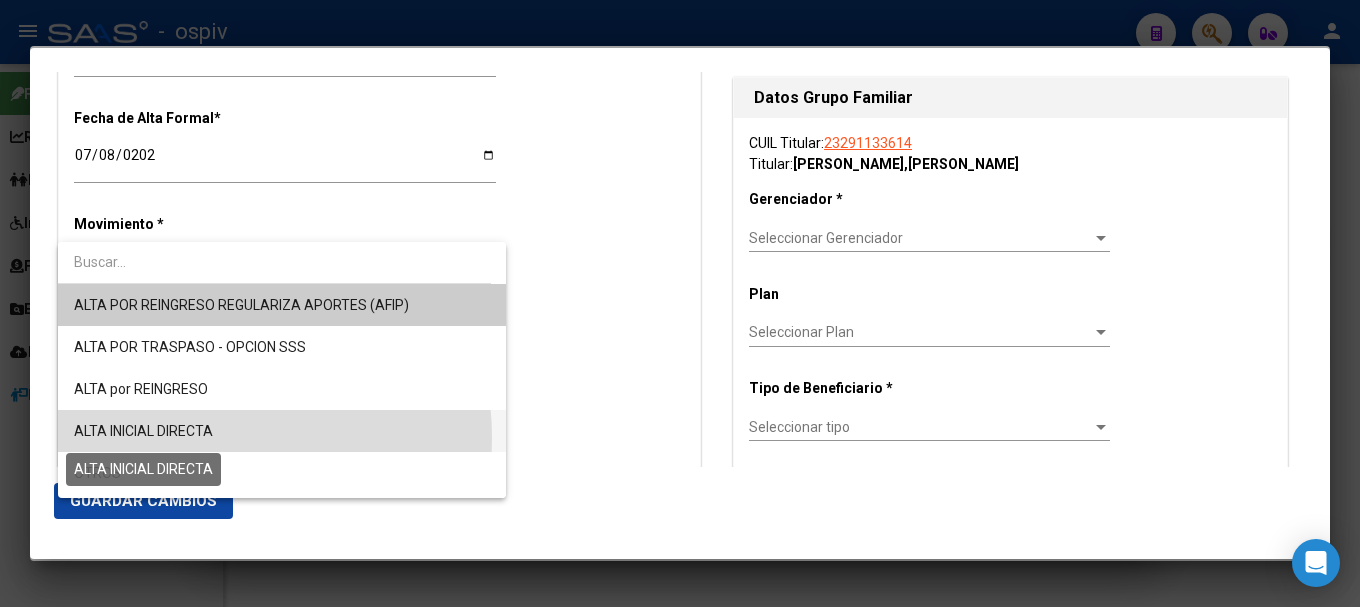 click on "ALTA INICIAL DIRECTA" at bounding box center (143, 431) 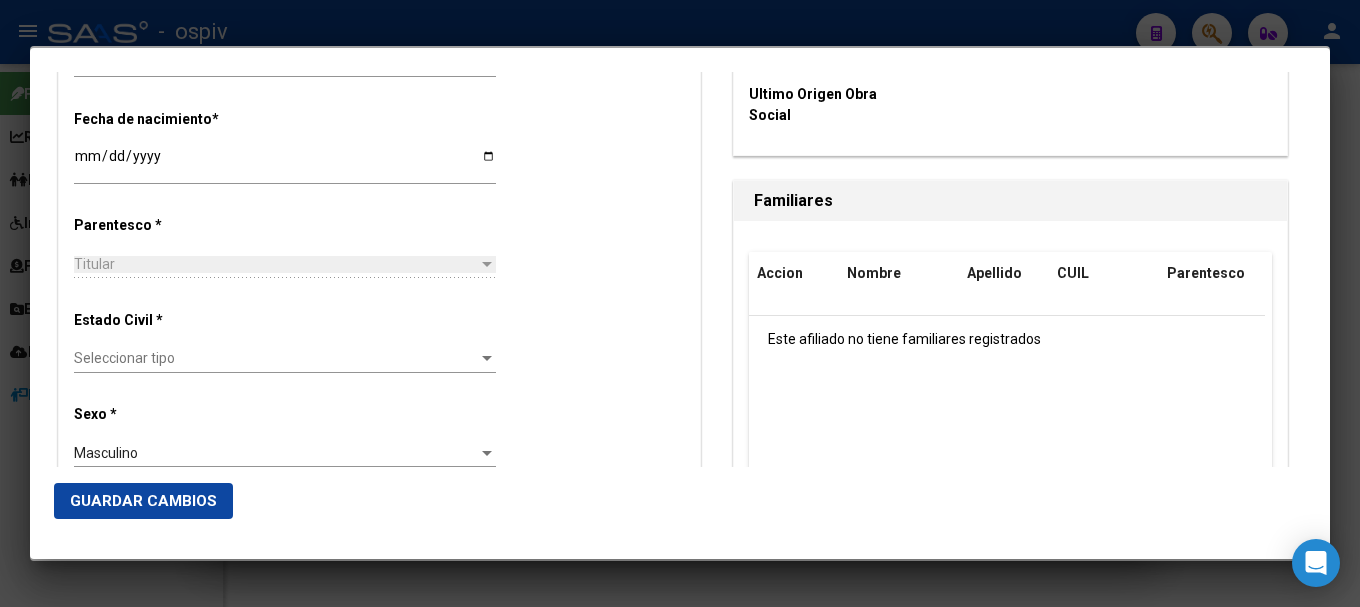 scroll, scrollTop: 1000, scrollLeft: 0, axis: vertical 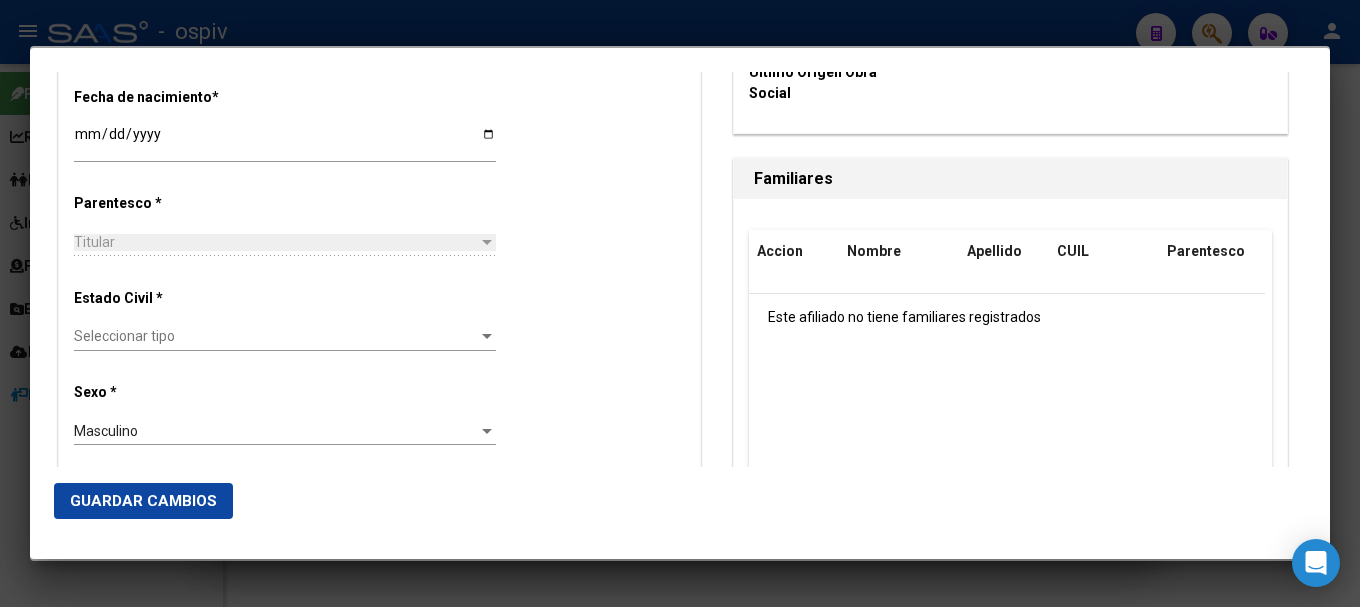 click on "Seleccionar tipo" at bounding box center [276, 336] 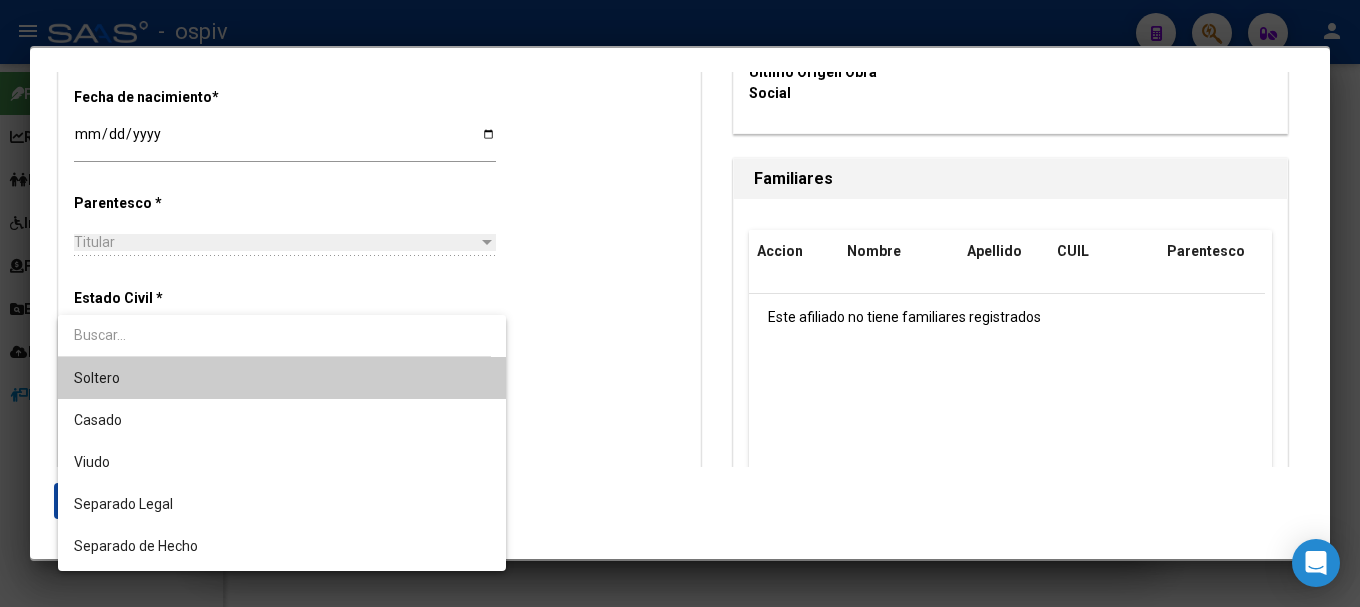 click on "Soltero" at bounding box center (282, 378) 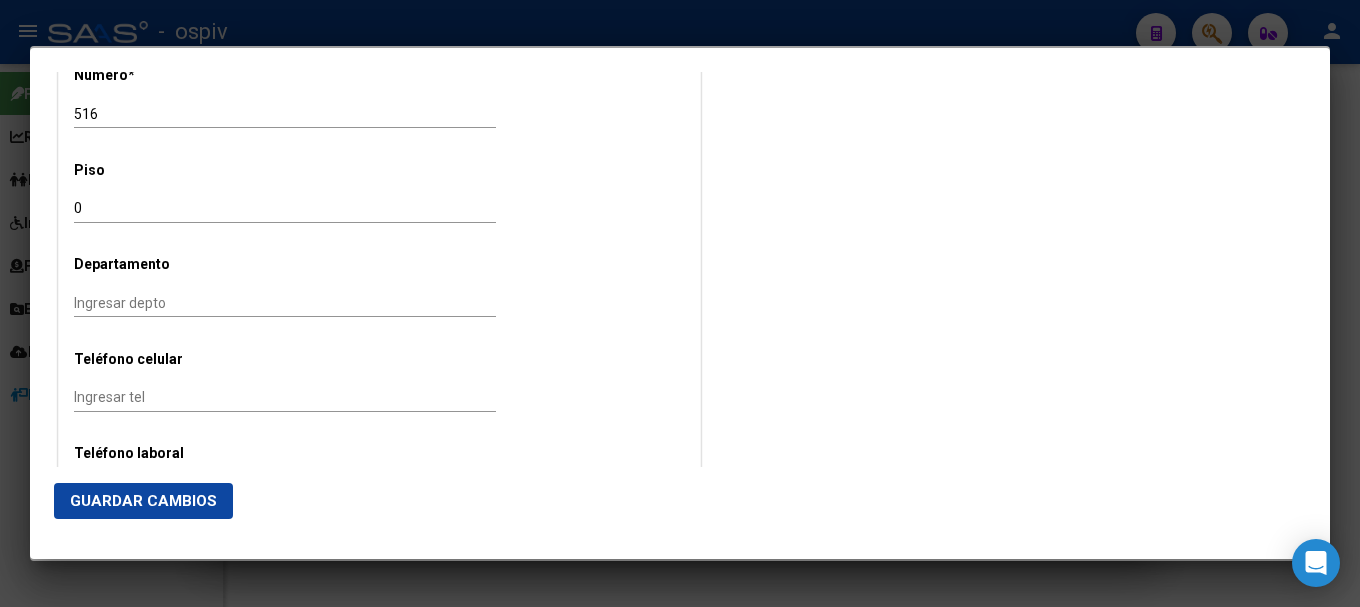 scroll, scrollTop: 2300, scrollLeft: 0, axis: vertical 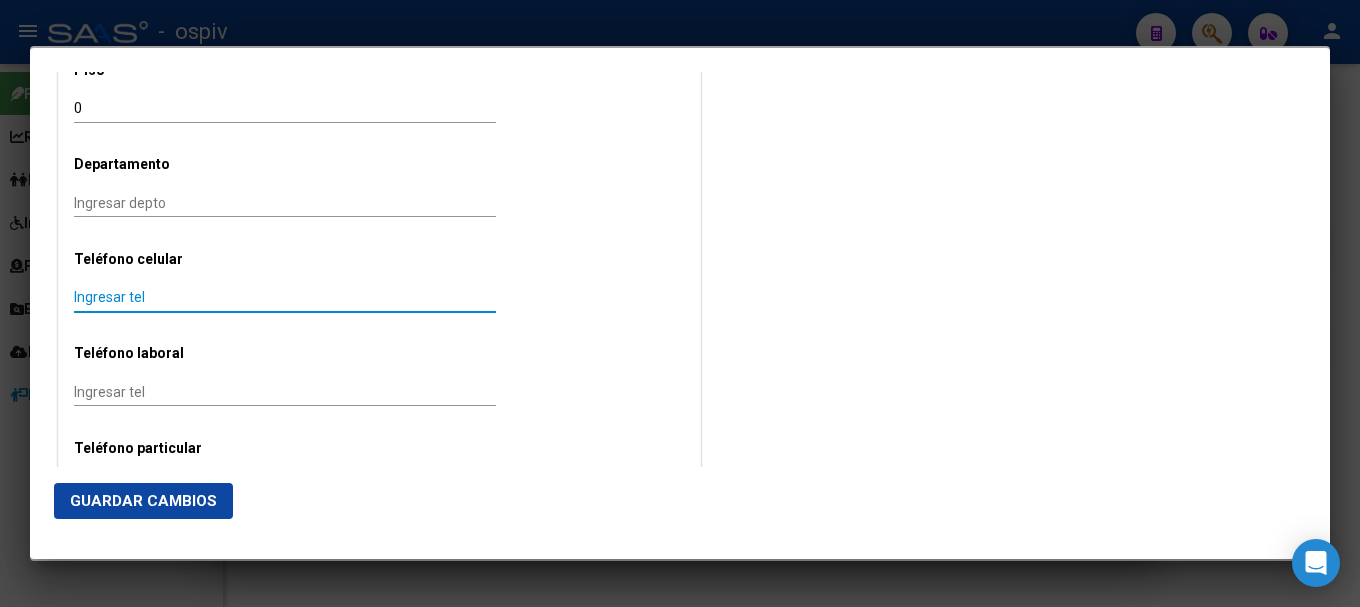 click on "Ingresar tel" at bounding box center (285, 297) 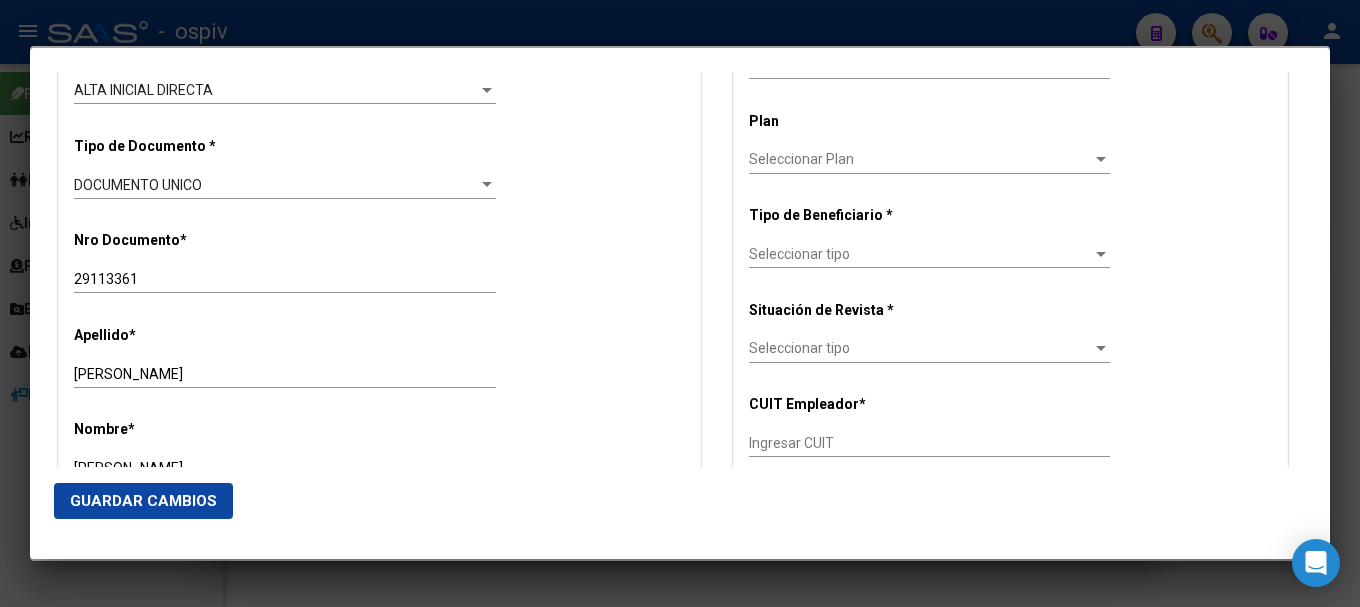 scroll, scrollTop: 400, scrollLeft: 0, axis: vertical 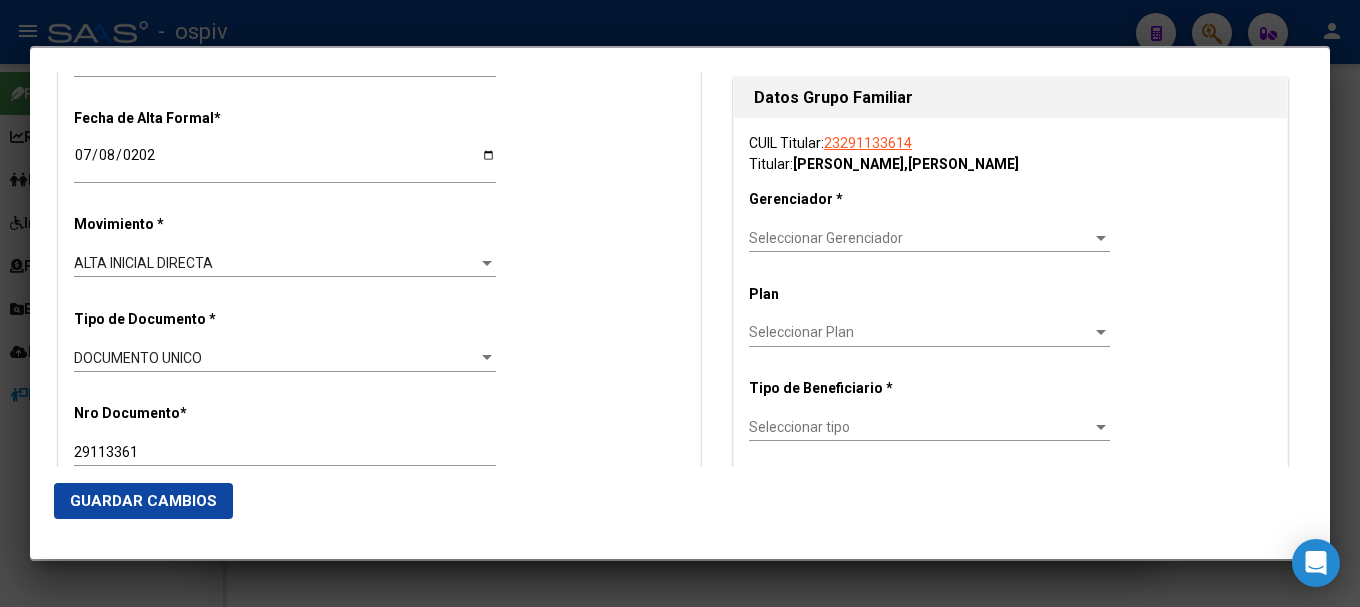 type on "3462575188" 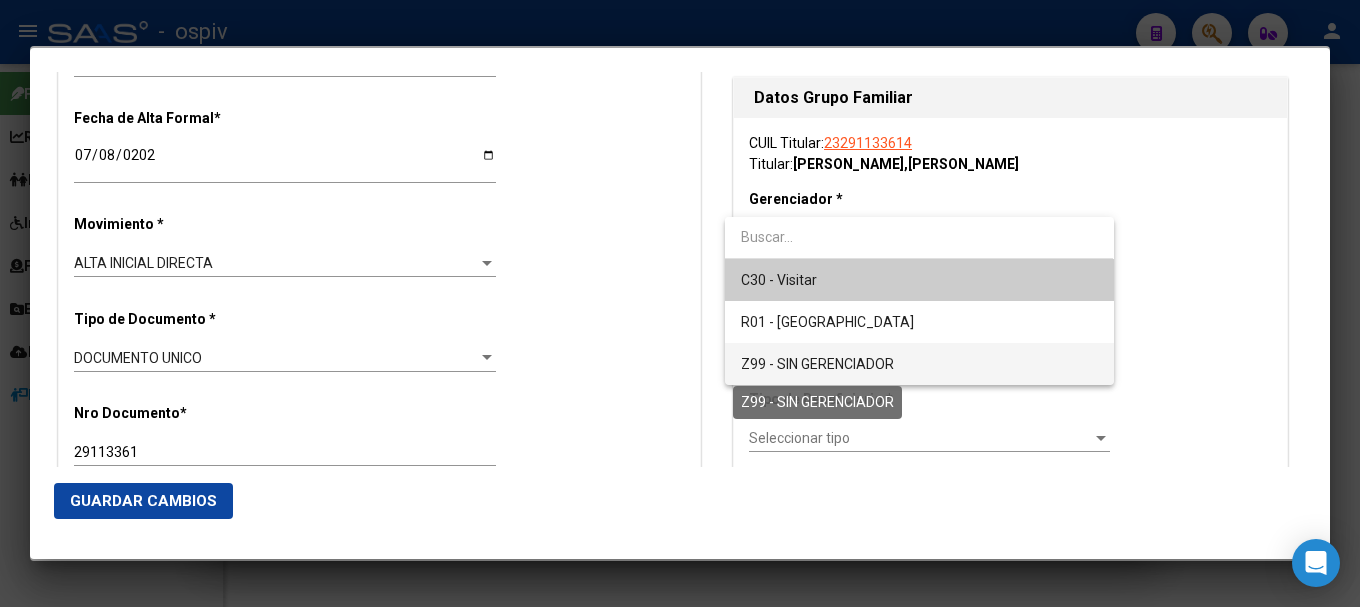 click on "Z99 - SIN GERENCIADOR" at bounding box center (817, 364) 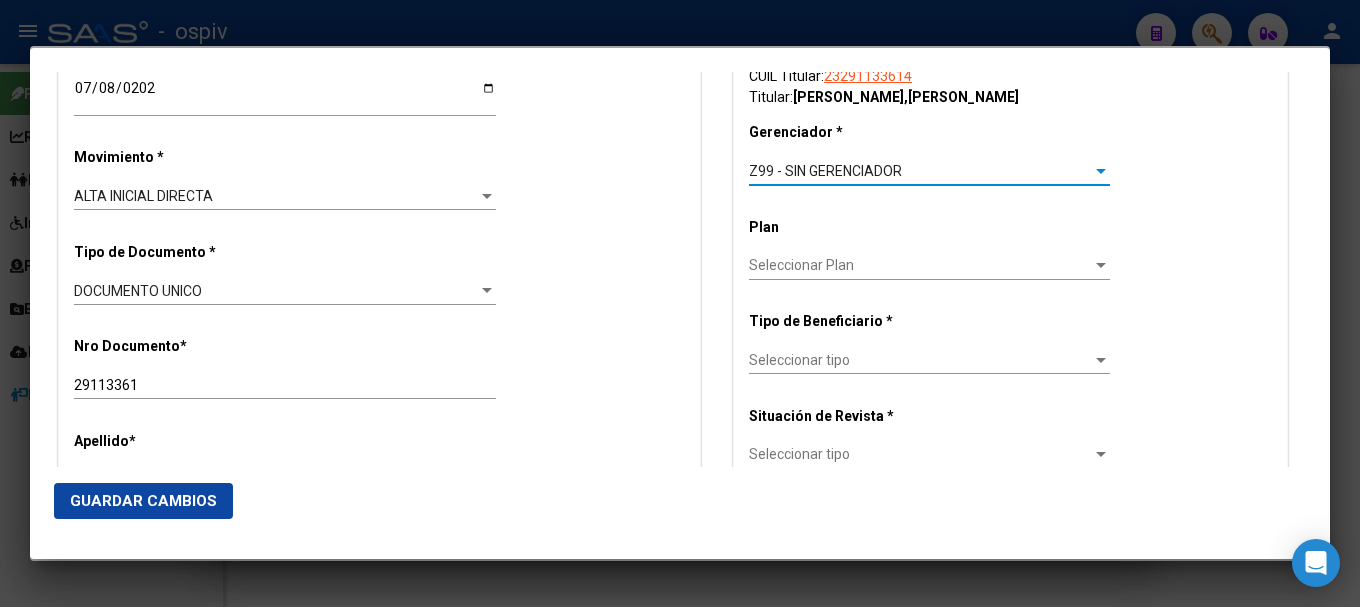 scroll, scrollTop: 500, scrollLeft: 0, axis: vertical 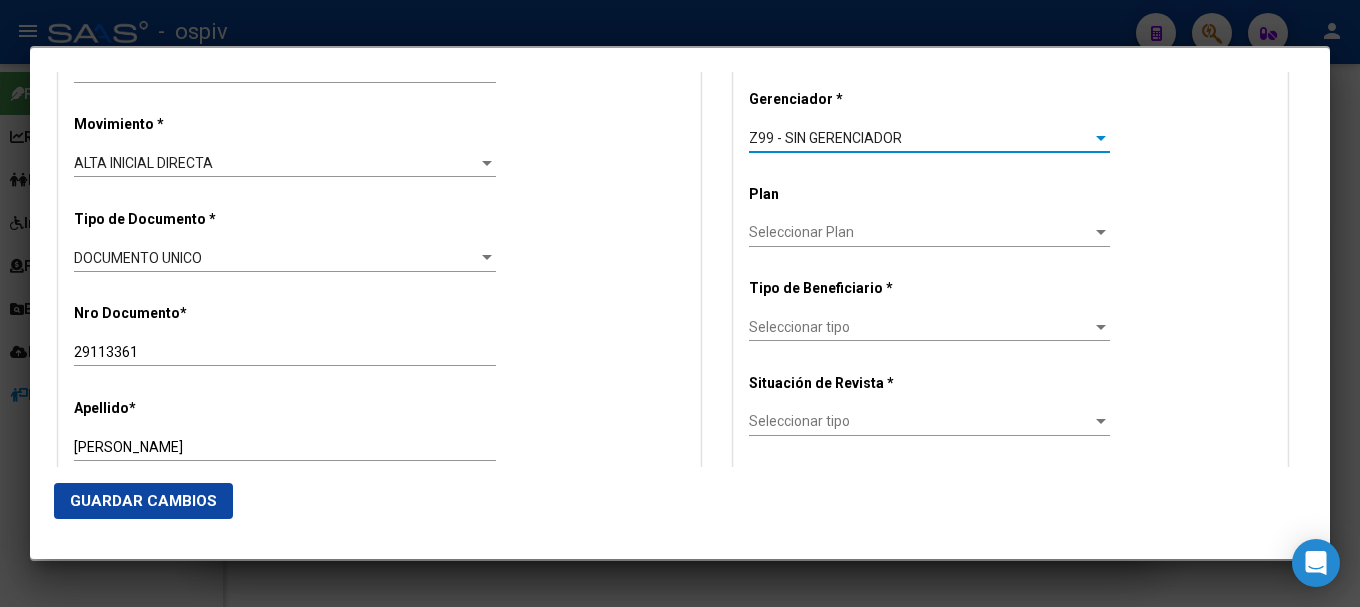 click on "Seleccionar tipo" at bounding box center (920, 327) 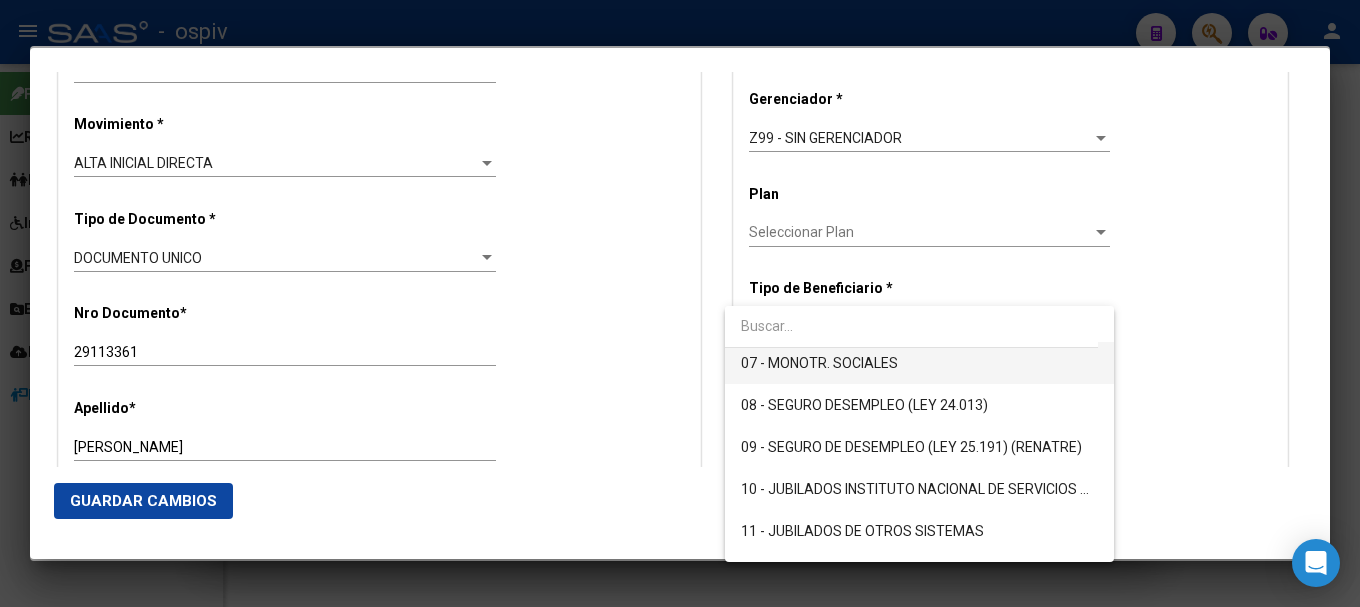 click on "07 - MONOTR. SOCIALES" at bounding box center (919, 363) 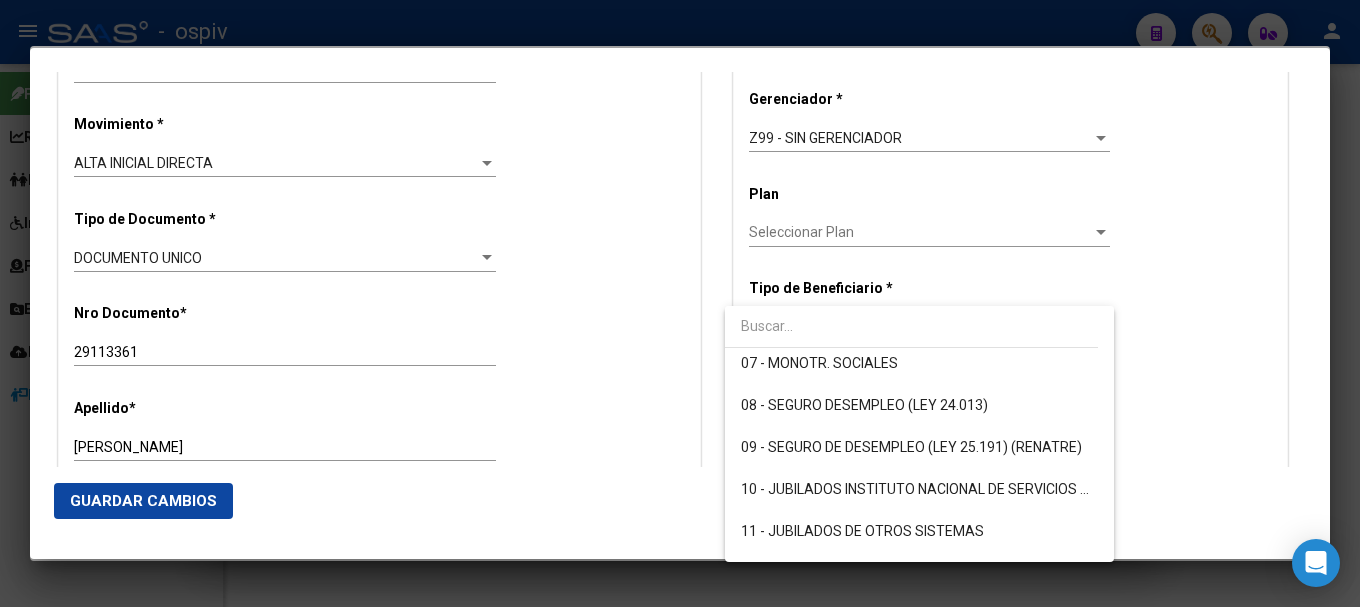 type on "23-29113361-4" 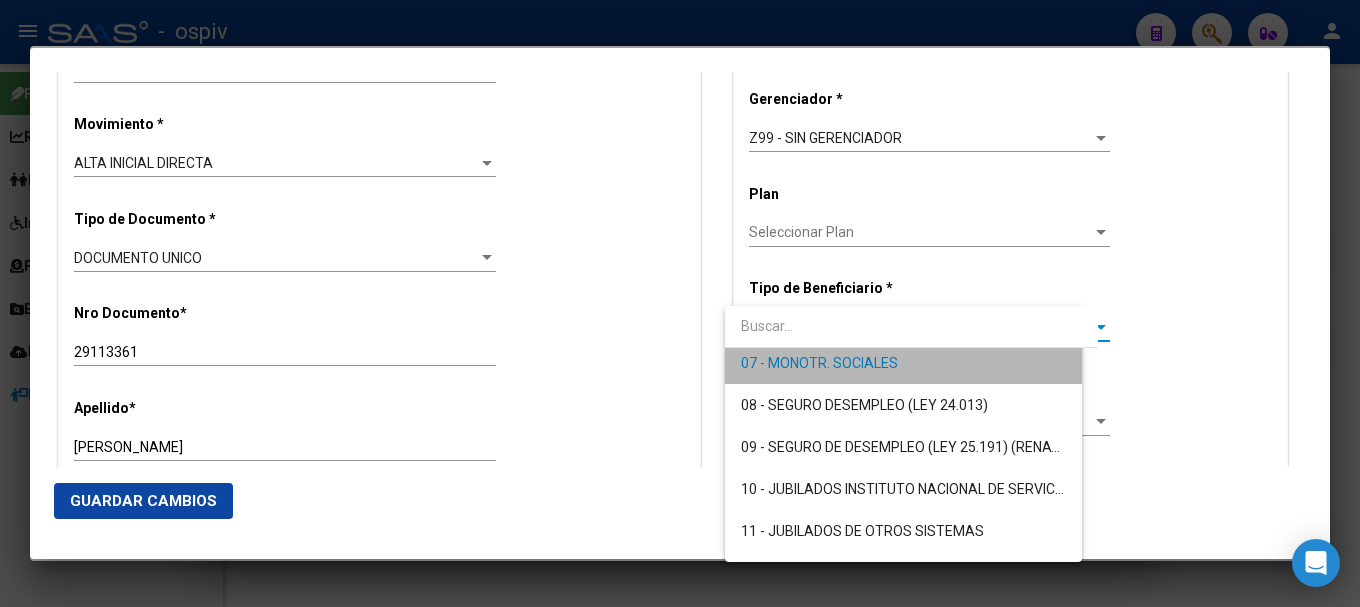 scroll, scrollTop: 294, scrollLeft: 0, axis: vertical 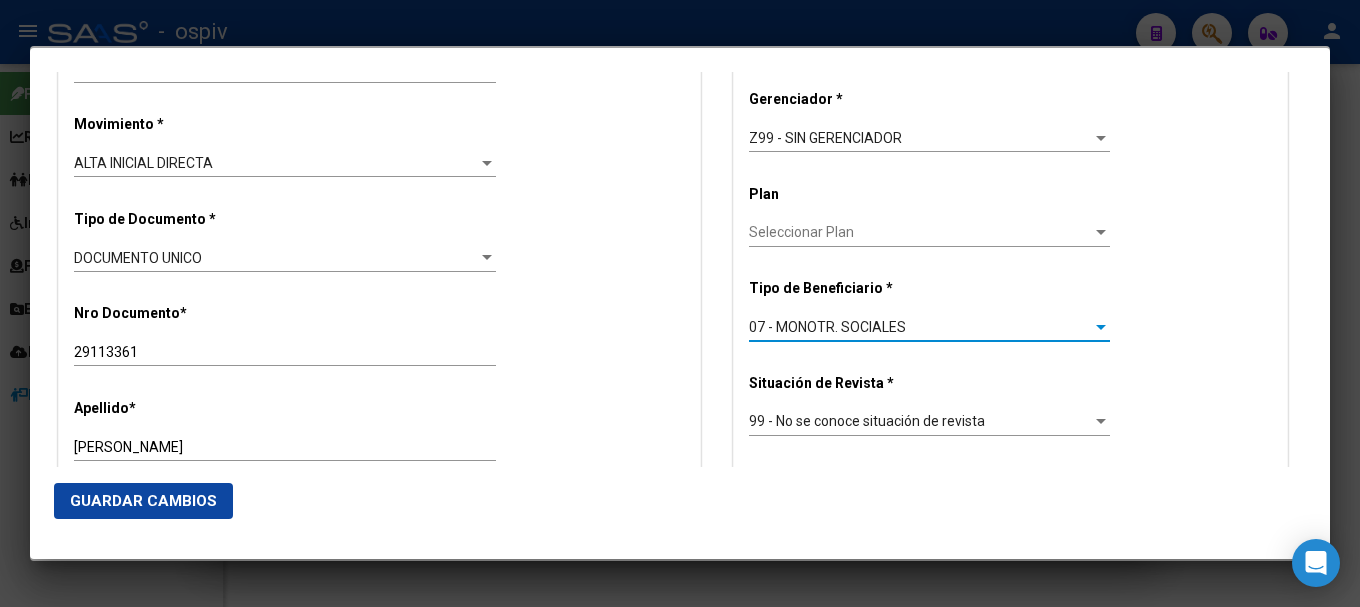 click on "Guardar Cambios" 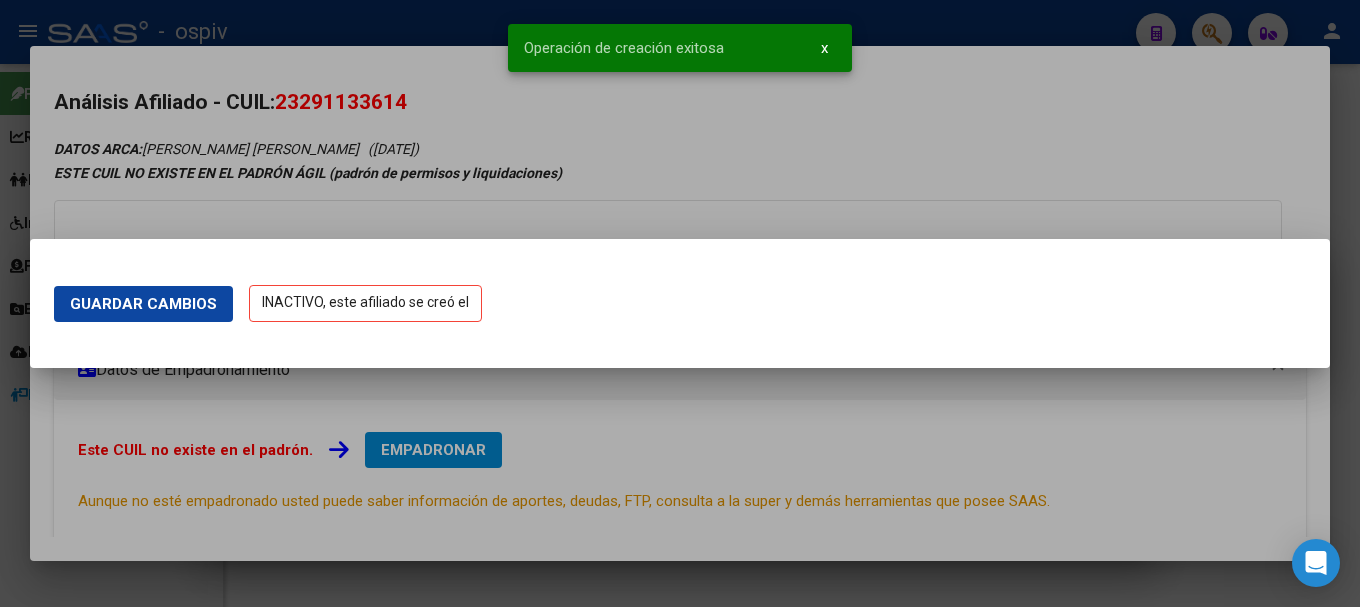 scroll, scrollTop: 0, scrollLeft: 0, axis: both 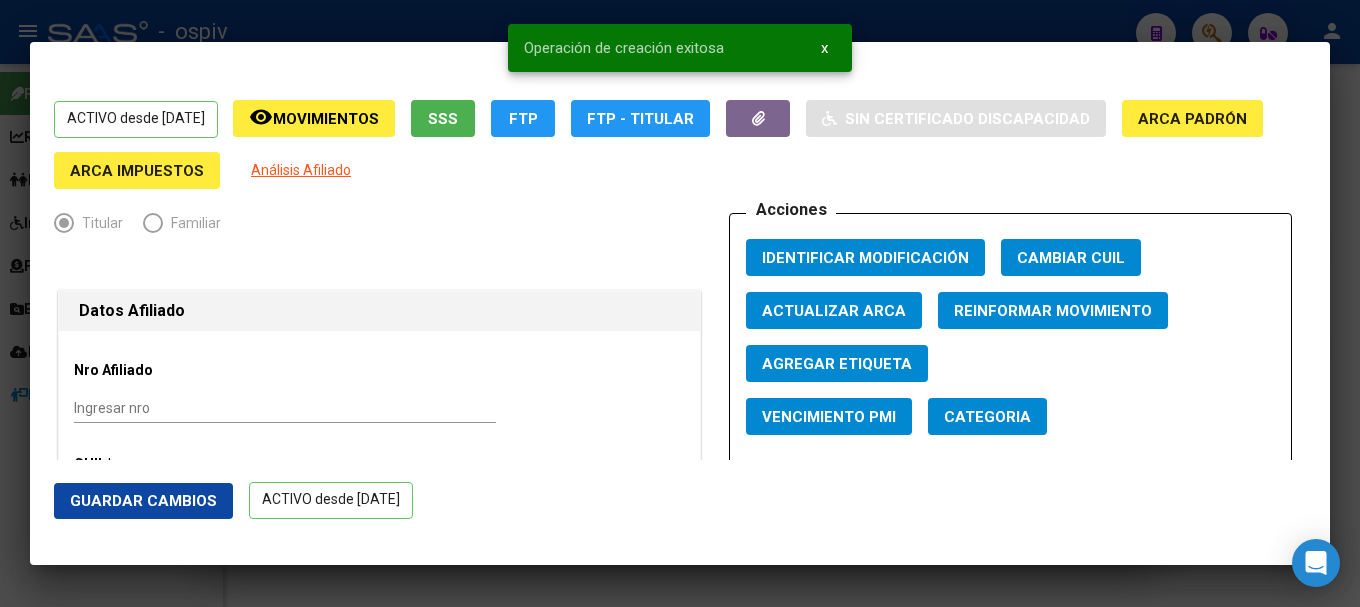click on "Categoria" 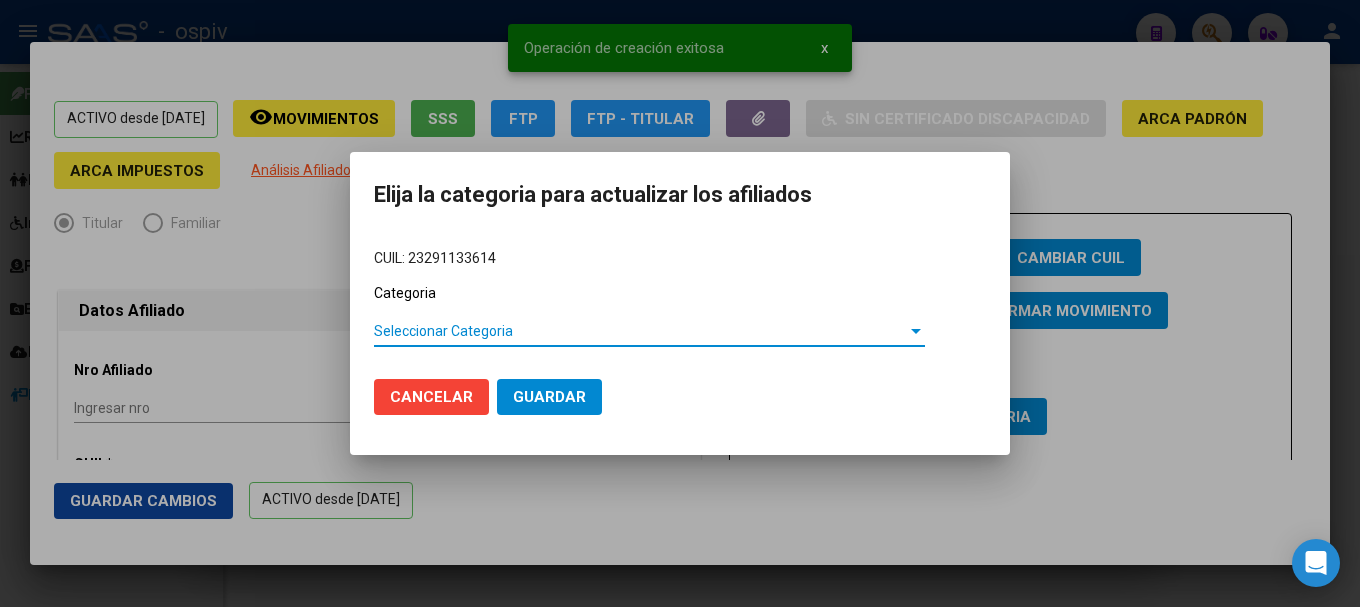 click on "Seleccionar Categoria" at bounding box center (640, 331) 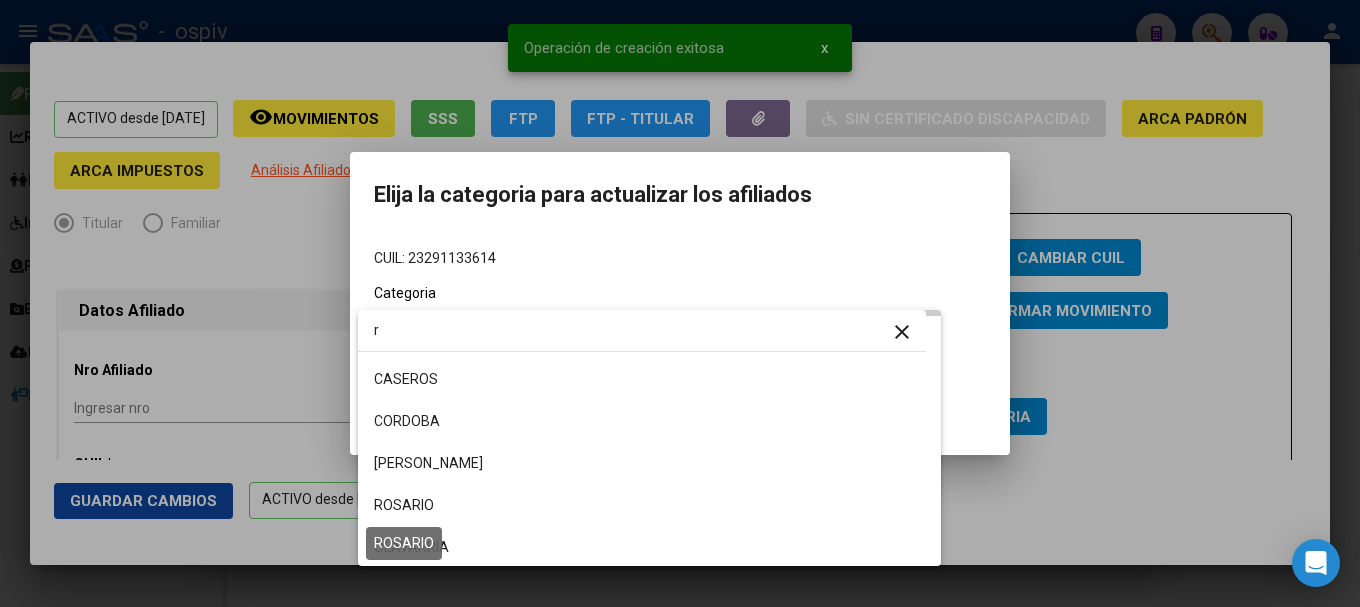scroll, scrollTop: 164, scrollLeft: 0, axis: vertical 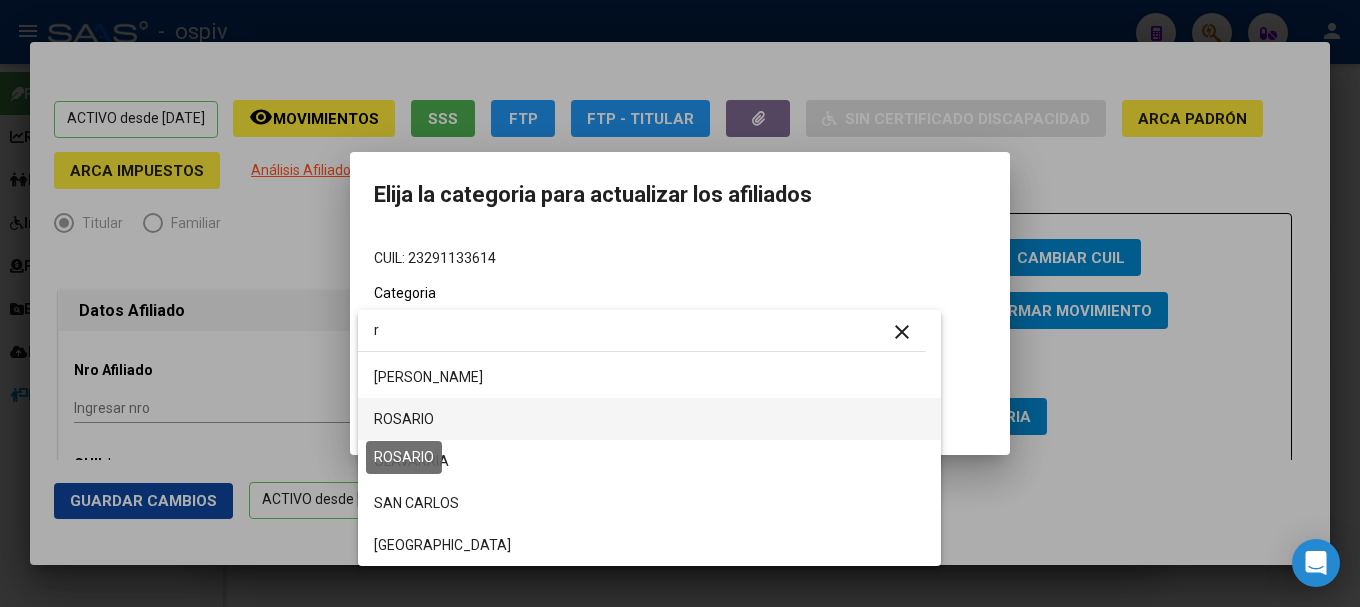 type on "r" 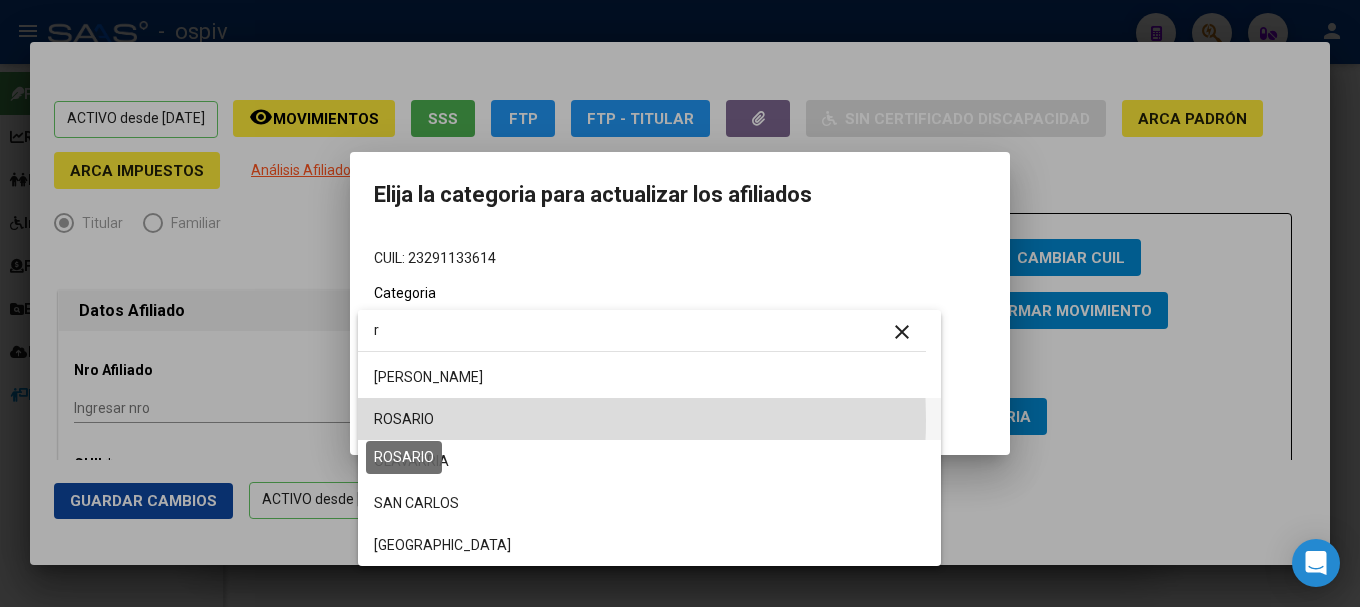 click on "ROSARIO" at bounding box center [404, 419] 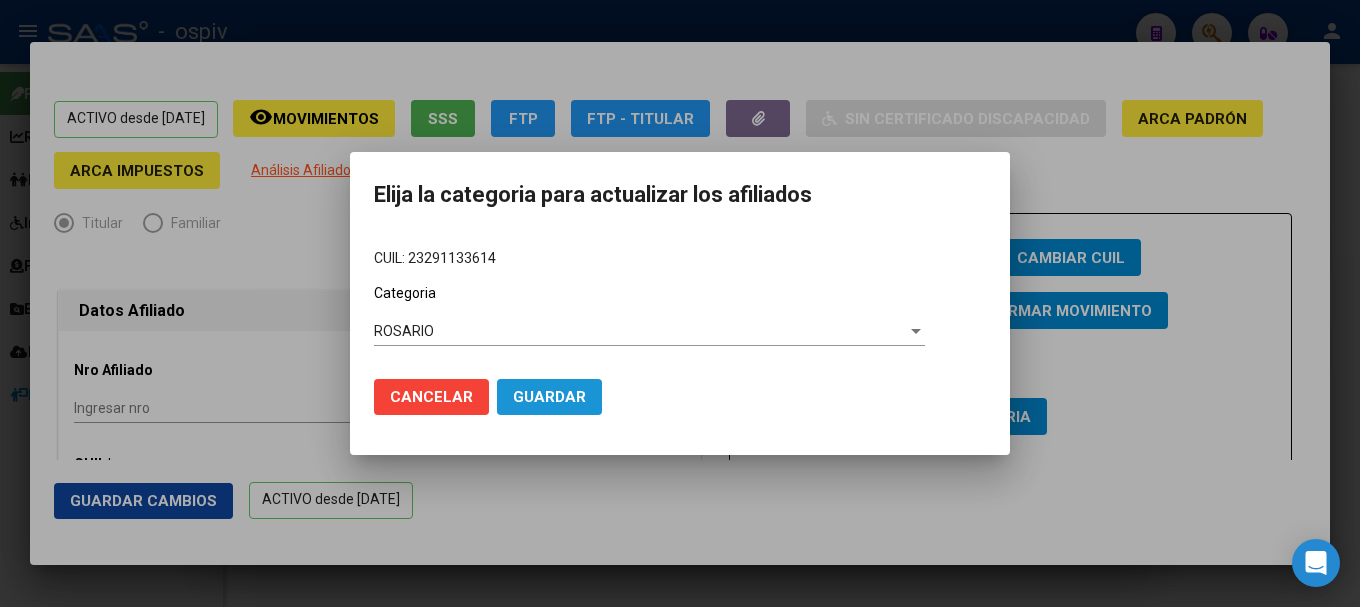 click on "Guardar" at bounding box center [549, 397] 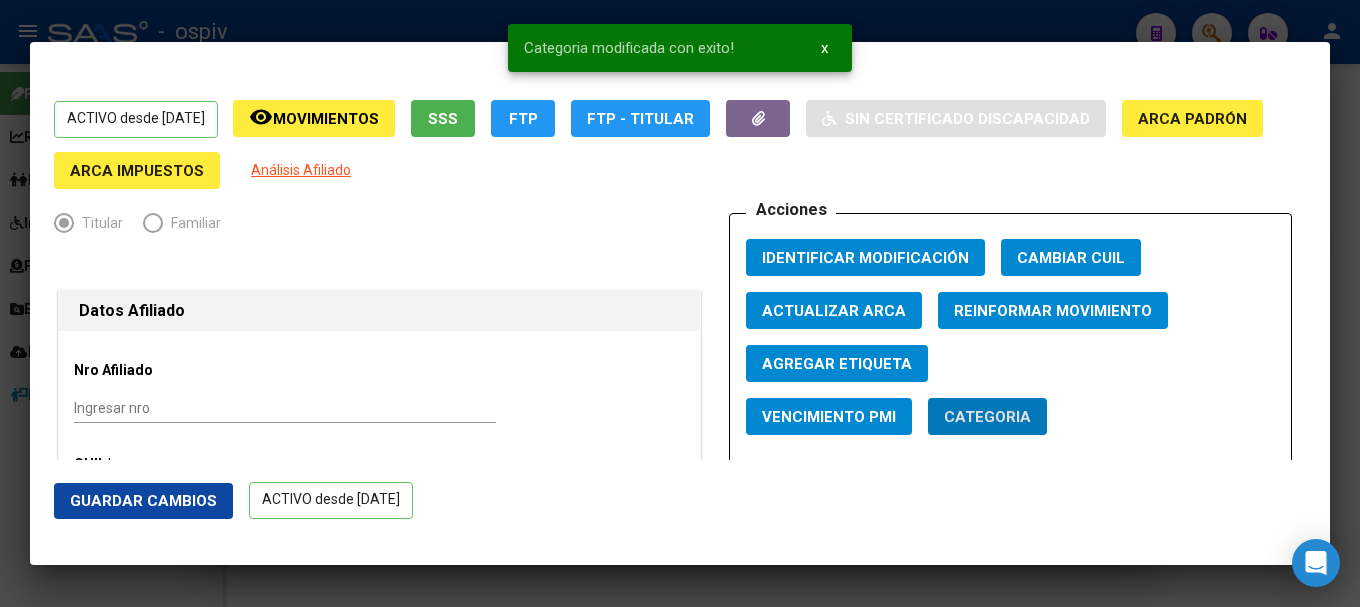 click on "Agregar Etiqueta" 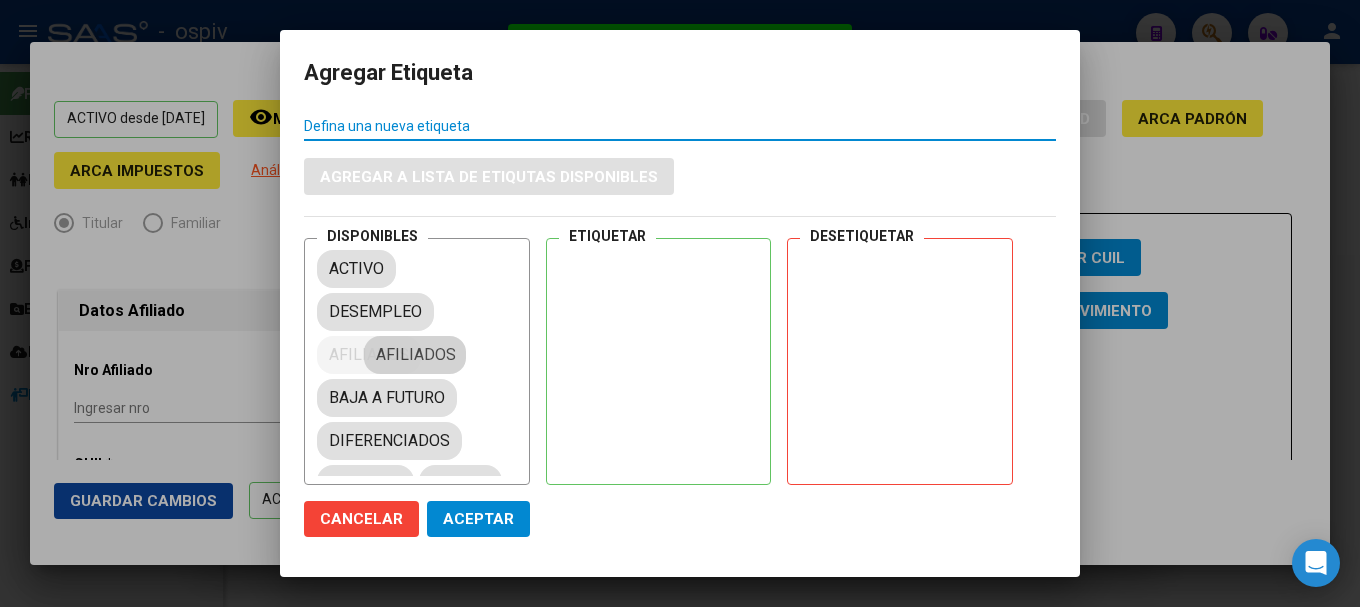 drag, startPoint x: 401, startPoint y: 353, endPoint x: 650, endPoint y: 302, distance: 254.16924 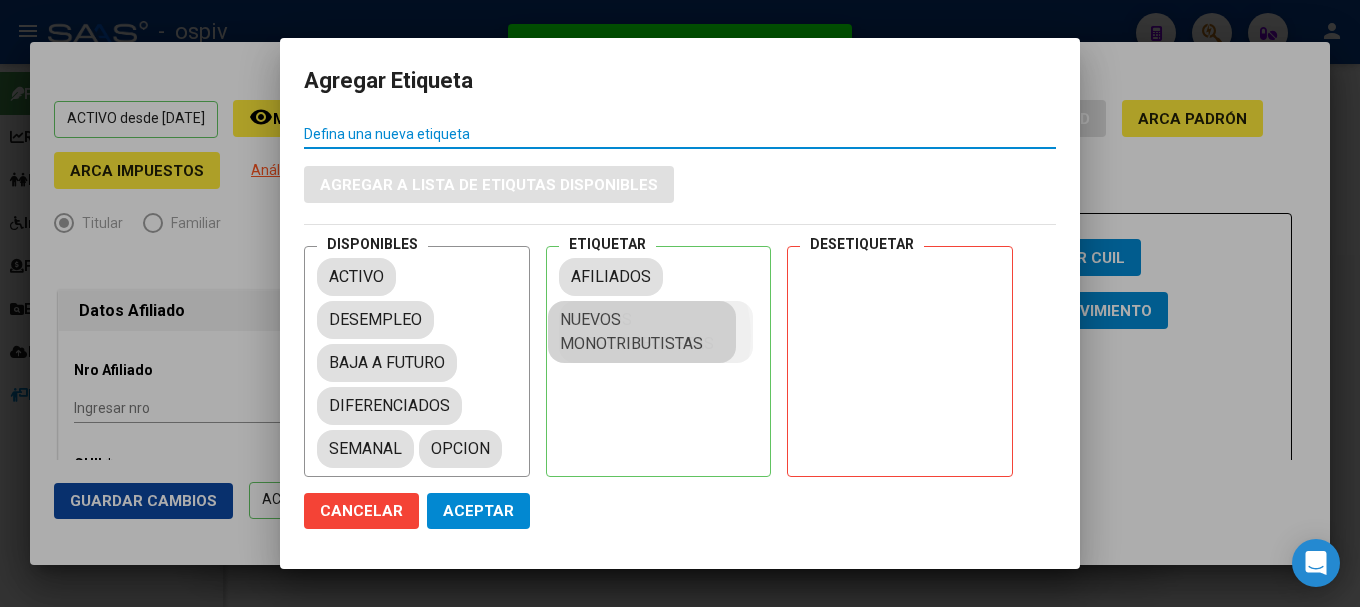 scroll, scrollTop: 0, scrollLeft: 0, axis: both 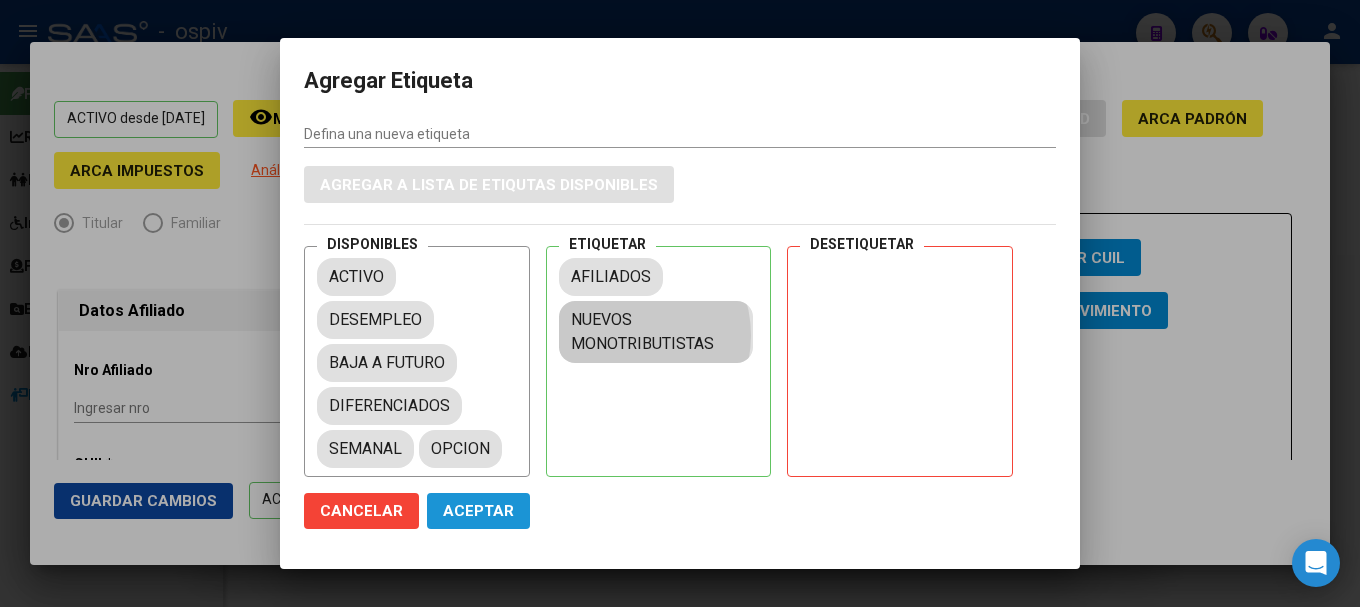 click on "Aceptar" 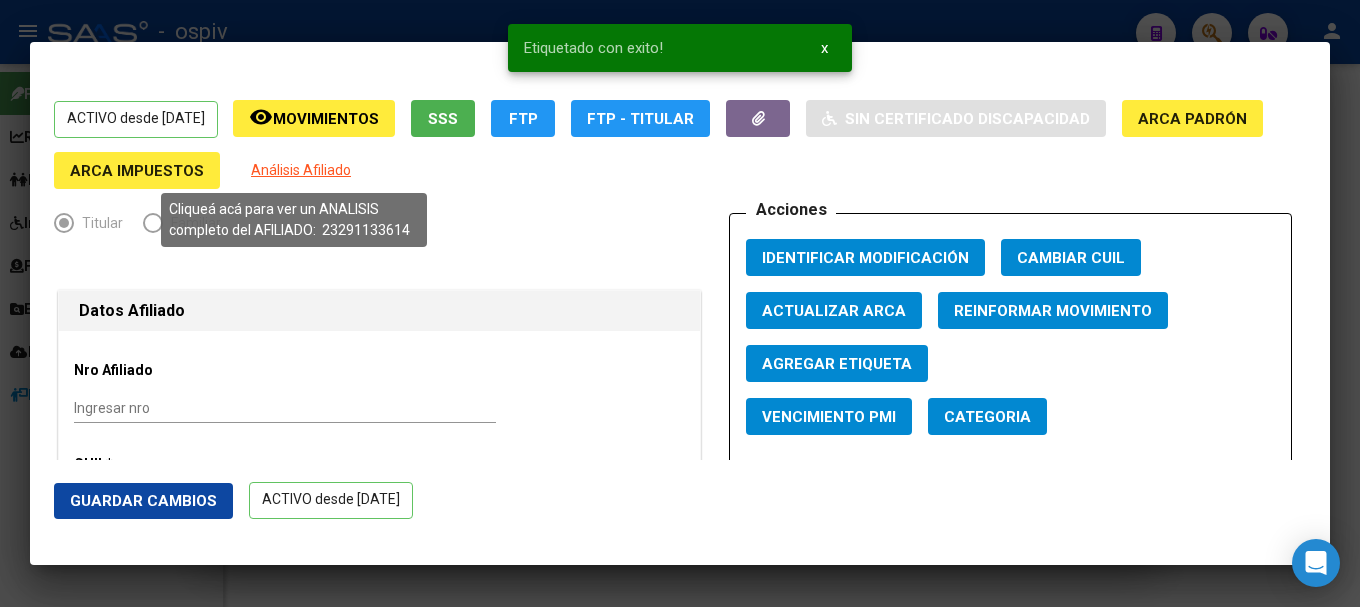 click on "Análisis Afiliado" 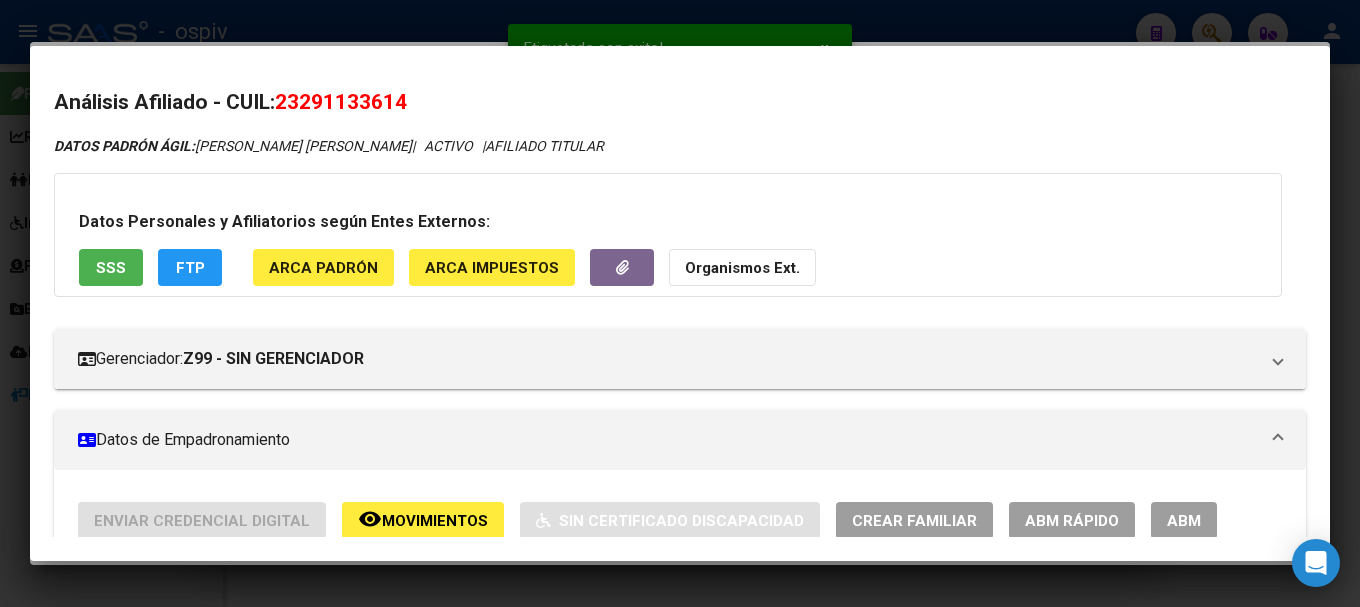 click on "Crear Familiar" at bounding box center [914, 520] 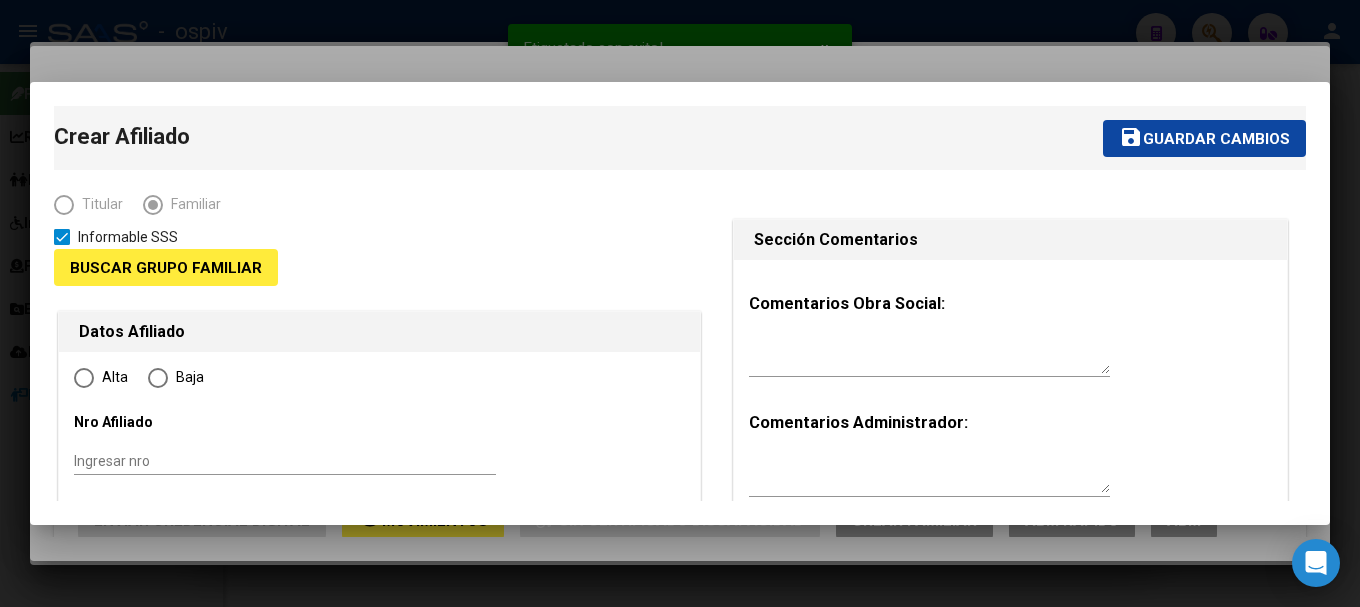 type on "23-29113361-4" 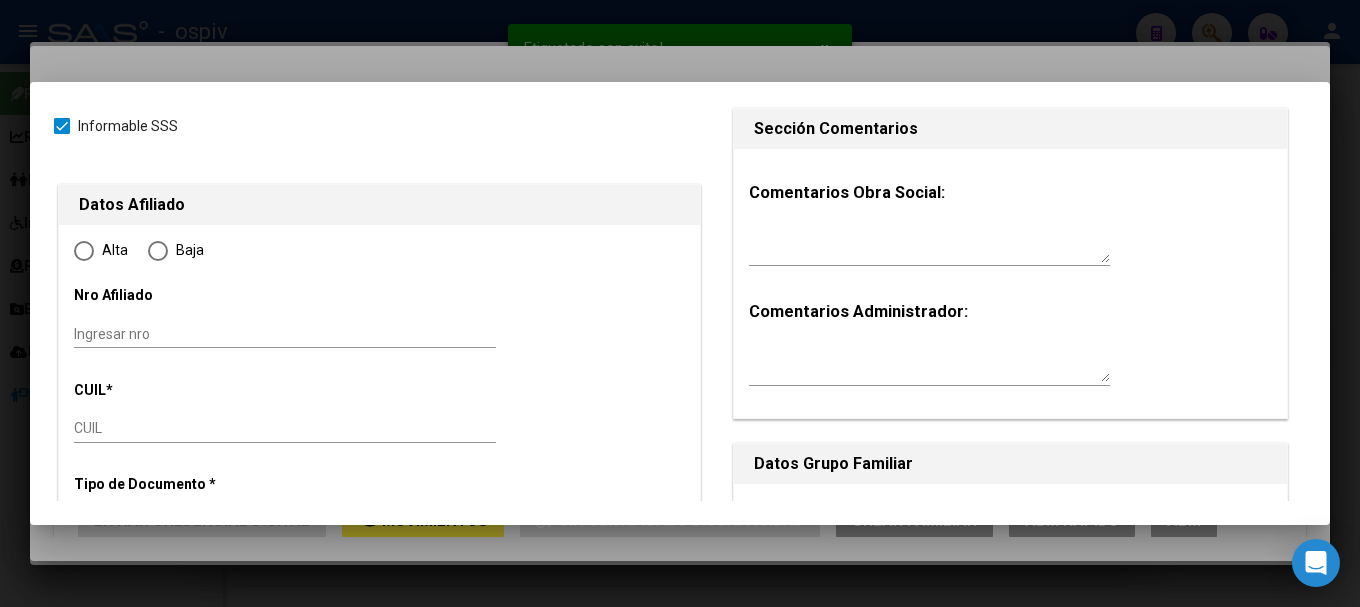 type on "VENADO TUERTO" 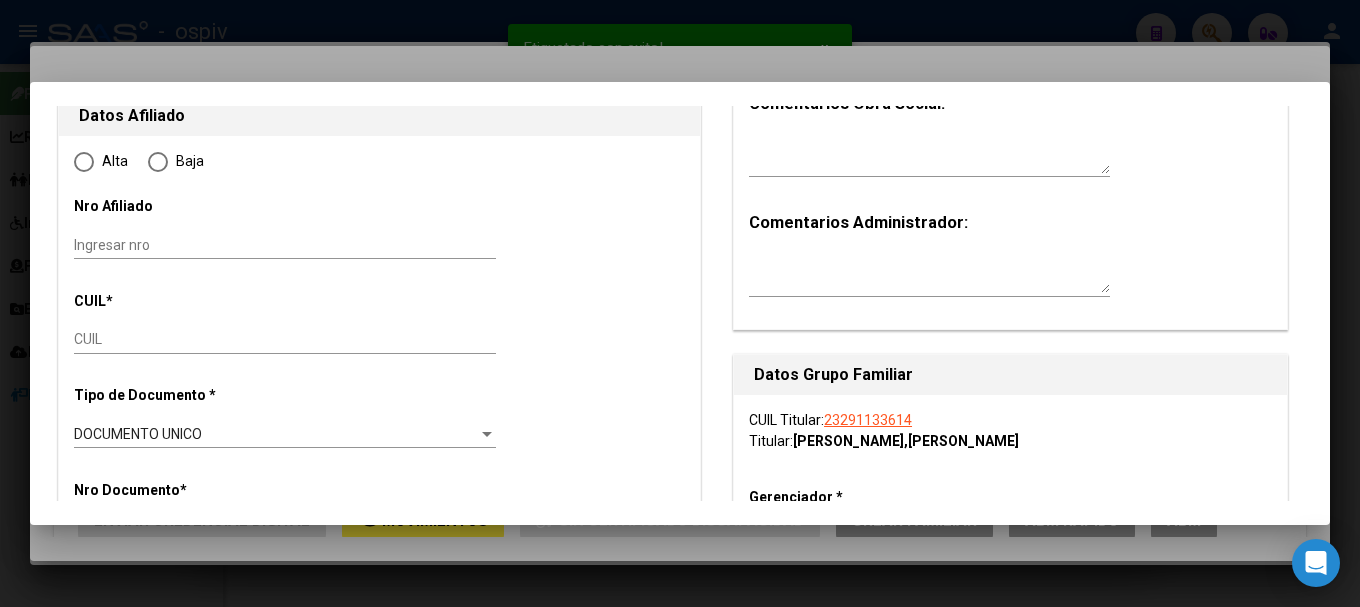 radio on "true" 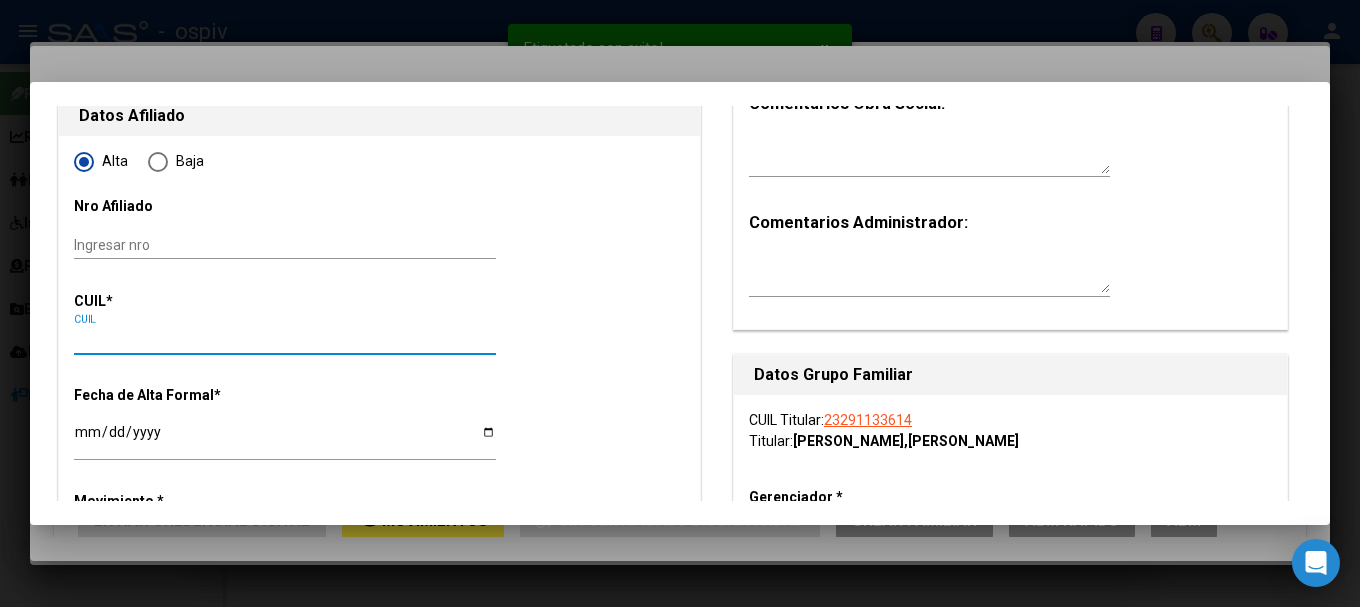 click on "CUIL" at bounding box center (285, 339) 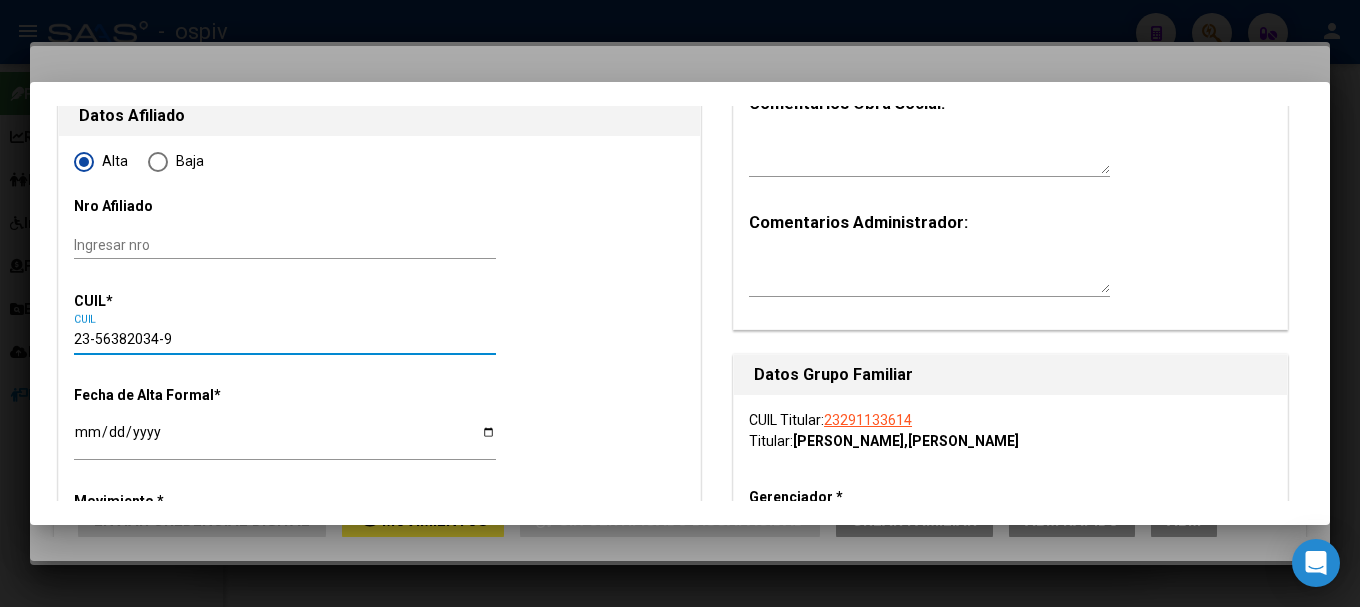 type on "23-56382034-9" 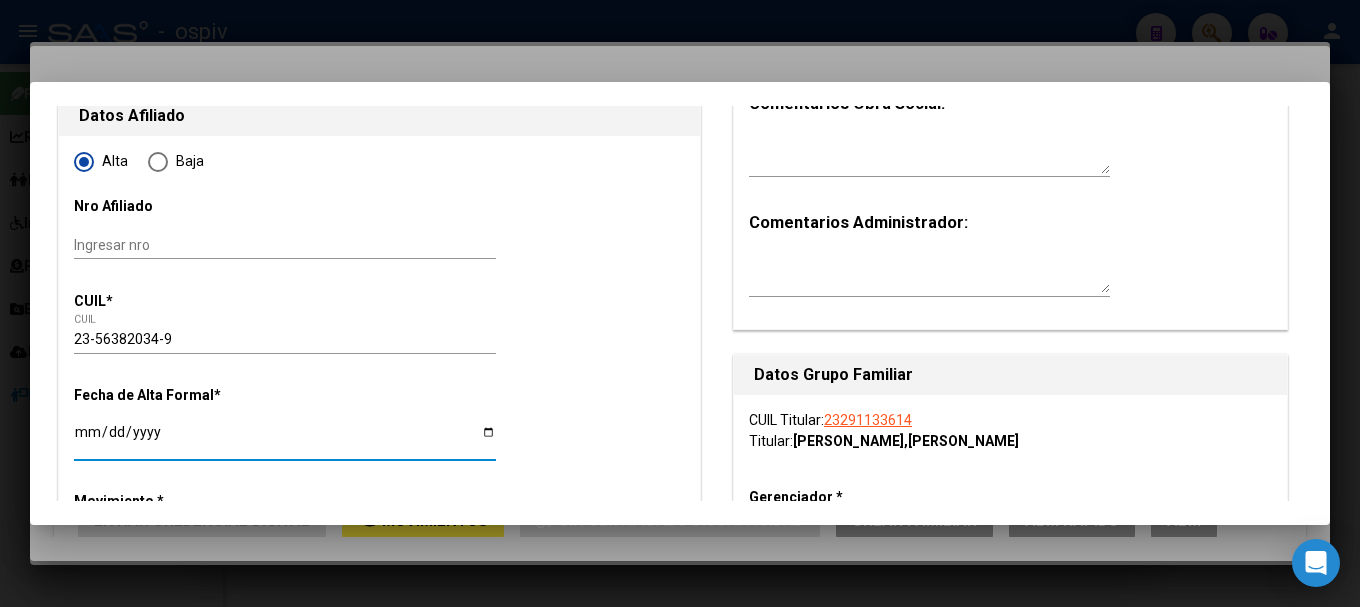 type on "56382034" 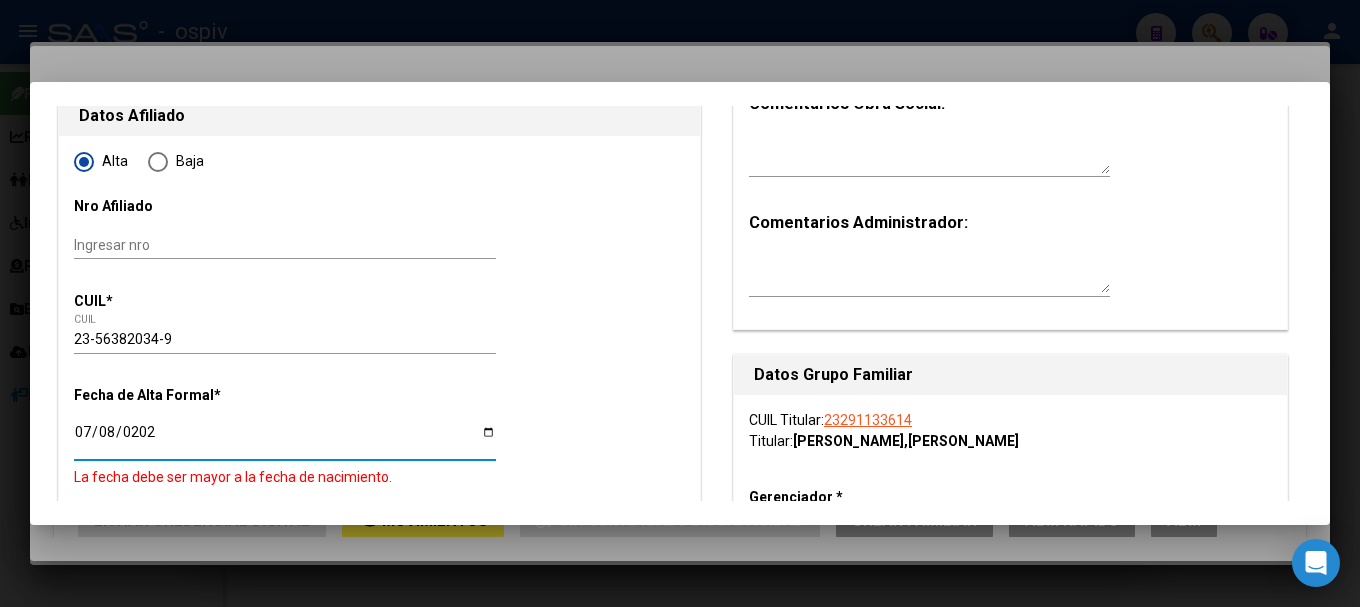 type on "2025-07-08" 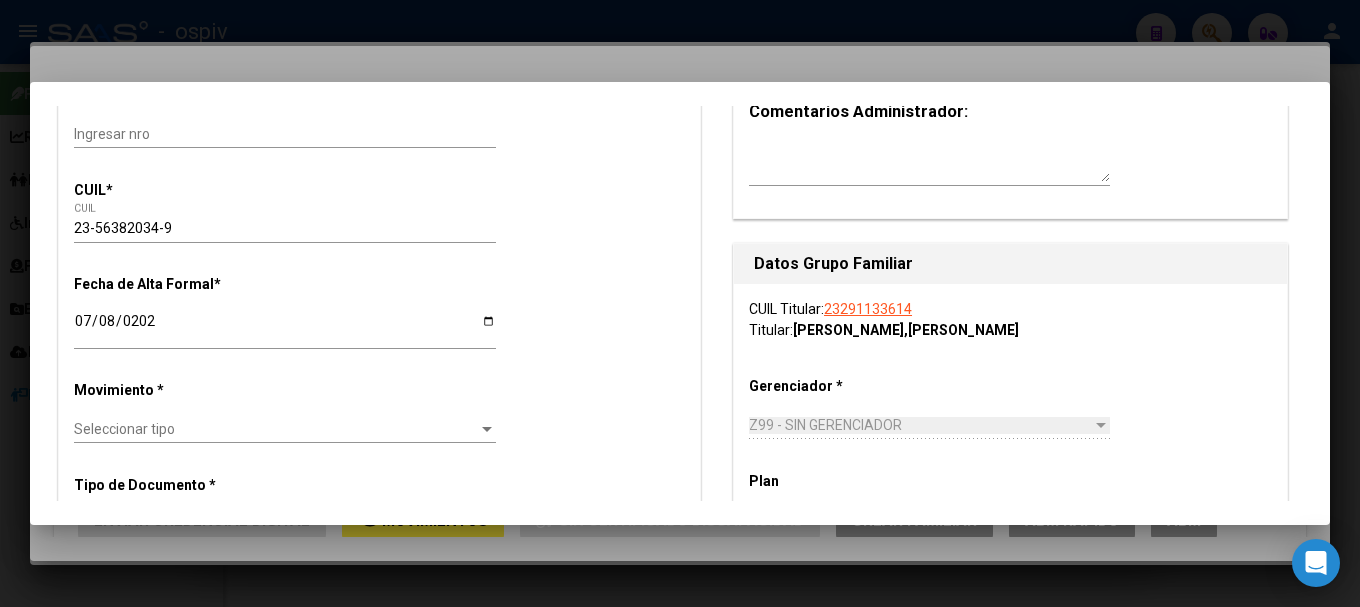 scroll, scrollTop: 400, scrollLeft: 0, axis: vertical 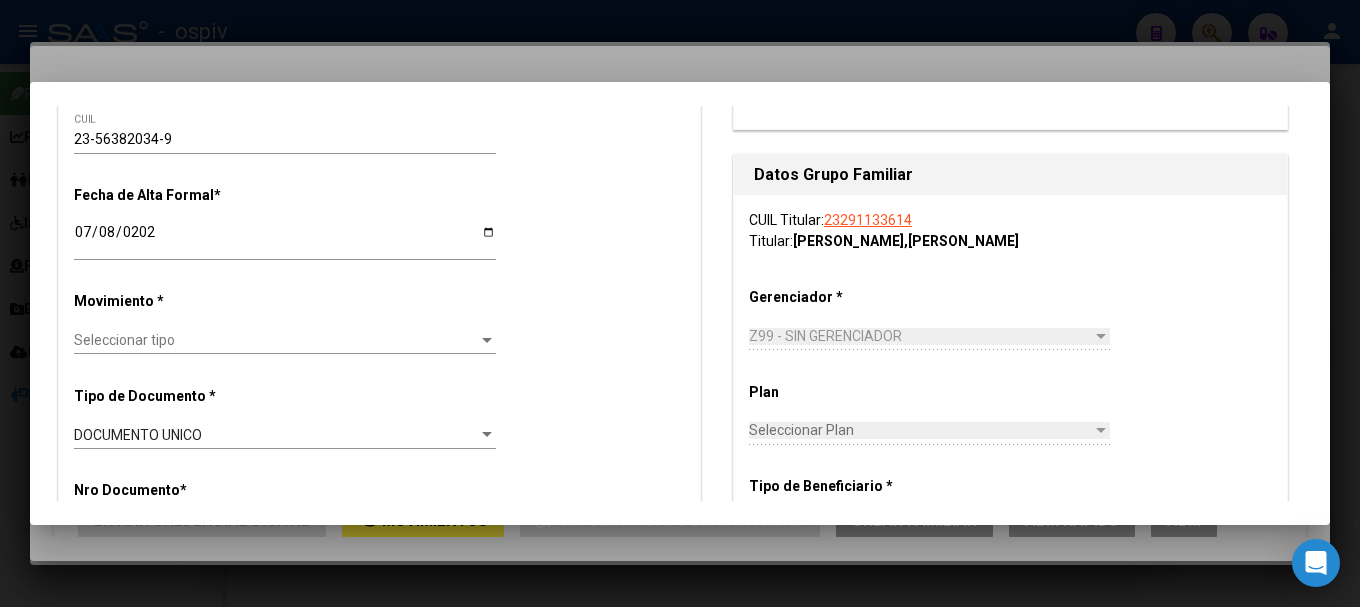 click on "Seleccionar tipo Seleccionar tipo" 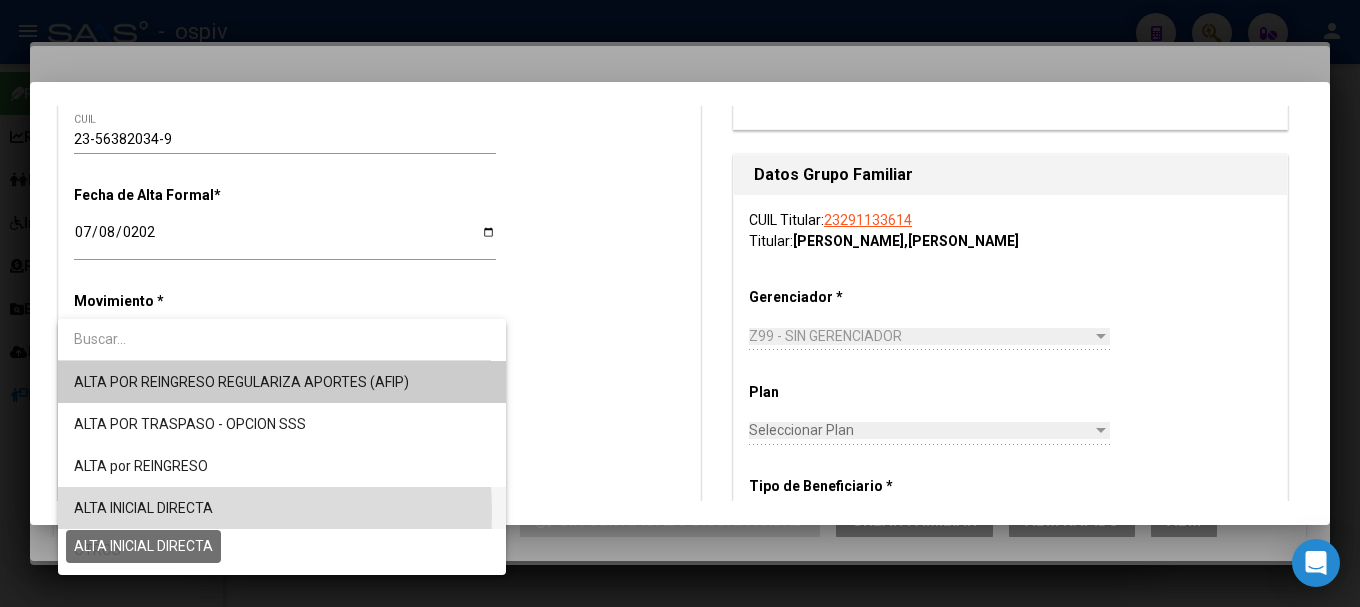 click on "ALTA INICIAL DIRECTA" at bounding box center [143, 508] 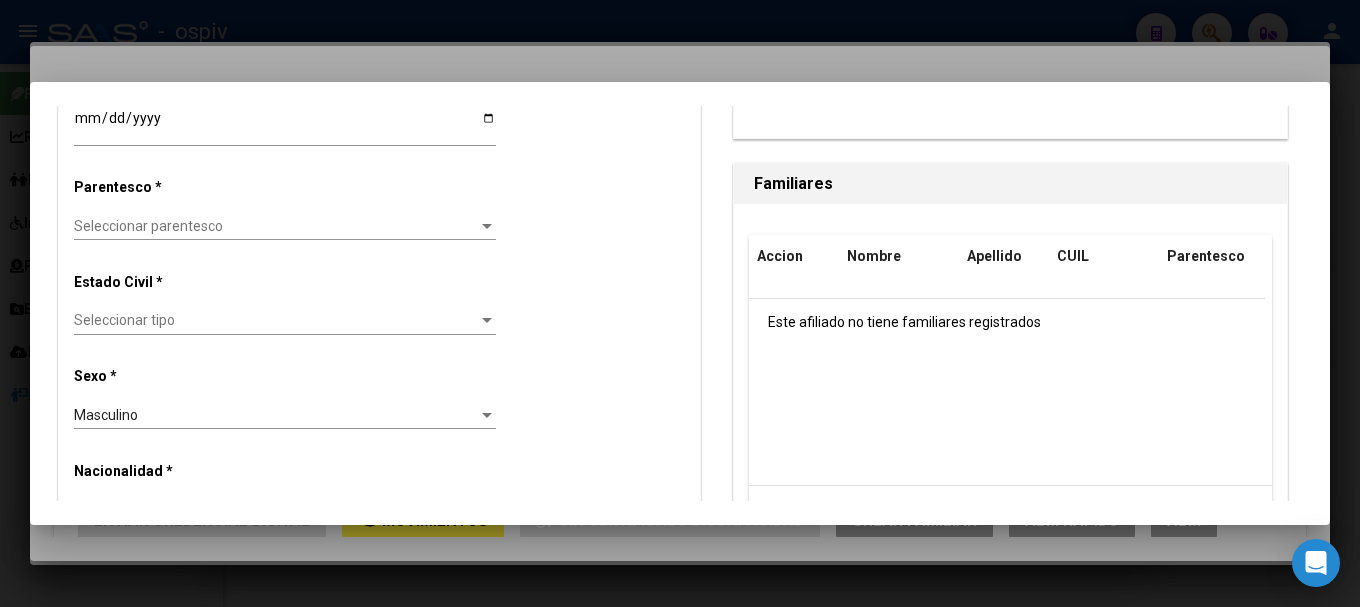scroll, scrollTop: 1100, scrollLeft: 0, axis: vertical 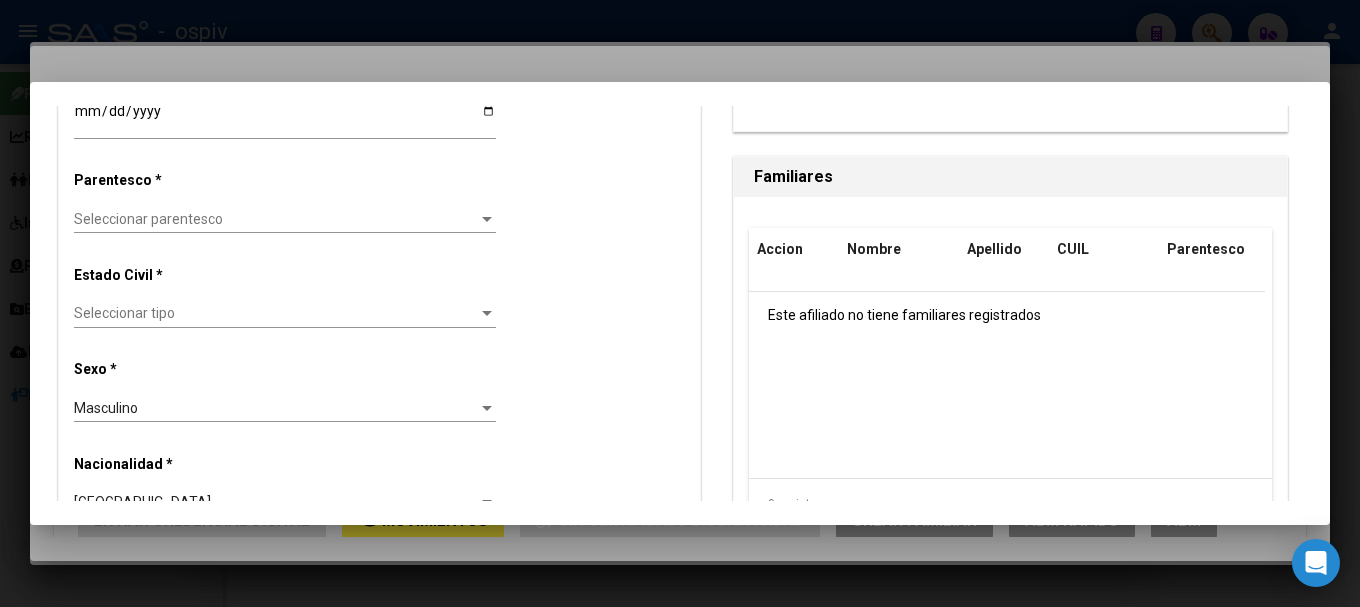 click on "Seleccionar tipo Seleccionar tipo" at bounding box center (285, 322) 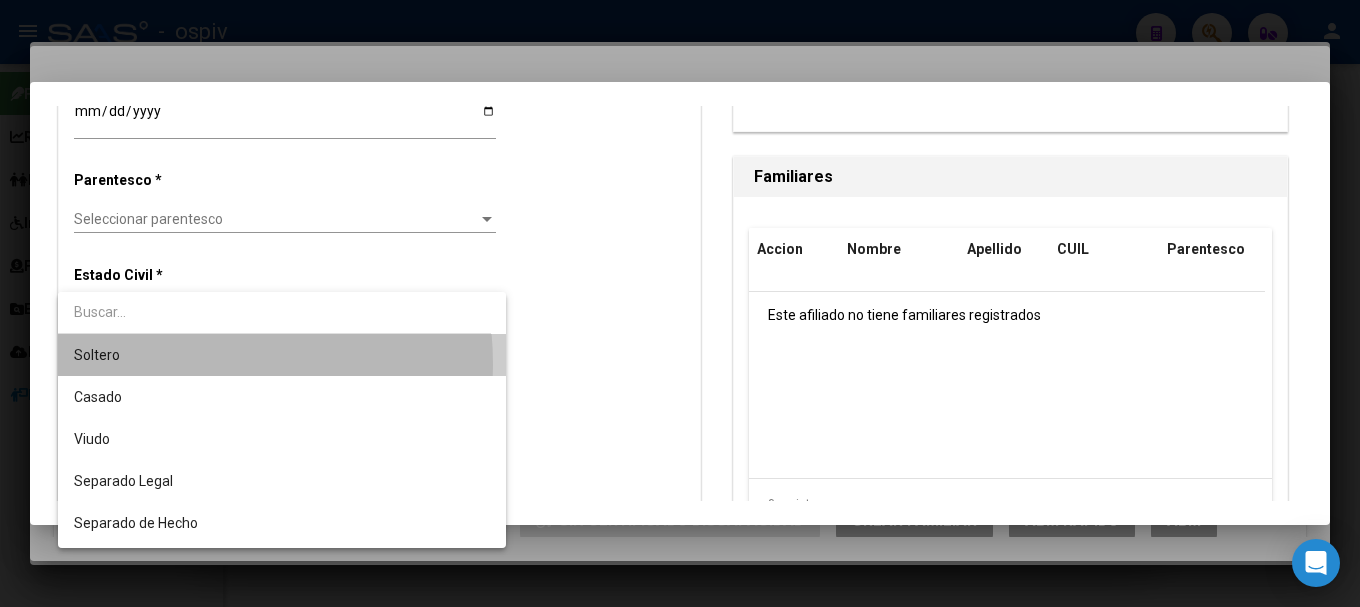 click on "Soltero" at bounding box center [282, 355] 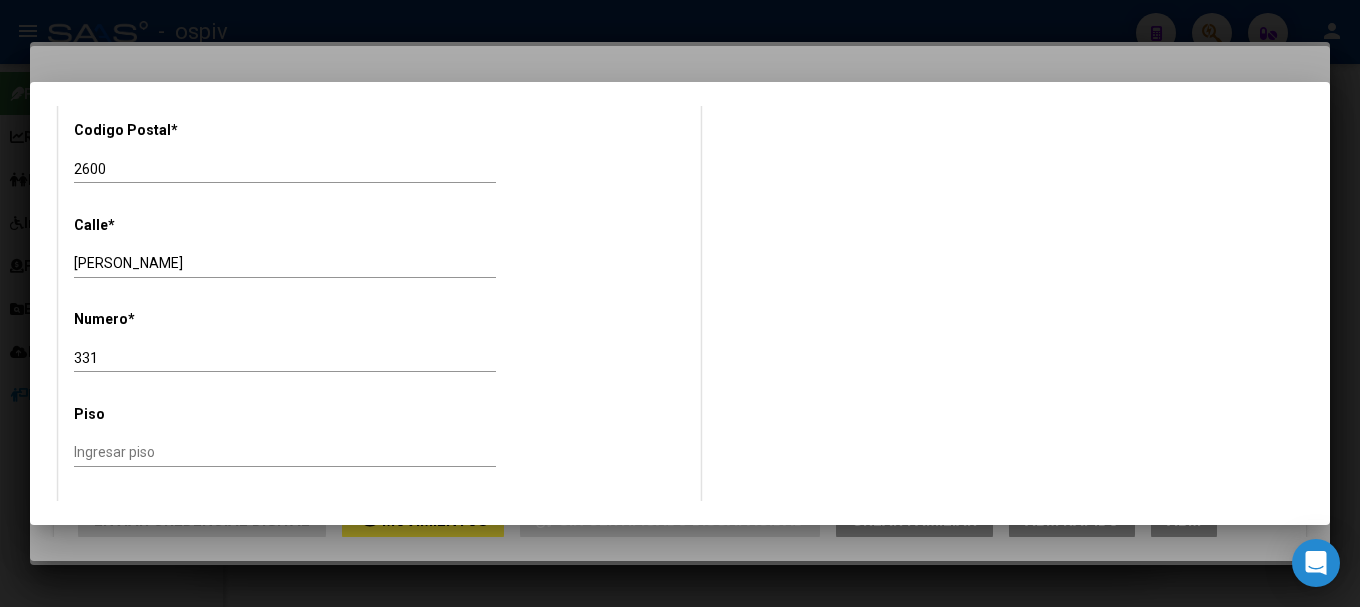 scroll, scrollTop: 2100, scrollLeft: 0, axis: vertical 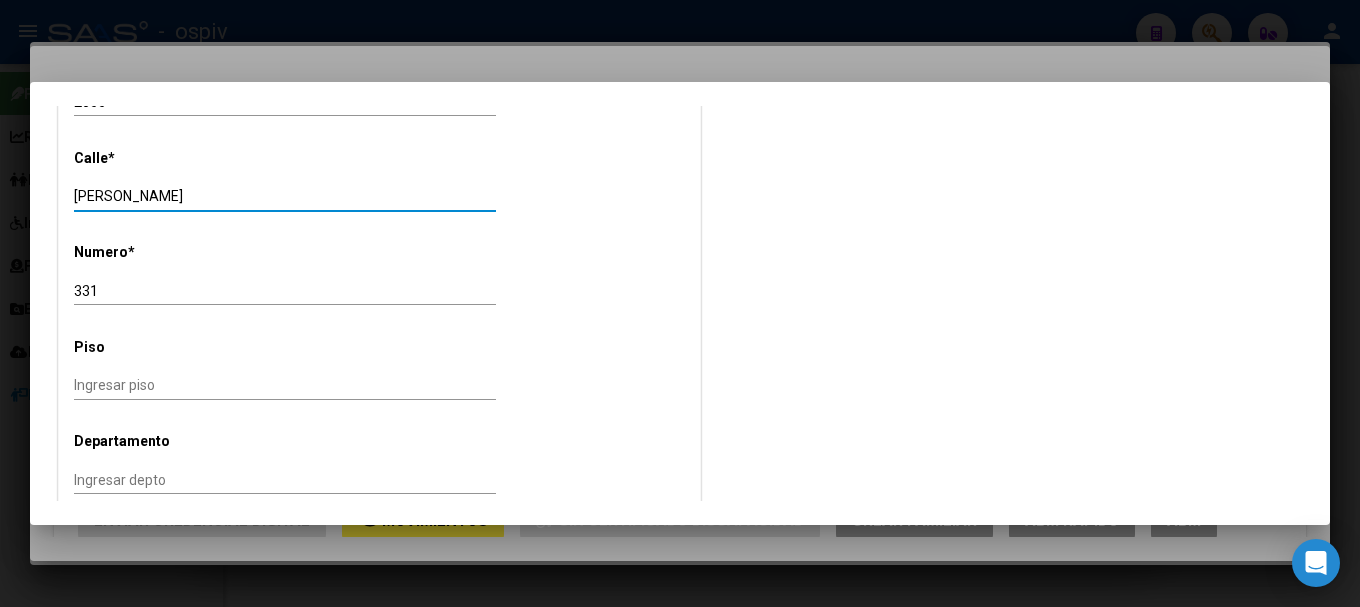 drag, startPoint x: 205, startPoint y: 199, endPoint x: 0, endPoint y: 191, distance: 205.15604 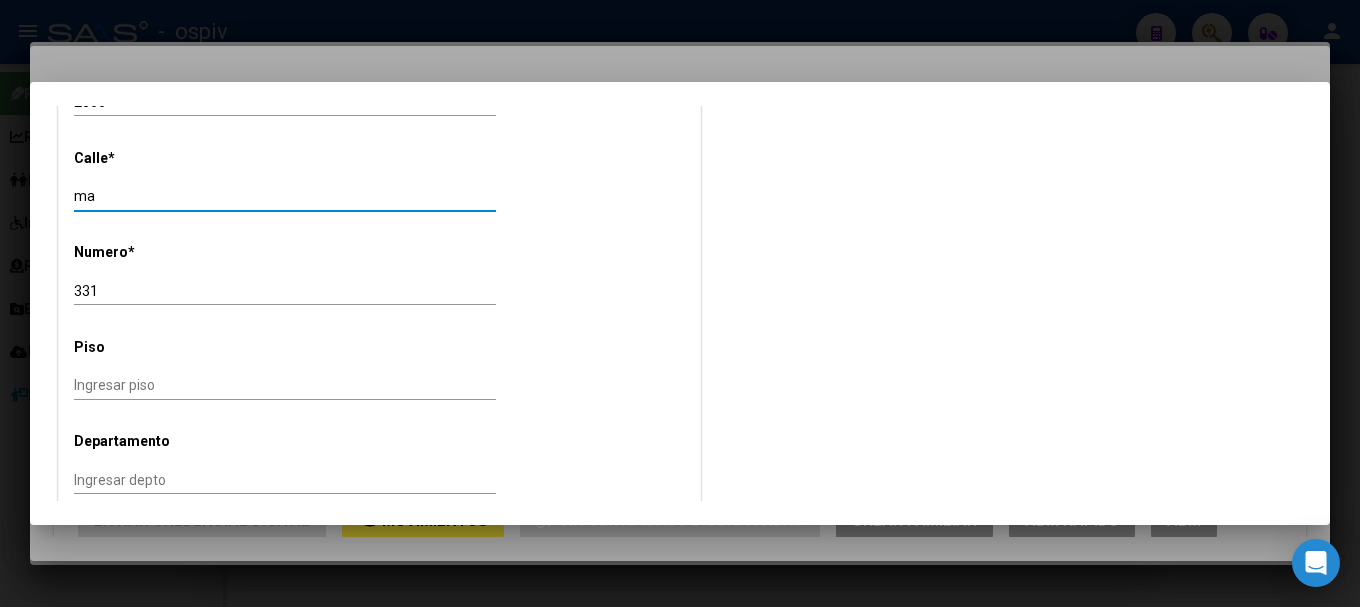 type on "m" 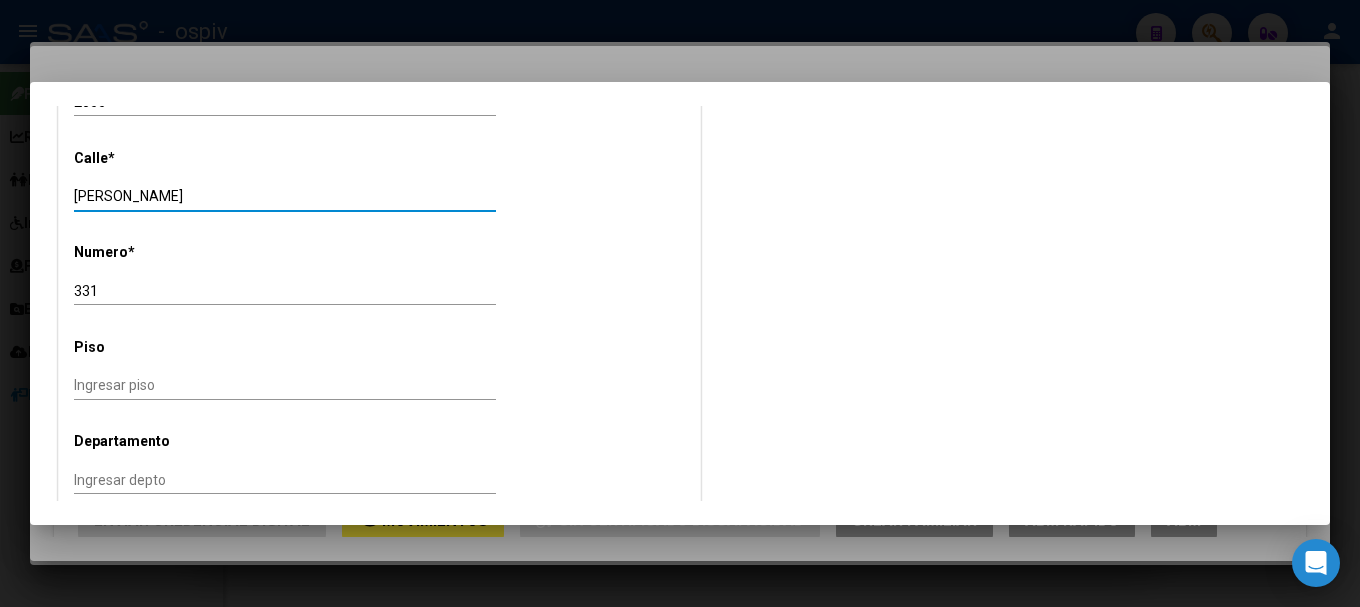 type on "MATHEU" 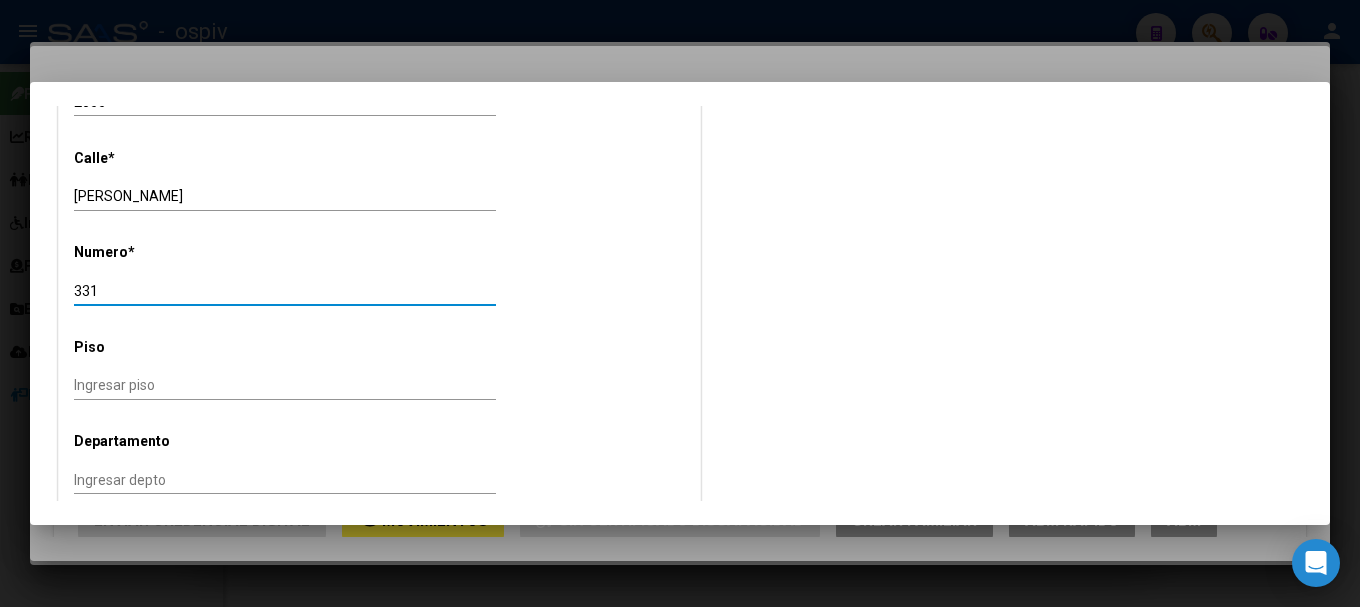 drag, startPoint x: 111, startPoint y: 294, endPoint x: 0, endPoint y: 245, distance: 121.33425 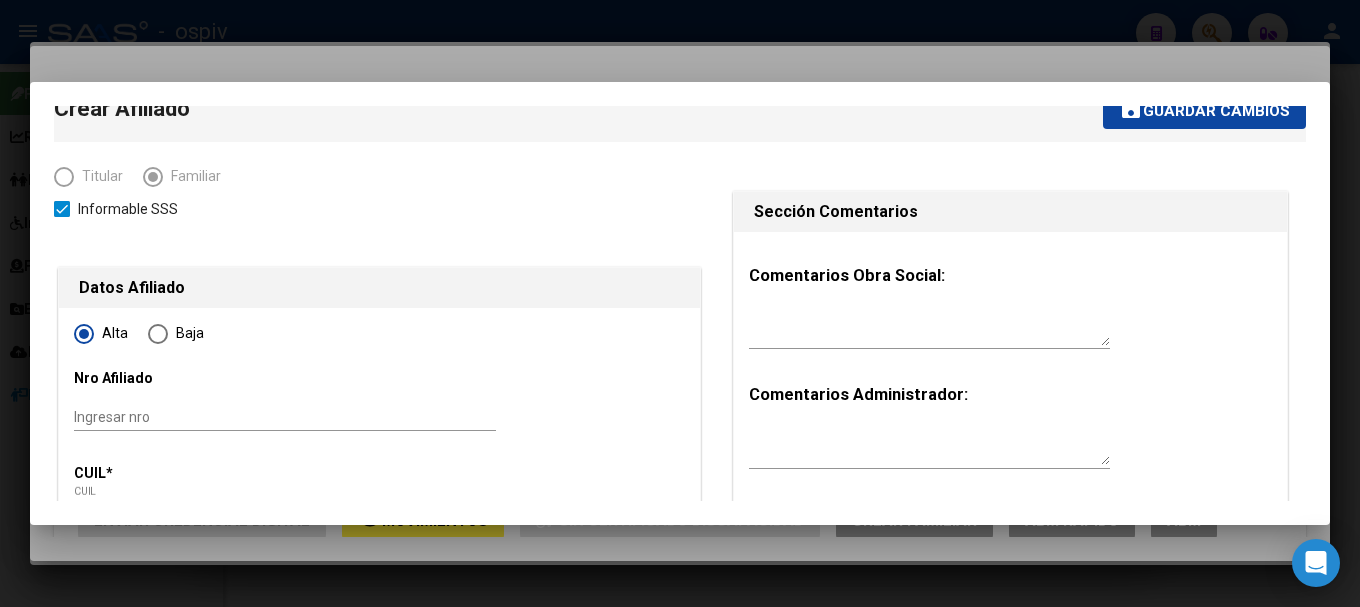 scroll, scrollTop: 0, scrollLeft: 0, axis: both 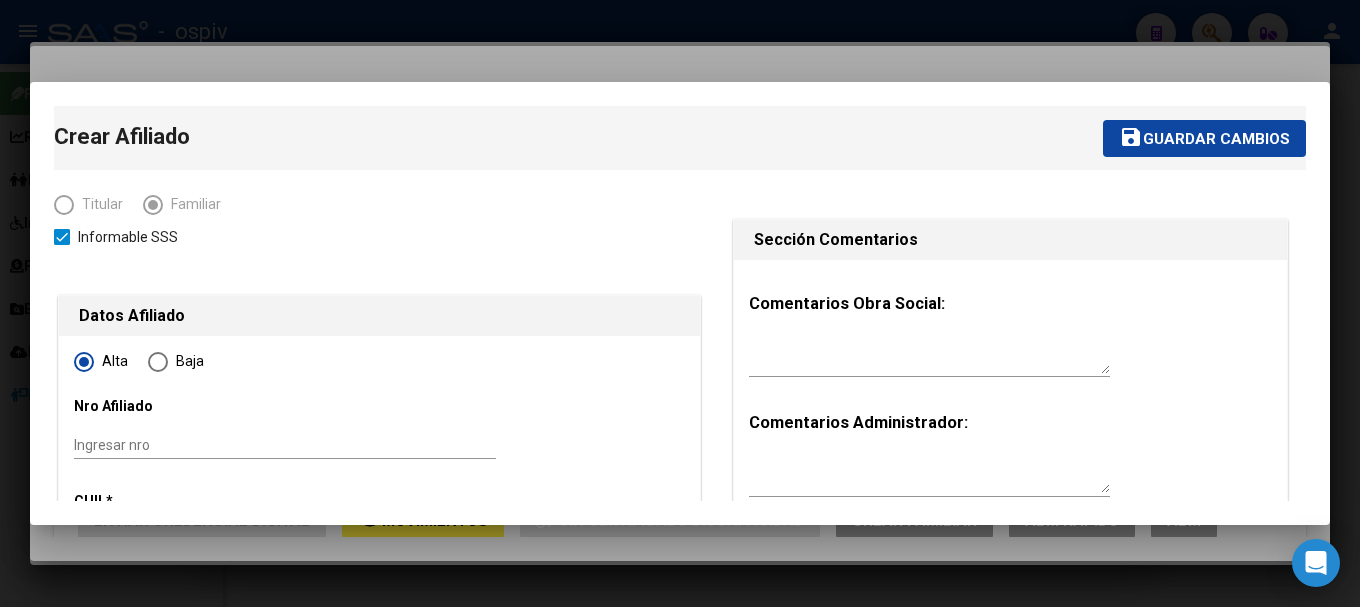 type on "516" 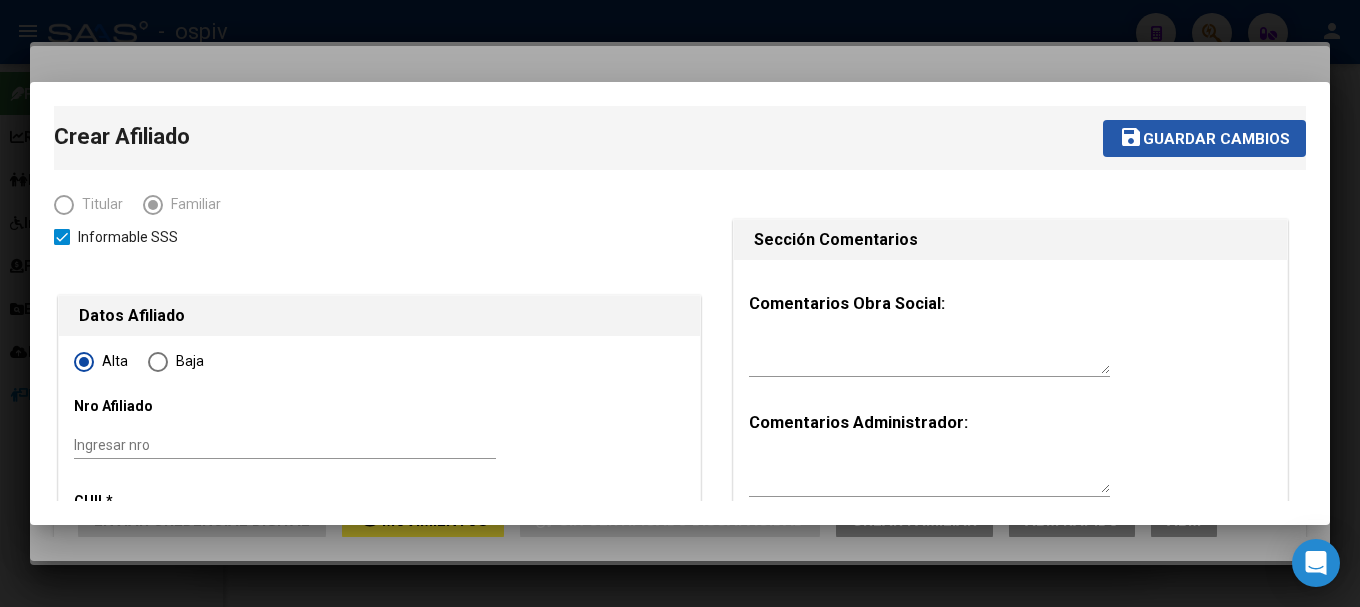 click on "Guardar cambios" at bounding box center [1216, 139] 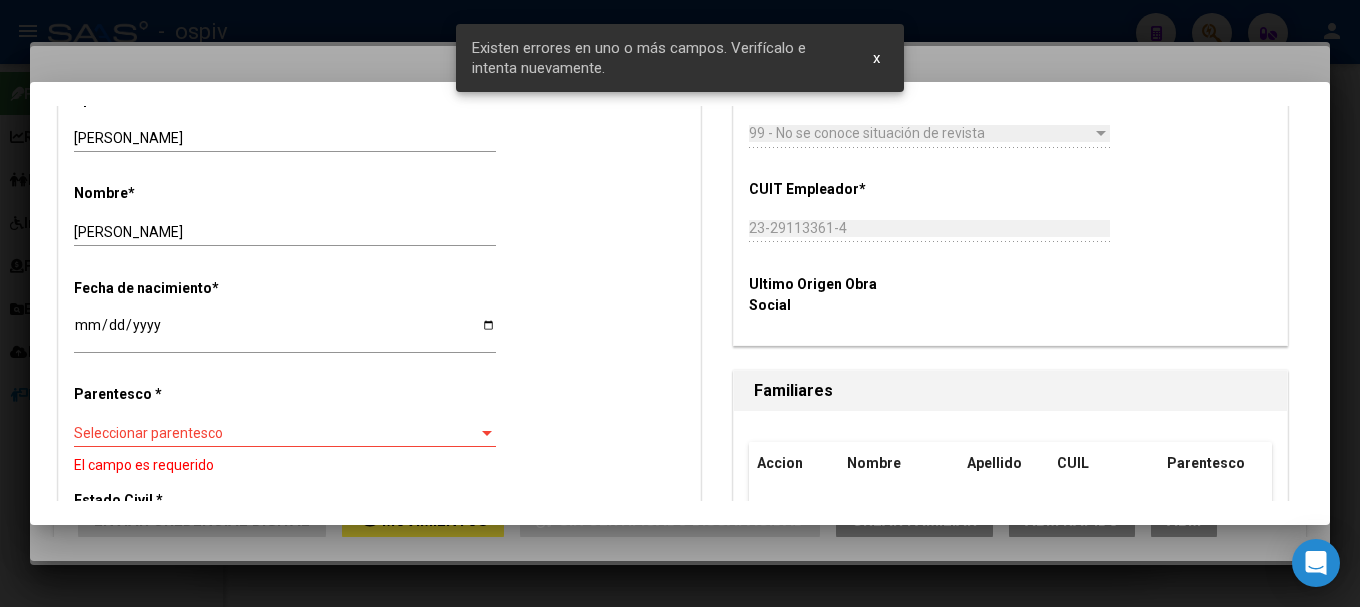 scroll, scrollTop: 900, scrollLeft: 0, axis: vertical 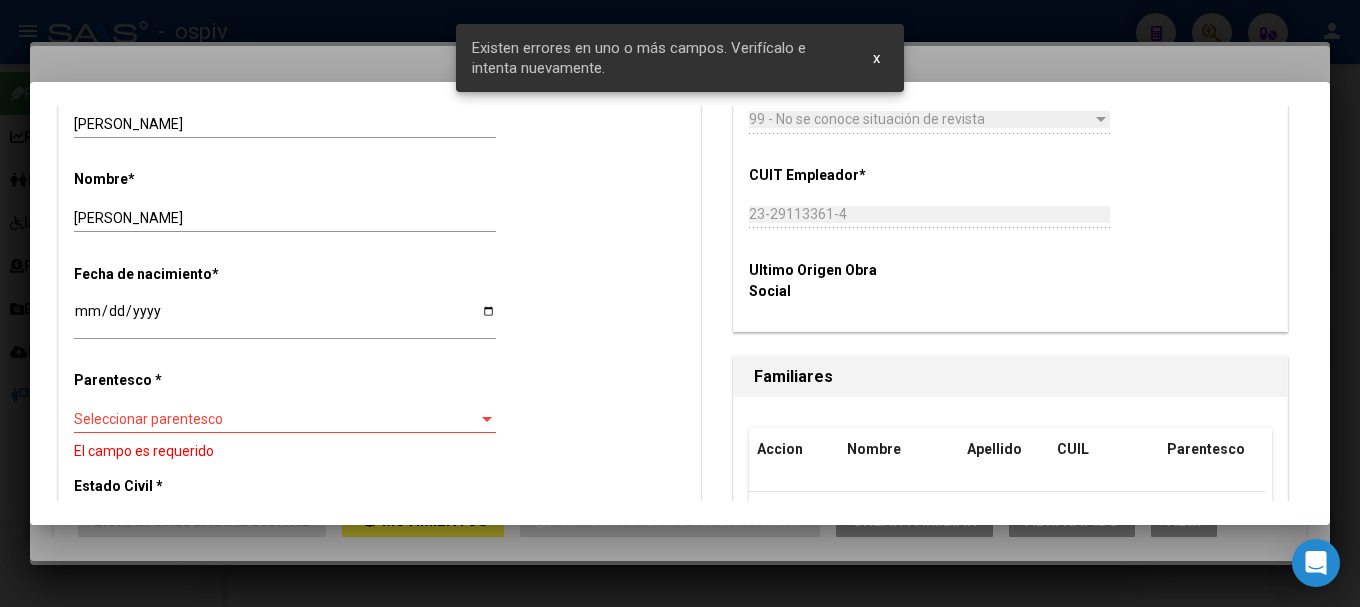 click on "Seleccionar parentesco" at bounding box center (276, 419) 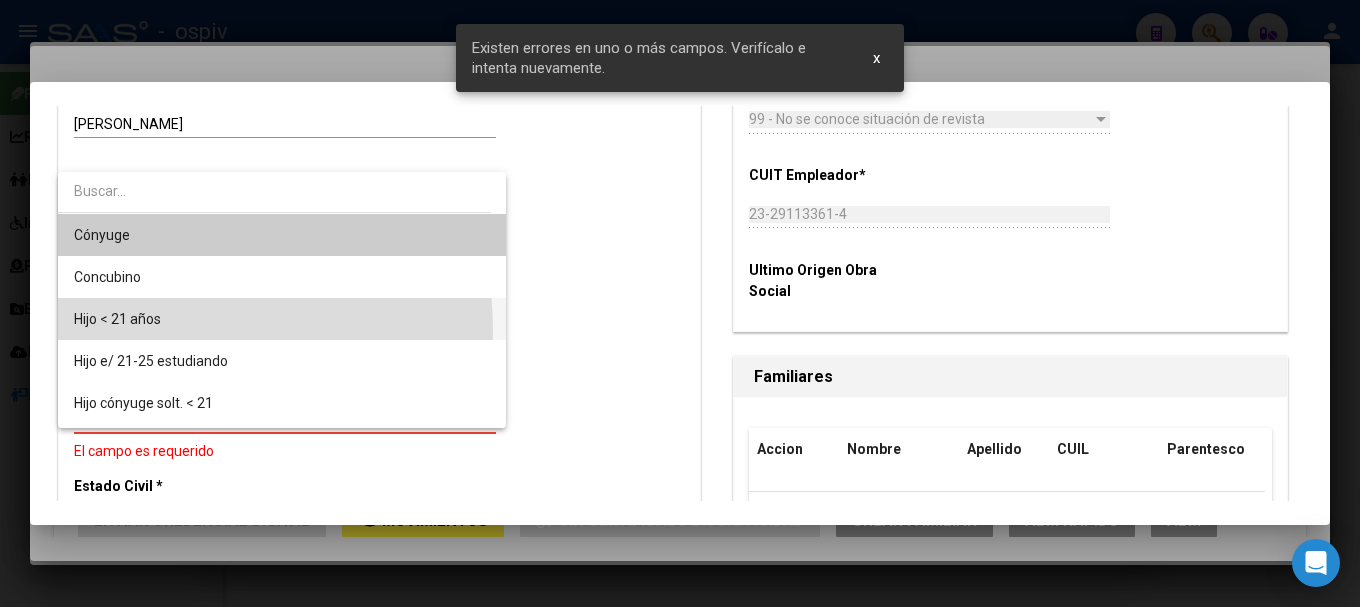drag, startPoint x: 123, startPoint y: 331, endPoint x: 646, endPoint y: 314, distance: 523.27625 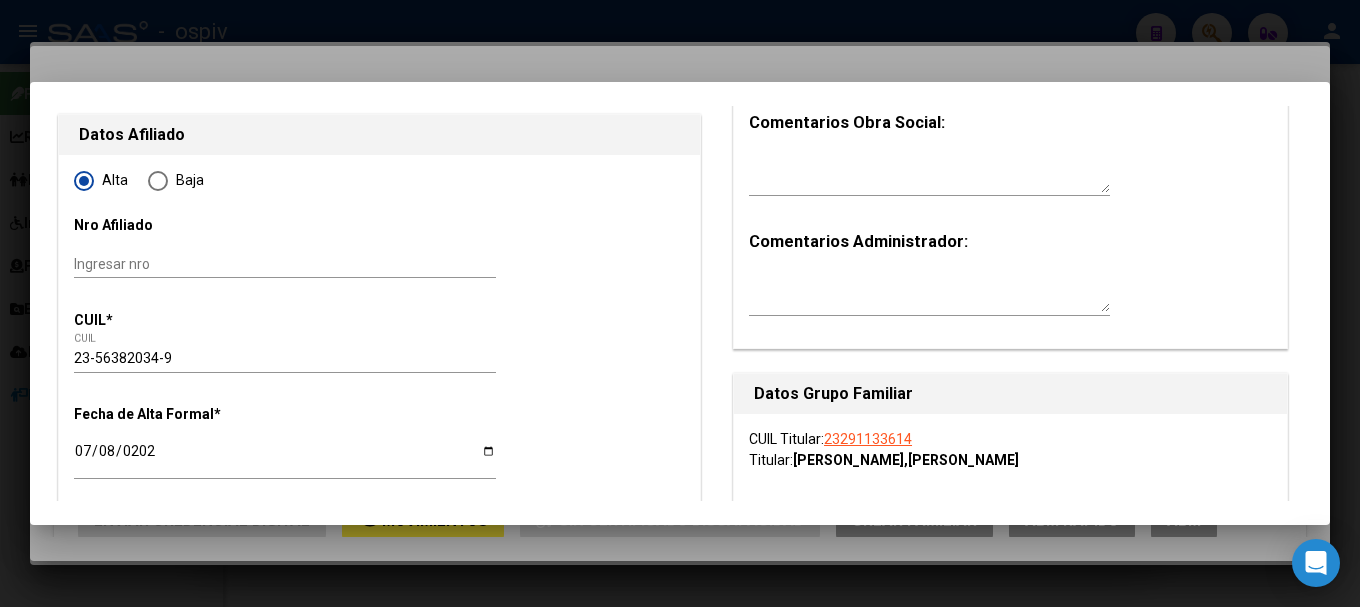scroll, scrollTop: 0, scrollLeft: 0, axis: both 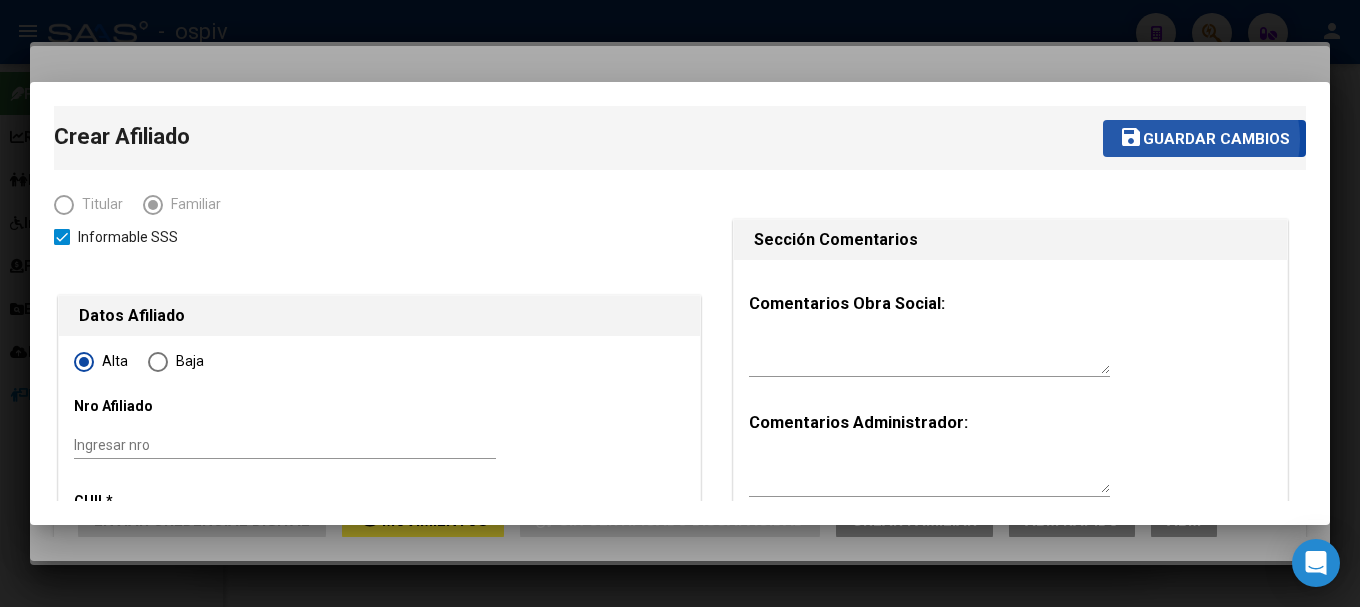 click on "Guardar cambios" at bounding box center [1216, 139] 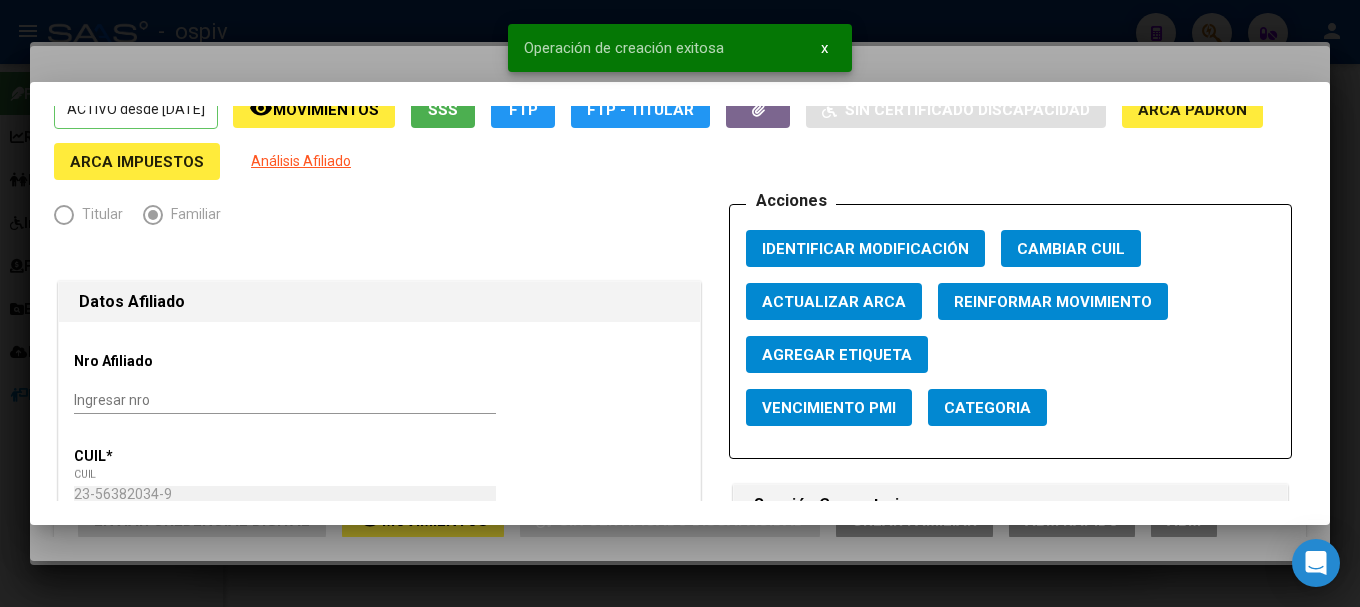 scroll, scrollTop: 200, scrollLeft: 0, axis: vertical 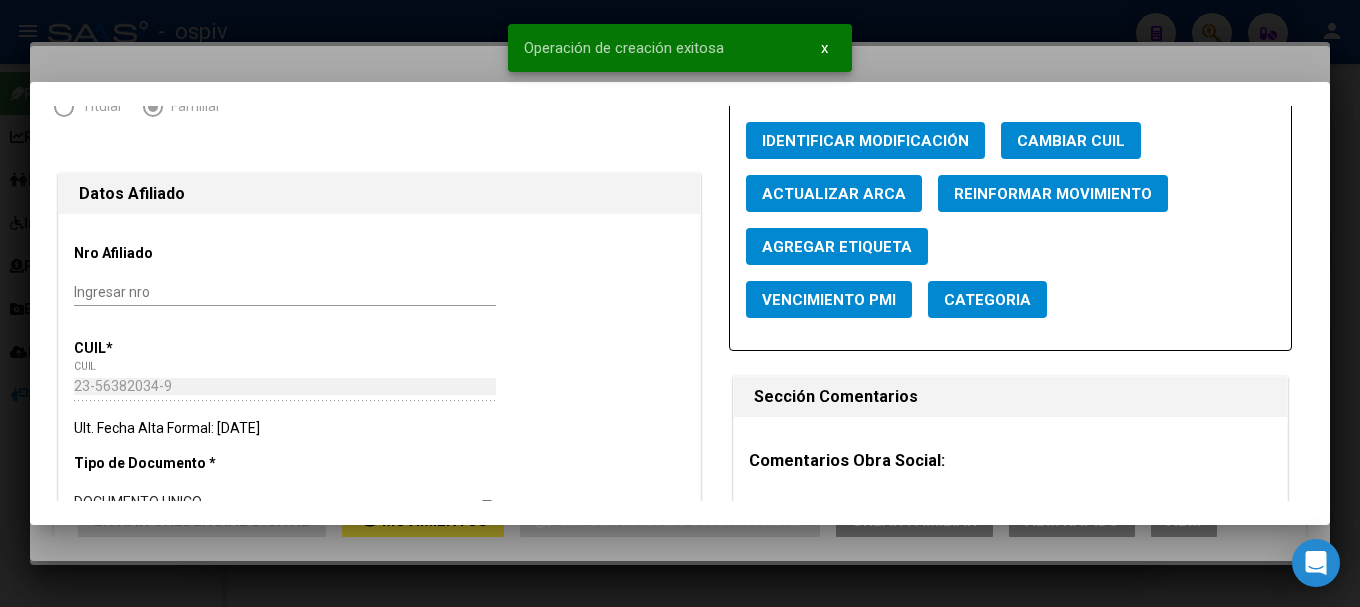 click on "Categoria" 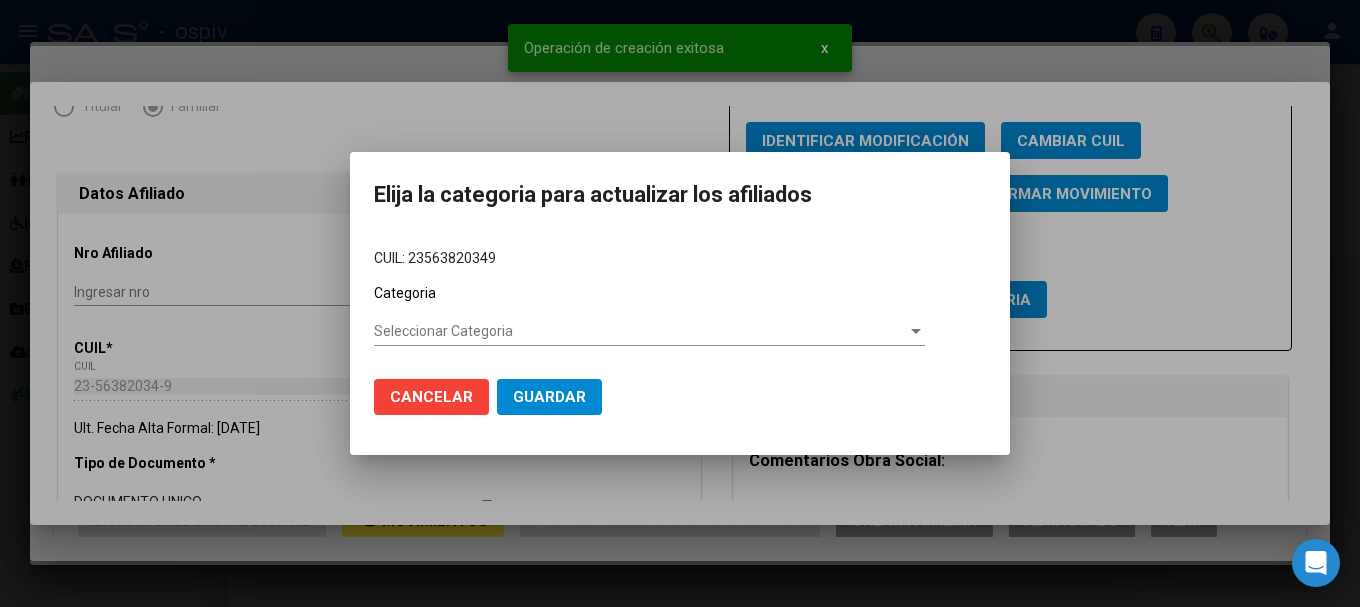 click on "Seleccionar Categoria Seleccionar Categoria" at bounding box center (649, 332) 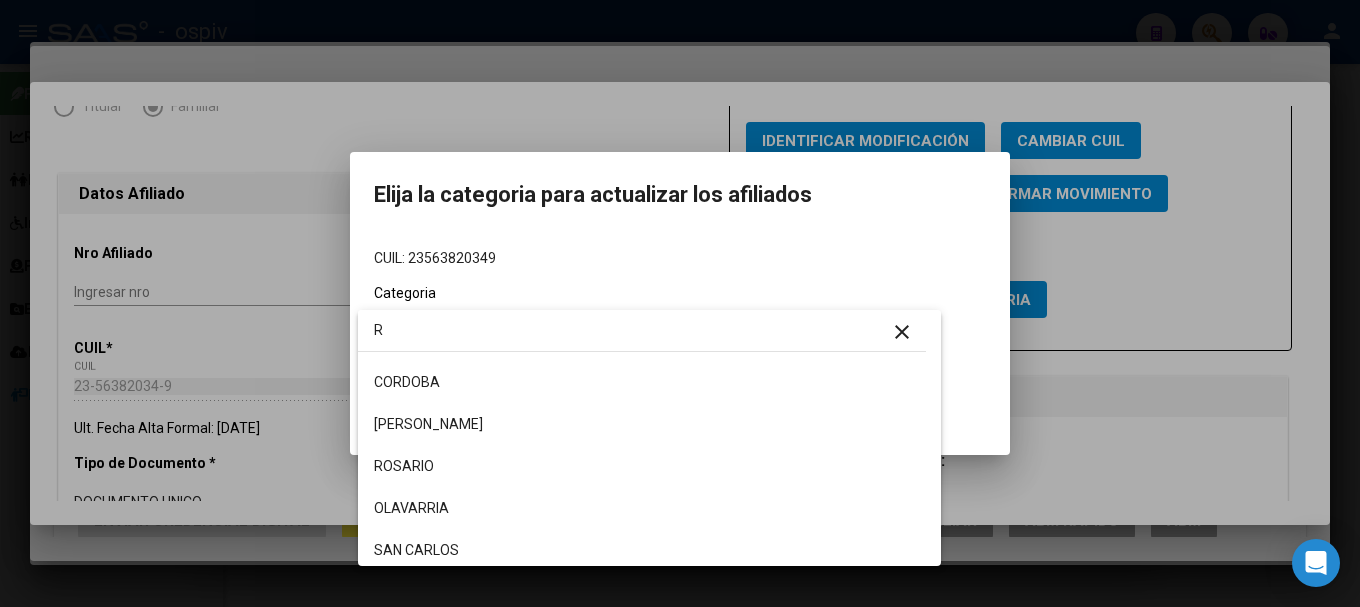 scroll, scrollTop: 164, scrollLeft: 0, axis: vertical 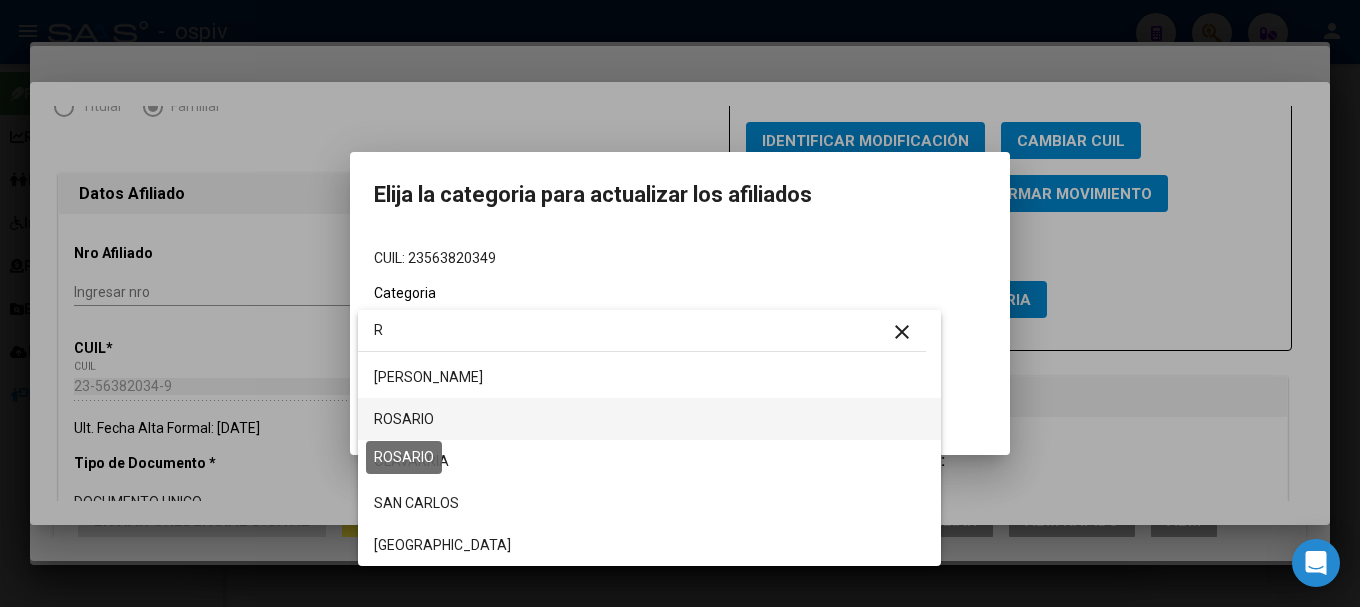type on "R" 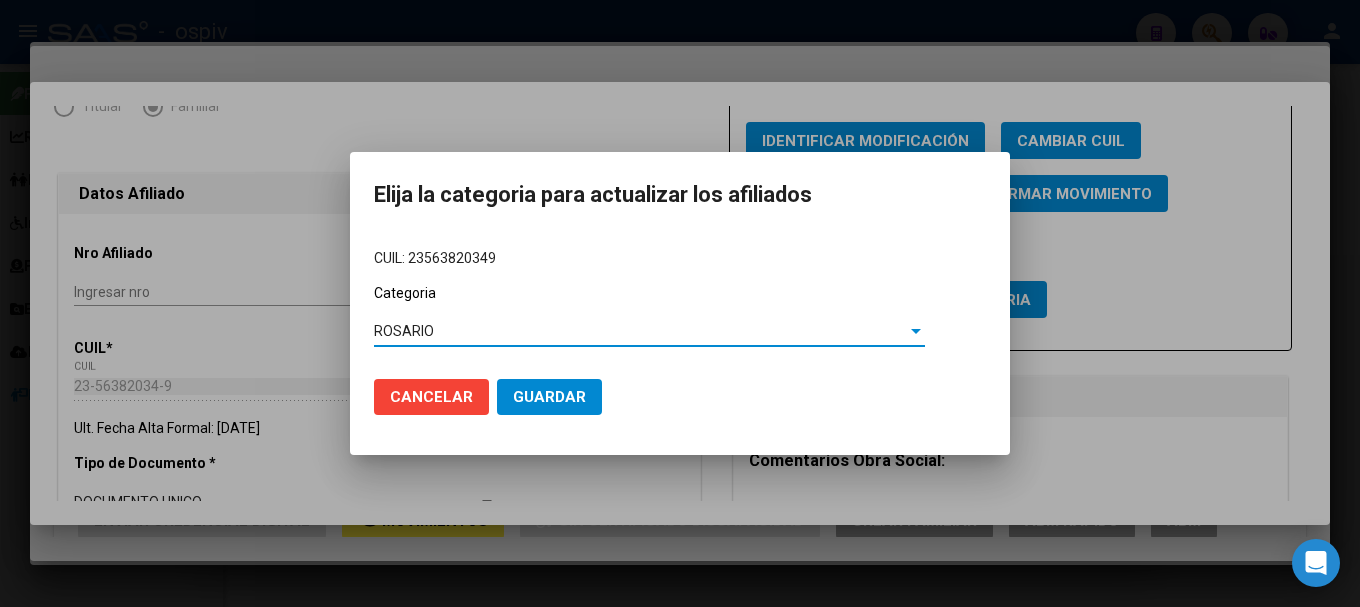 click on "Guardar" at bounding box center (549, 397) 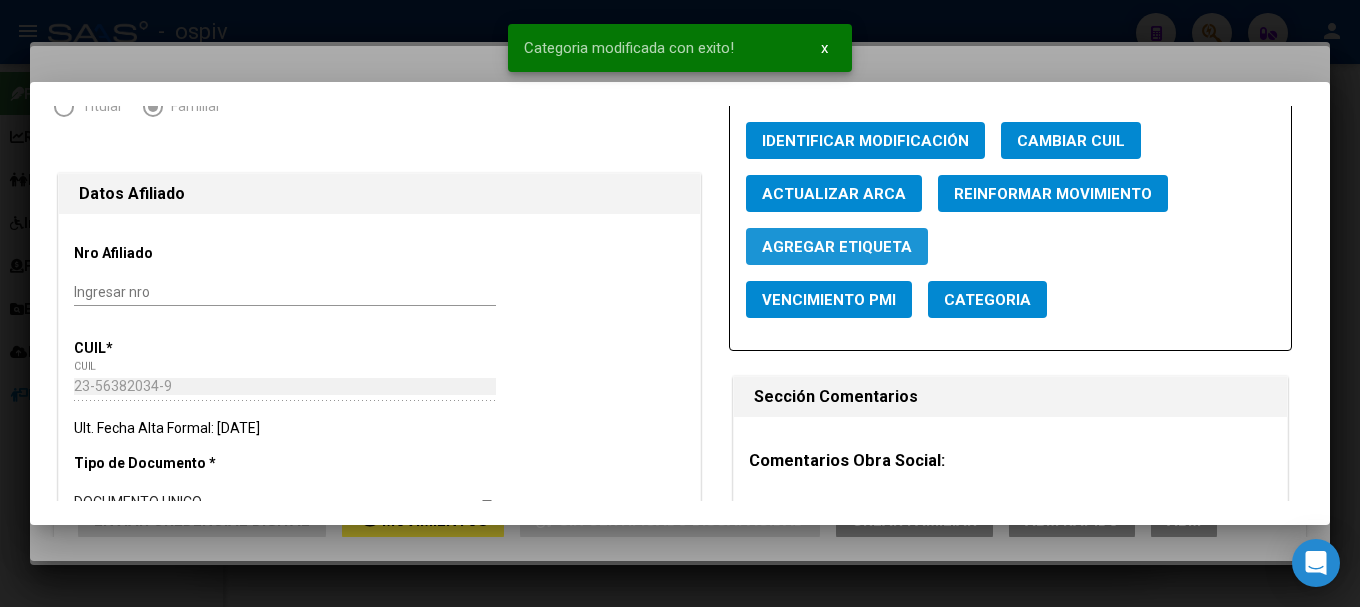 click on "Agregar Etiqueta" 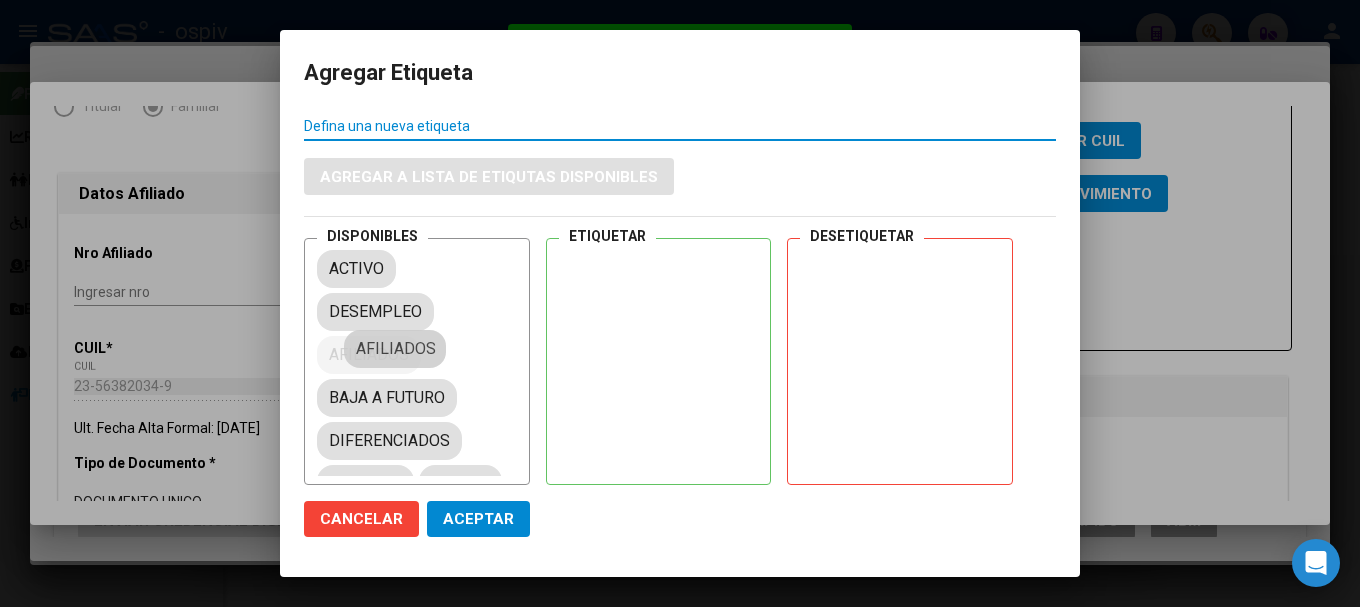 drag, startPoint x: 393, startPoint y: 353, endPoint x: 595, endPoint y: 305, distance: 207.62466 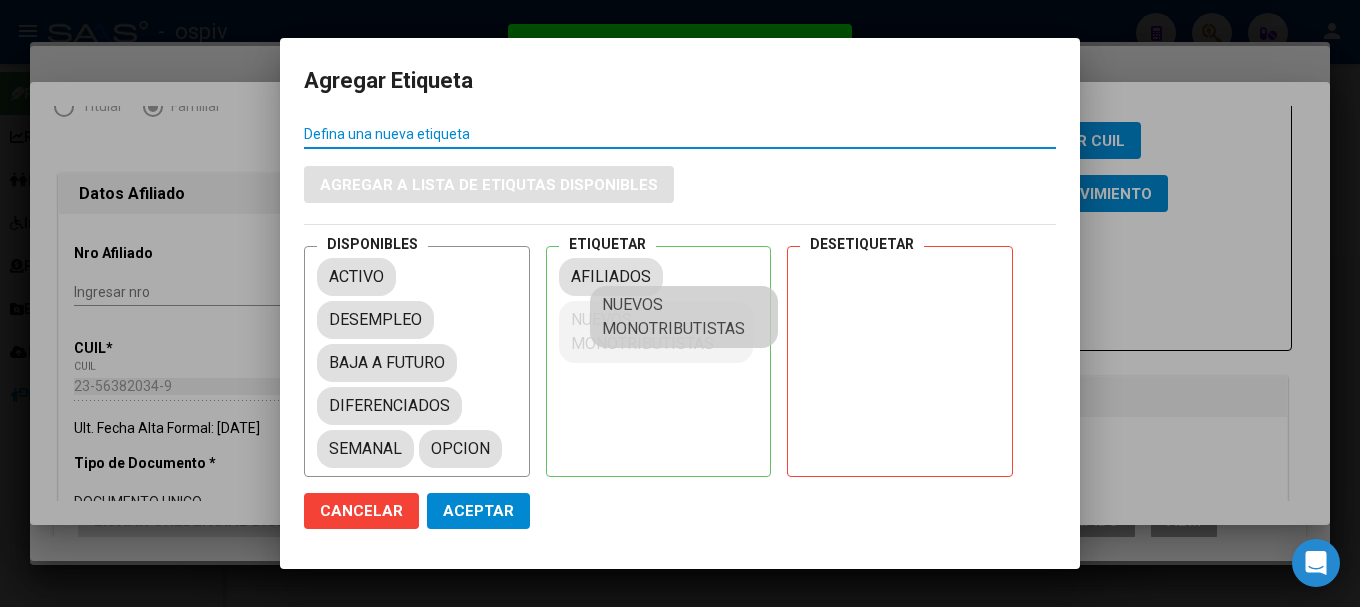 scroll, scrollTop: 0, scrollLeft: 0, axis: both 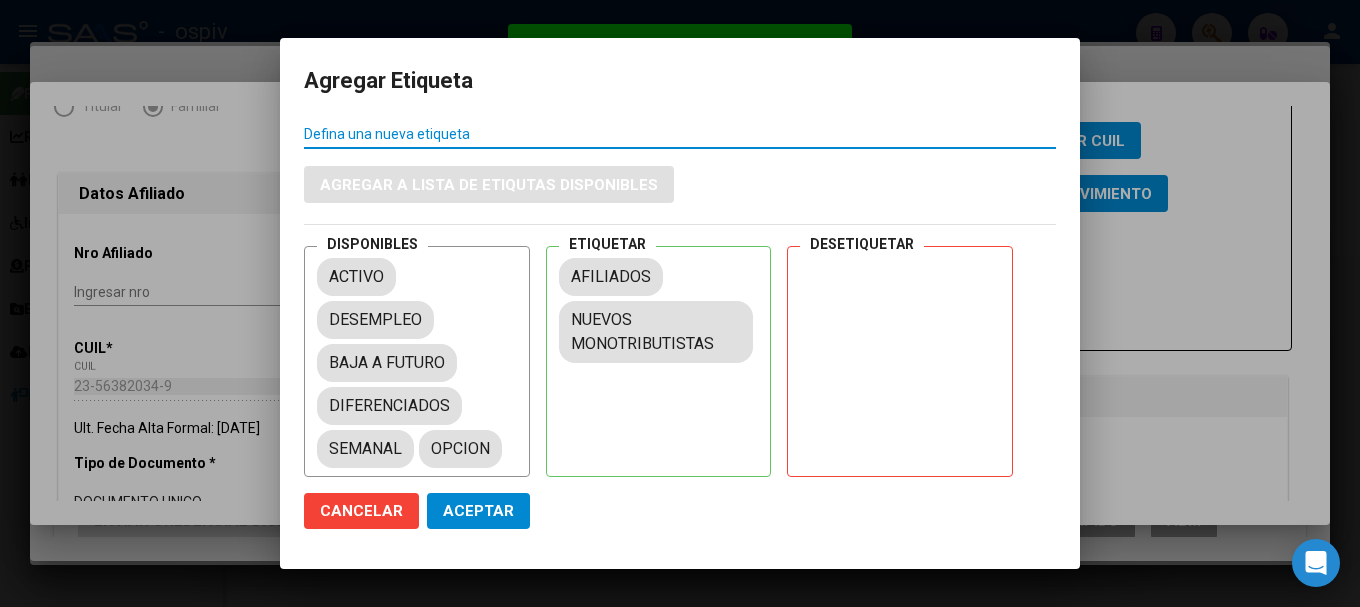 click on "Aceptar" 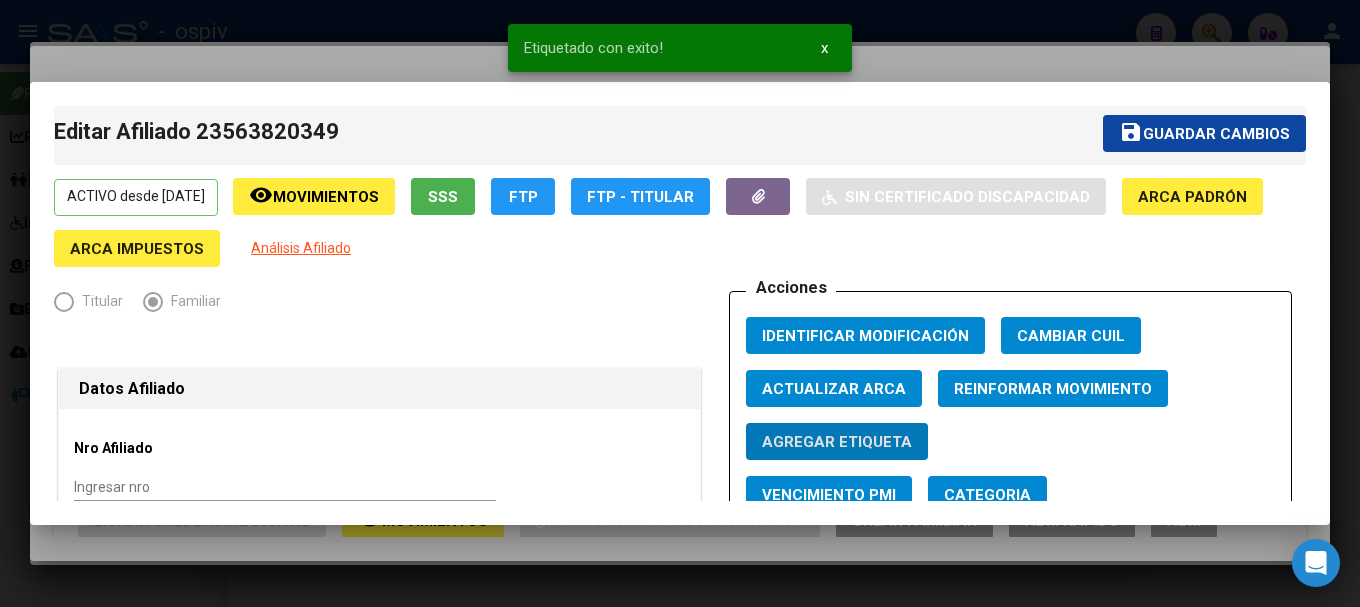 scroll, scrollTop: 0, scrollLeft: 0, axis: both 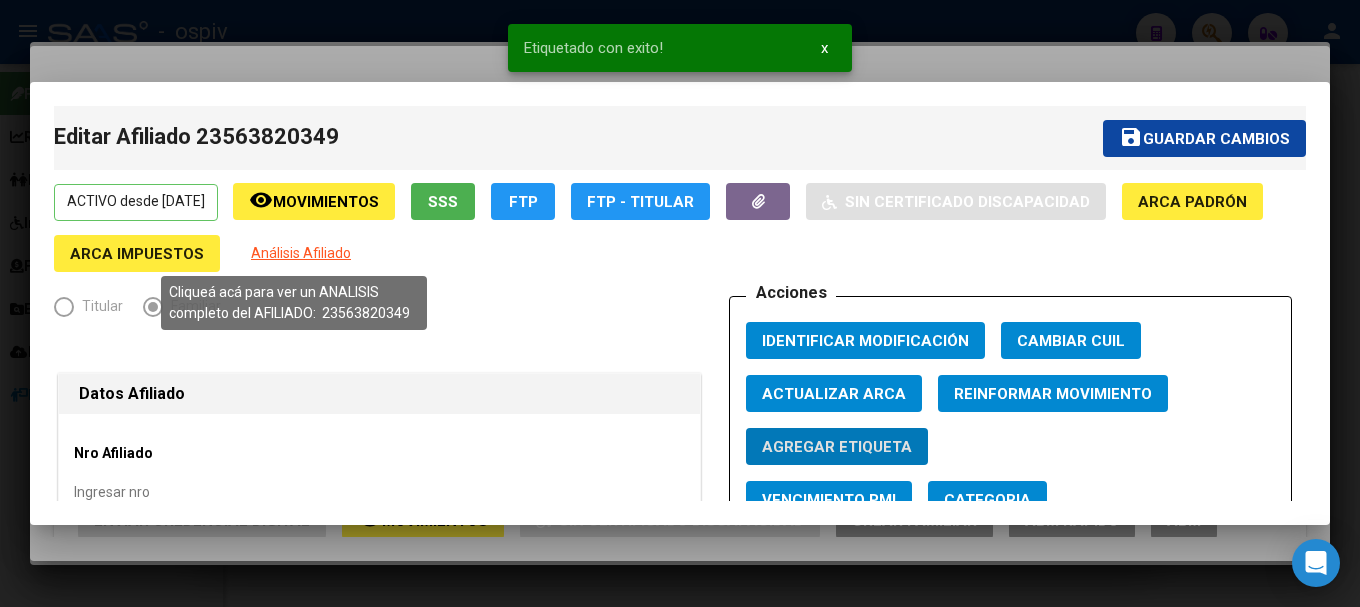 click on "Análisis Afiliado" 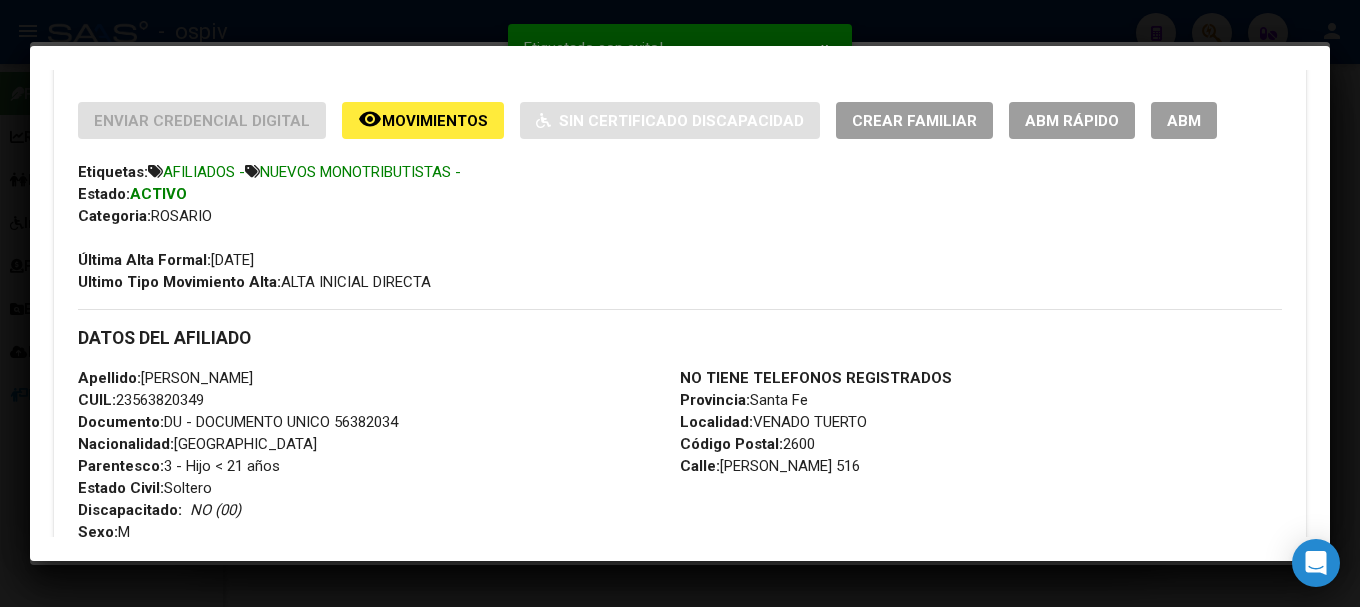 scroll, scrollTop: 0, scrollLeft: 0, axis: both 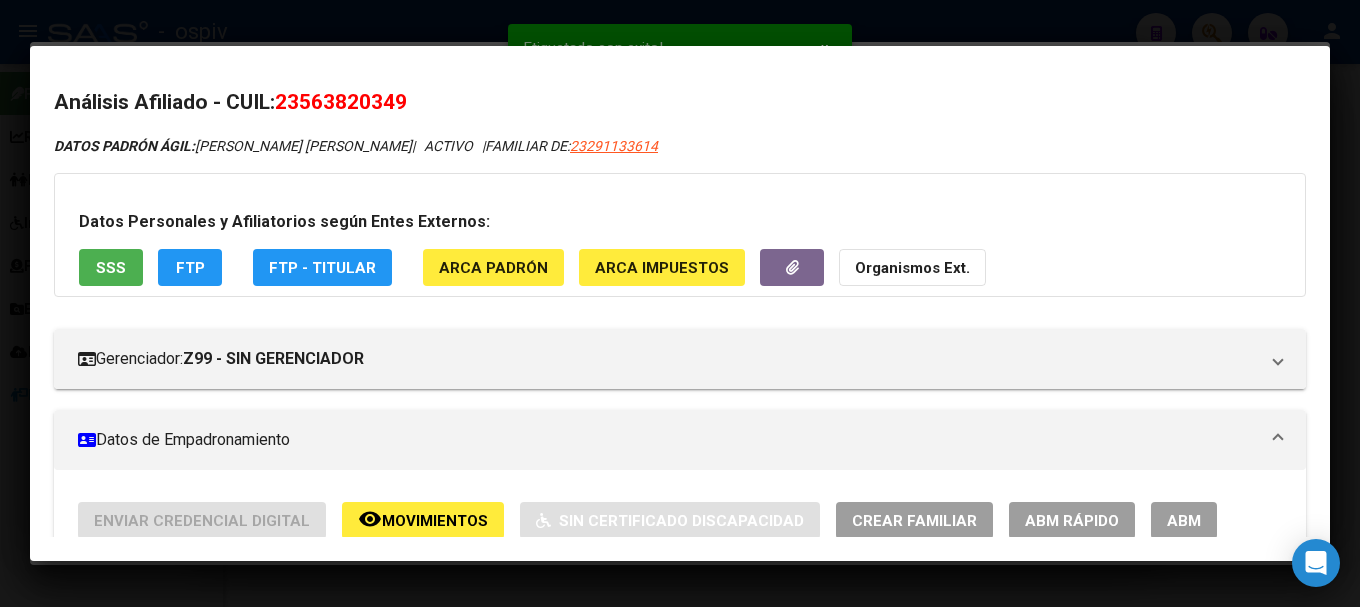 click on "23291133614" at bounding box center (614, 146) 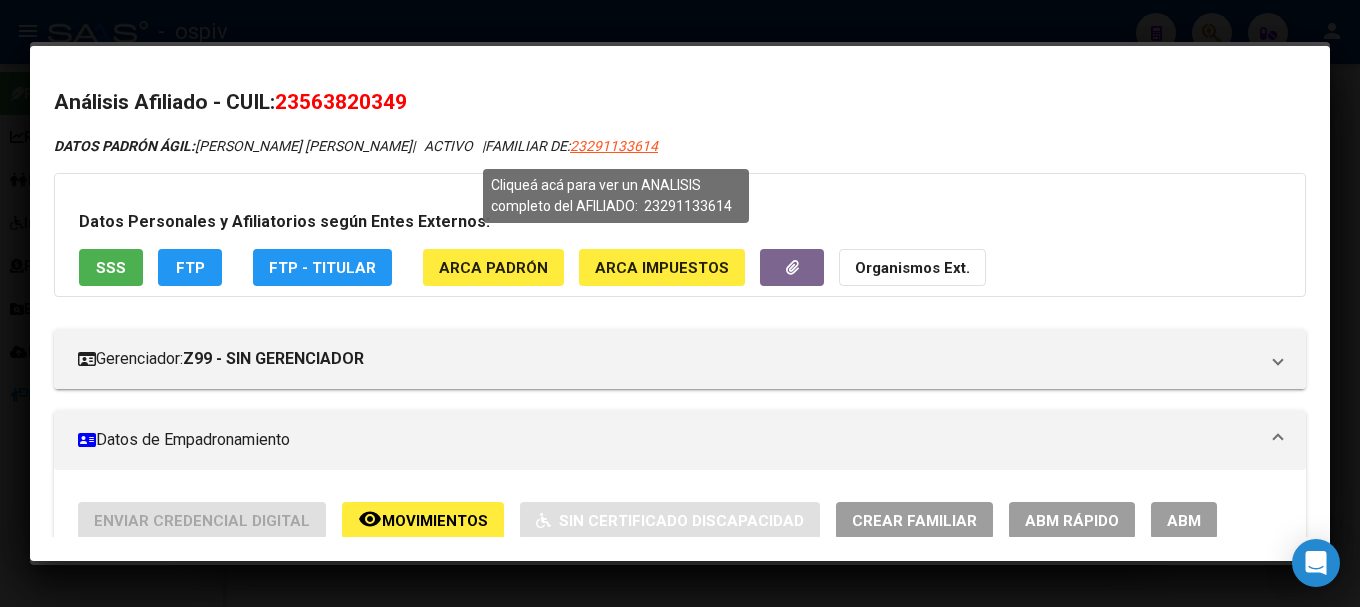 click on "23291133614" at bounding box center (614, 146) 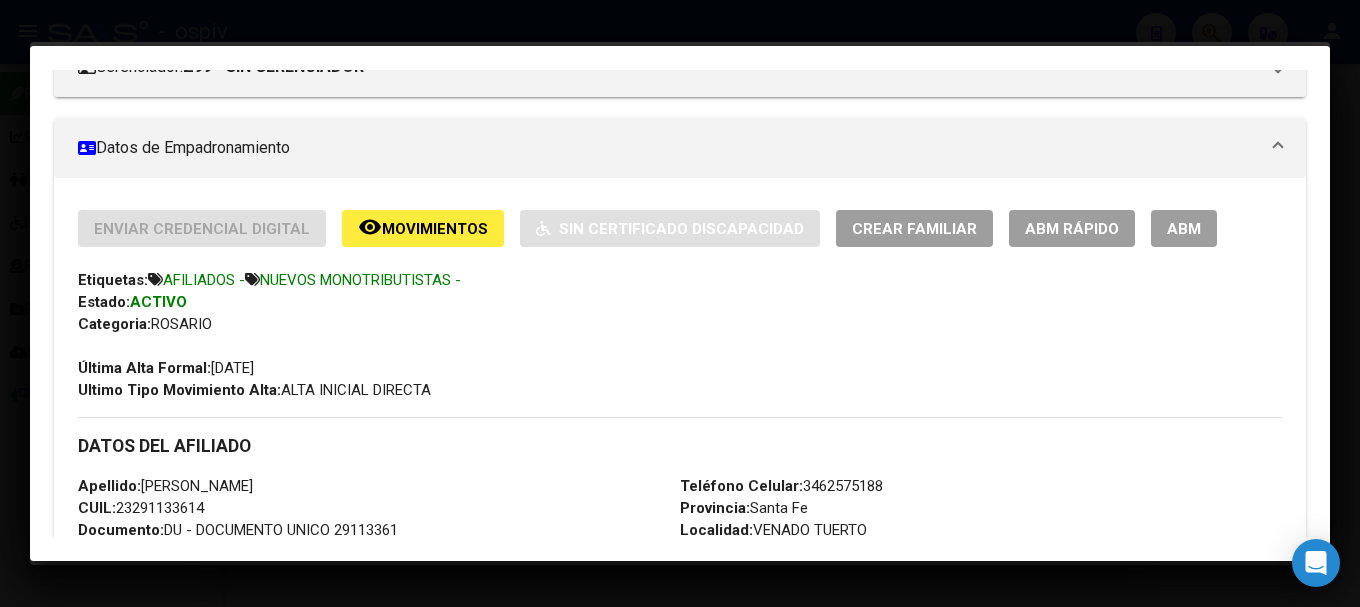 scroll, scrollTop: 0, scrollLeft: 0, axis: both 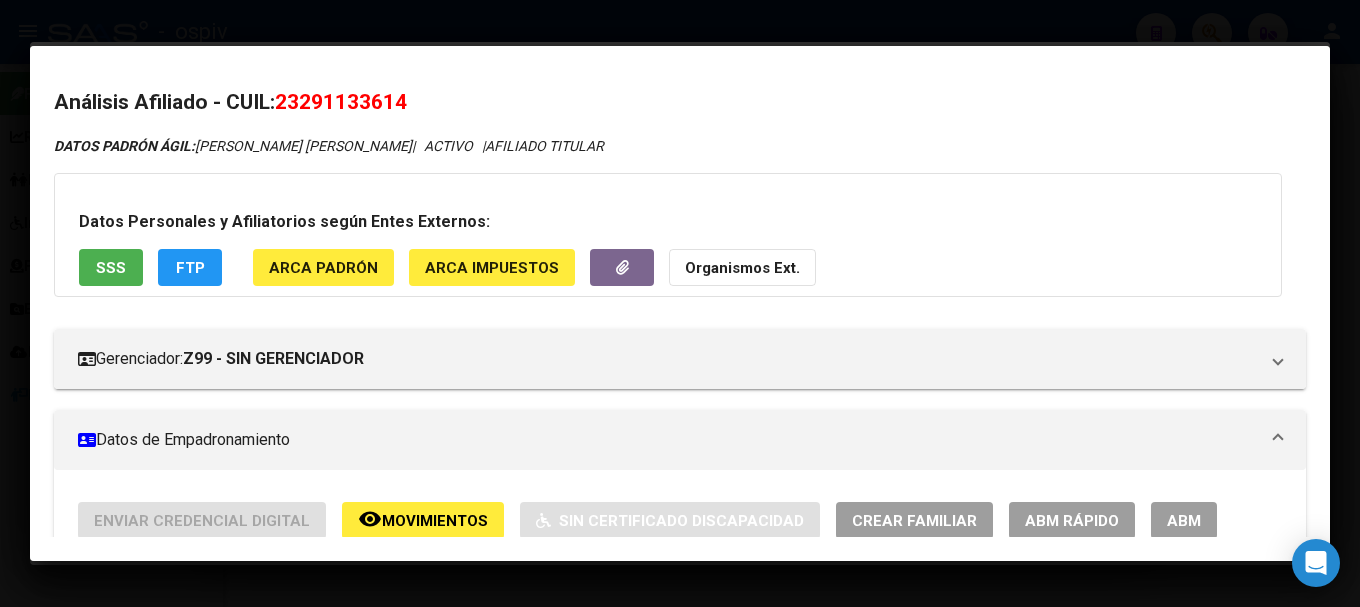 click on "FTP" 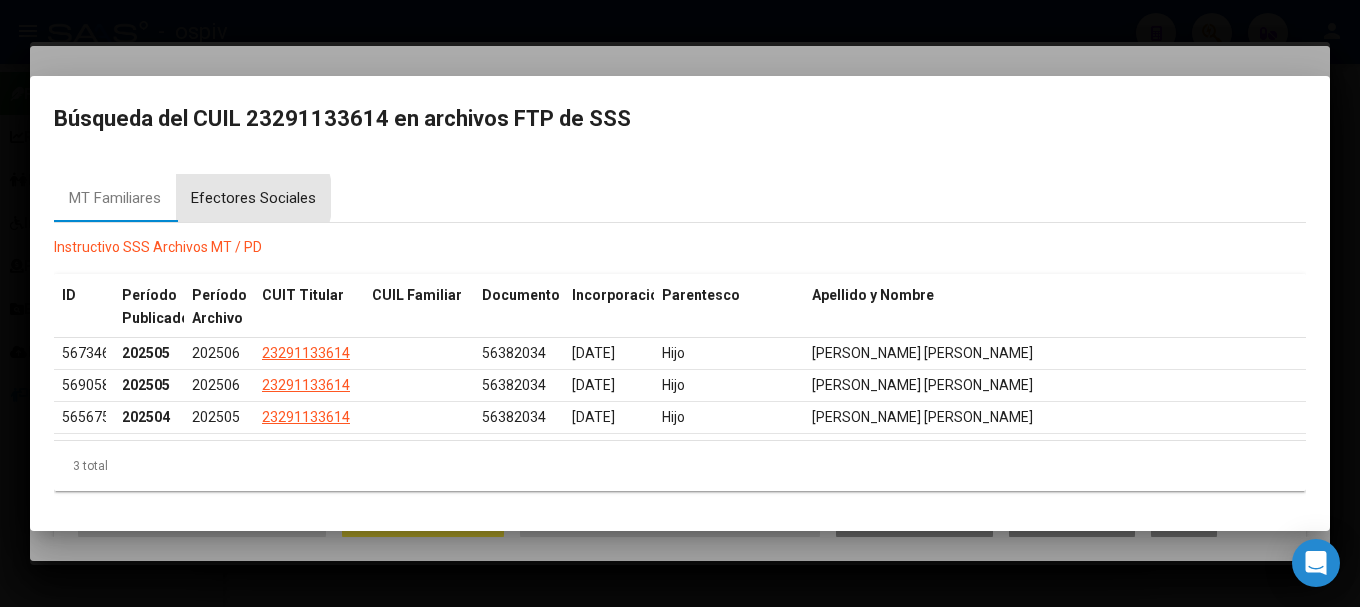 click on "Efectores Sociales" at bounding box center [253, 198] 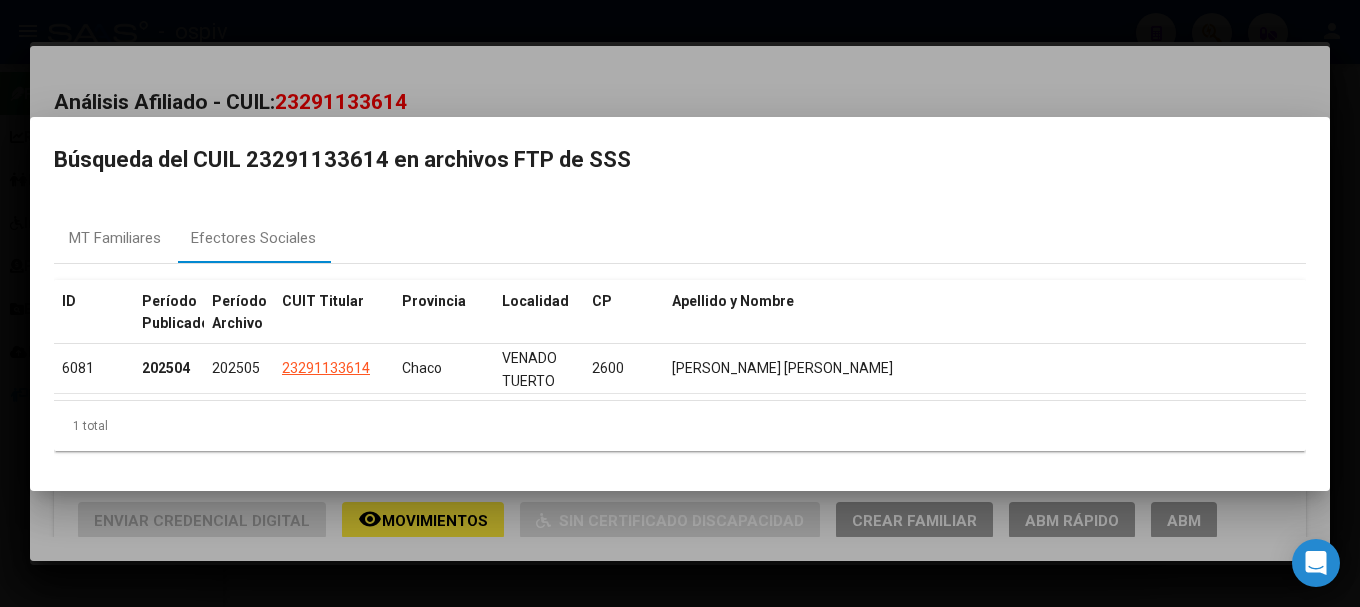 click at bounding box center [680, 303] 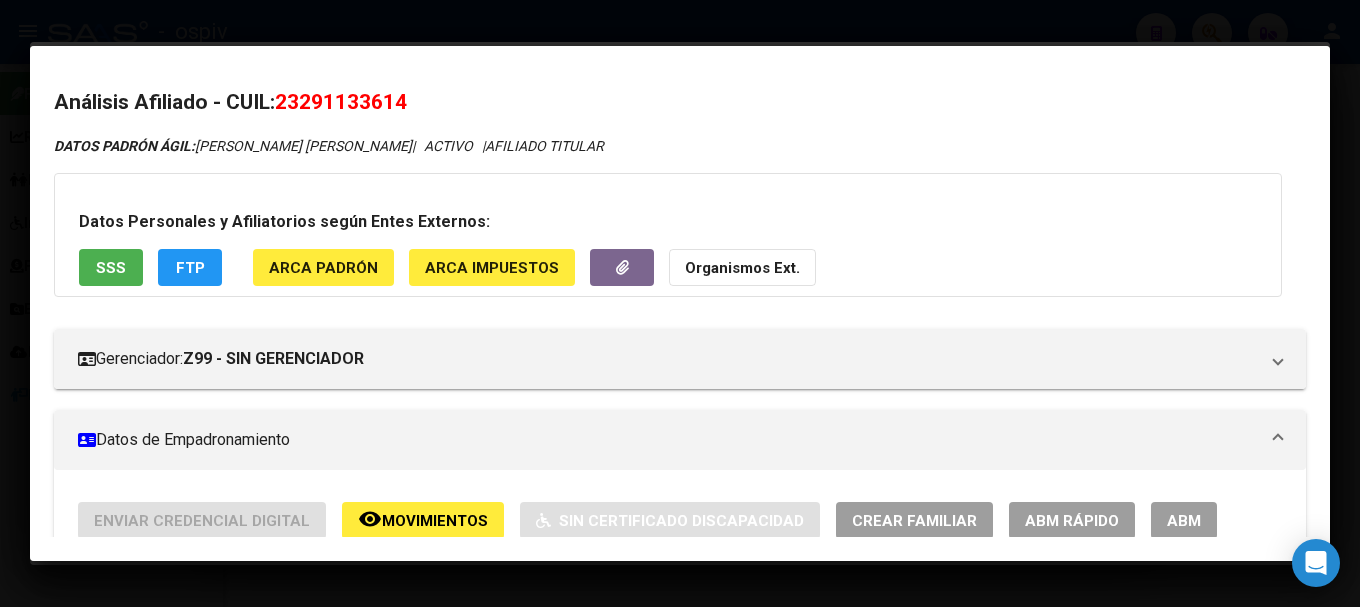 type 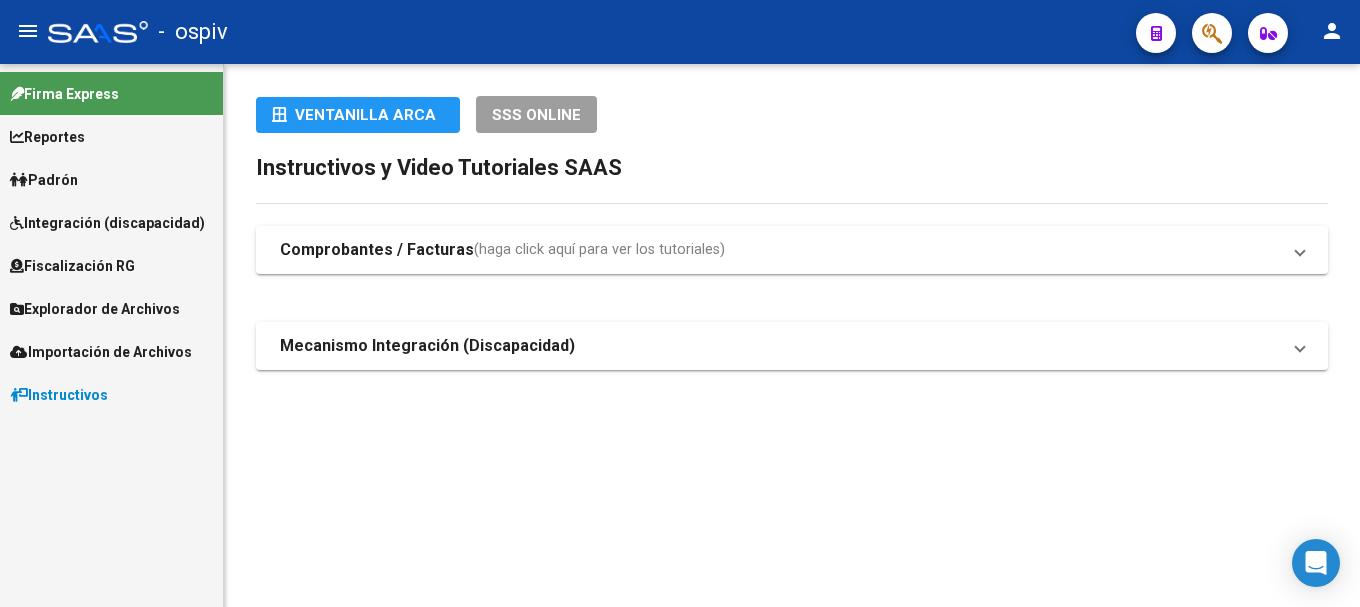 scroll, scrollTop: 0, scrollLeft: 0, axis: both 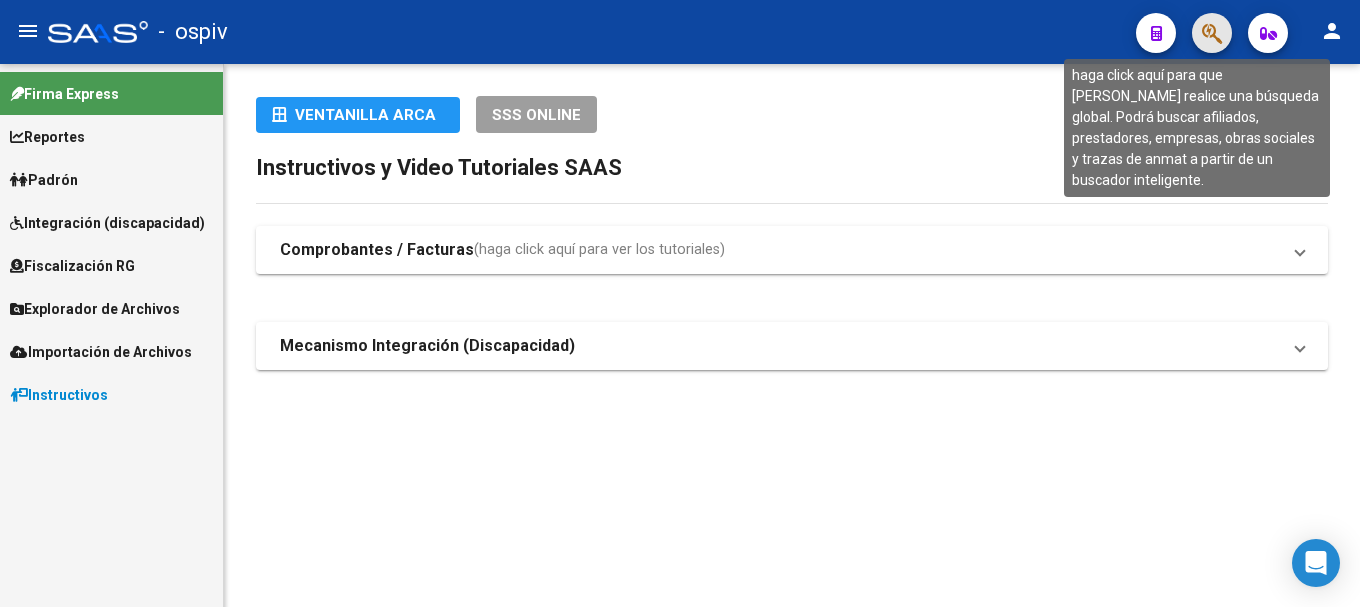 click 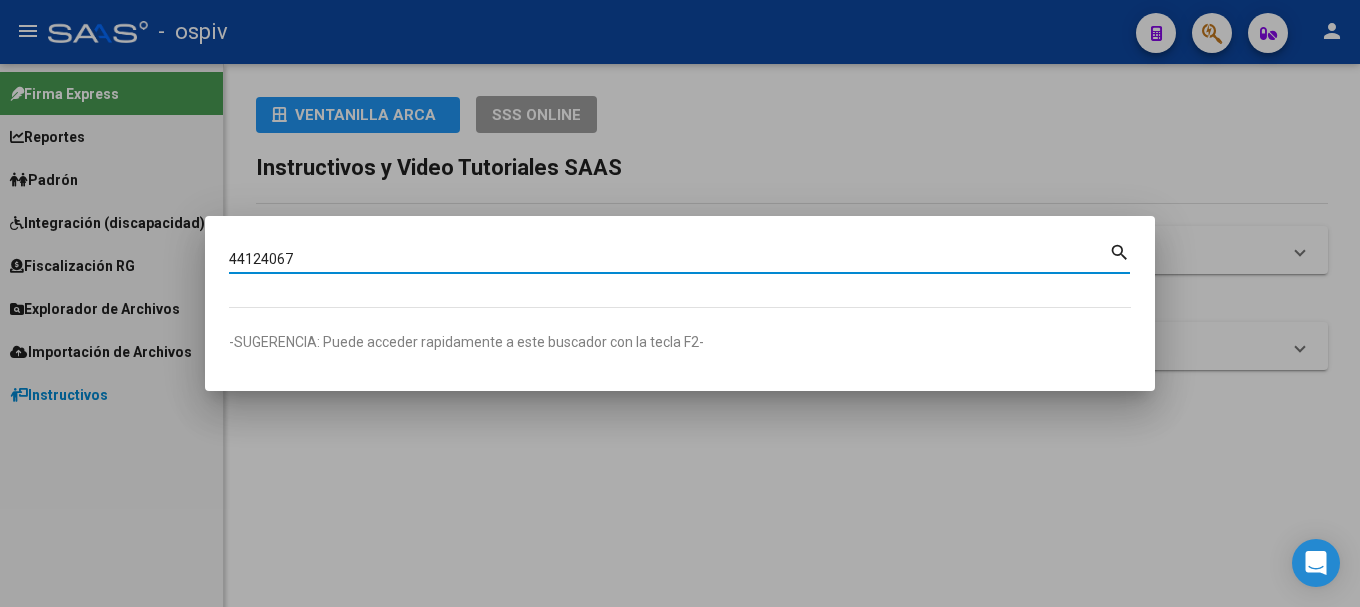 type on "44124067" 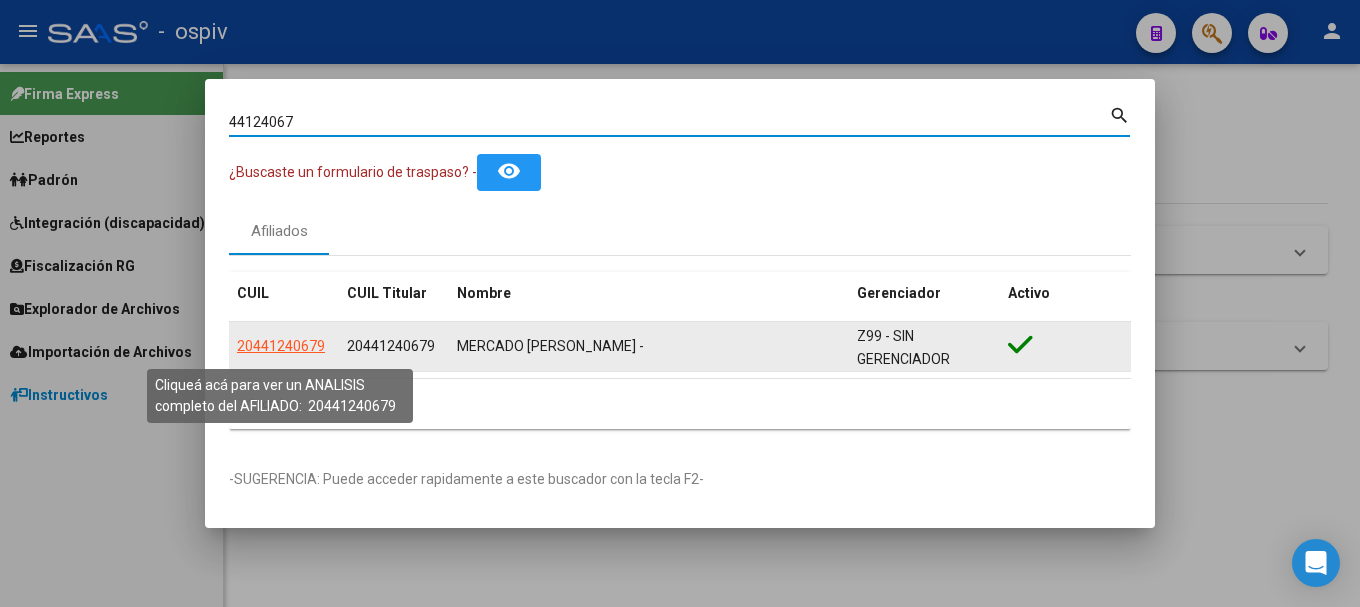 click on "20441240679" 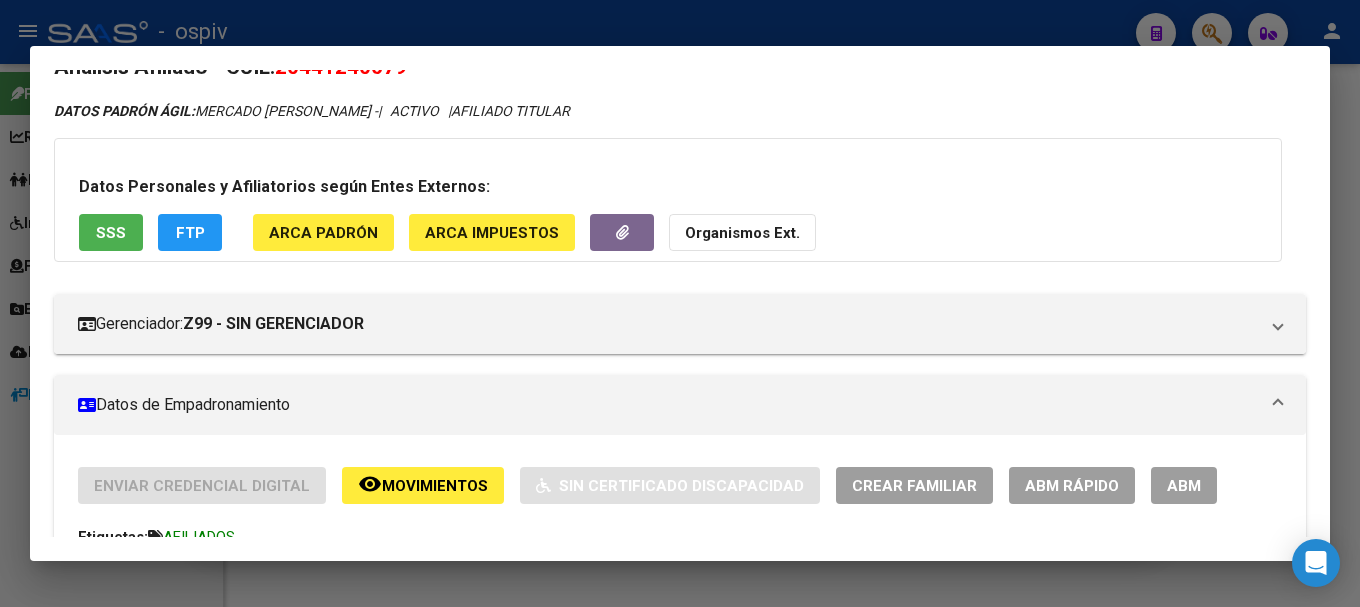 scroll, scrollTop: 0, scrollLeft: 0, axis: both 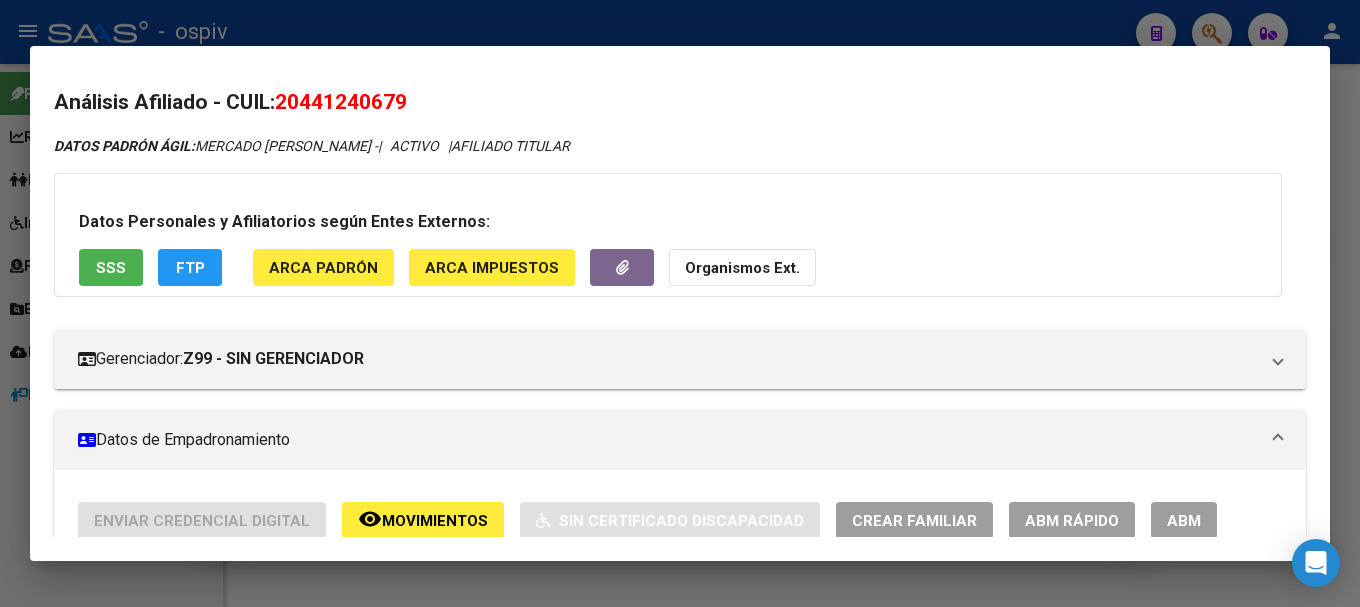 drag, startPoint x: 284, startPoint y: 100, endPoint x: 446, endPoint y: 100, distance: 162 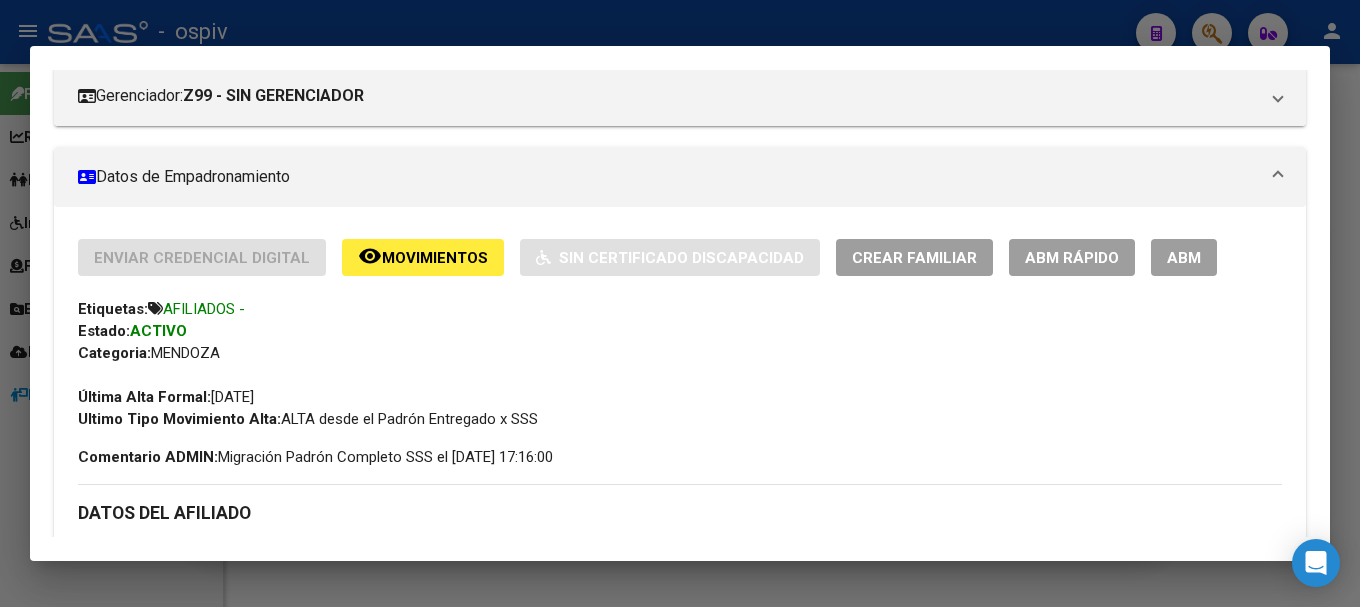 scroll, scrollTop: 0, scrollLeft: 0, axis: both 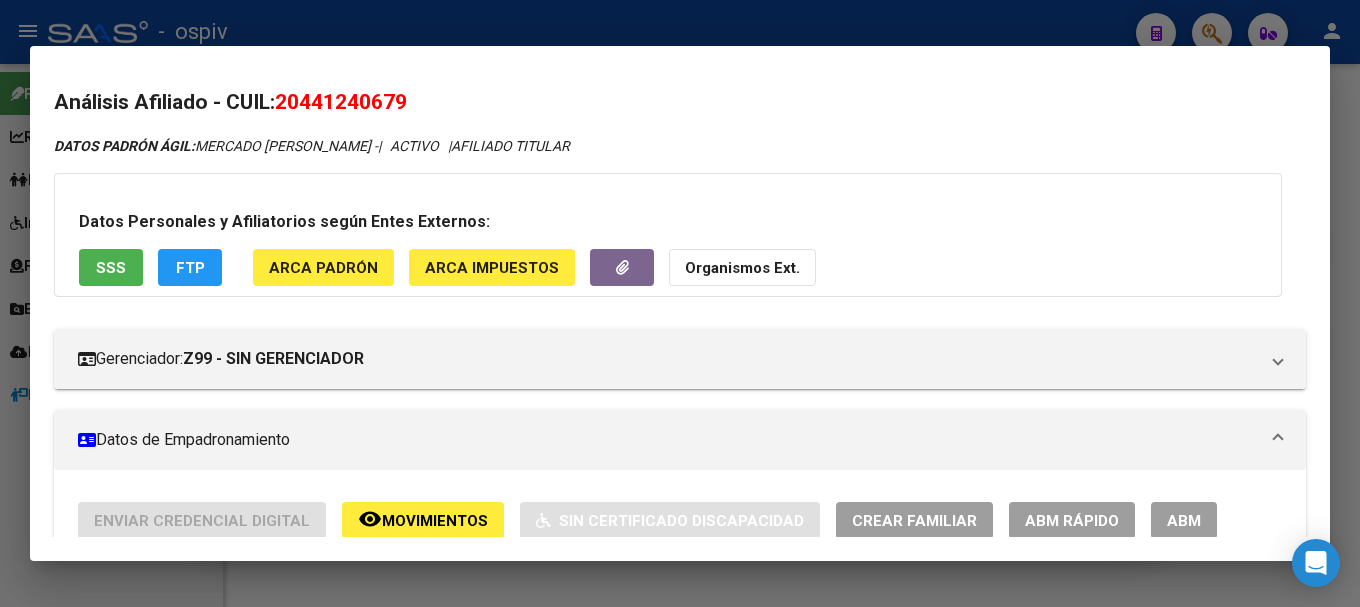 click on "Crear Familiar" at bounding box center (914, 521) 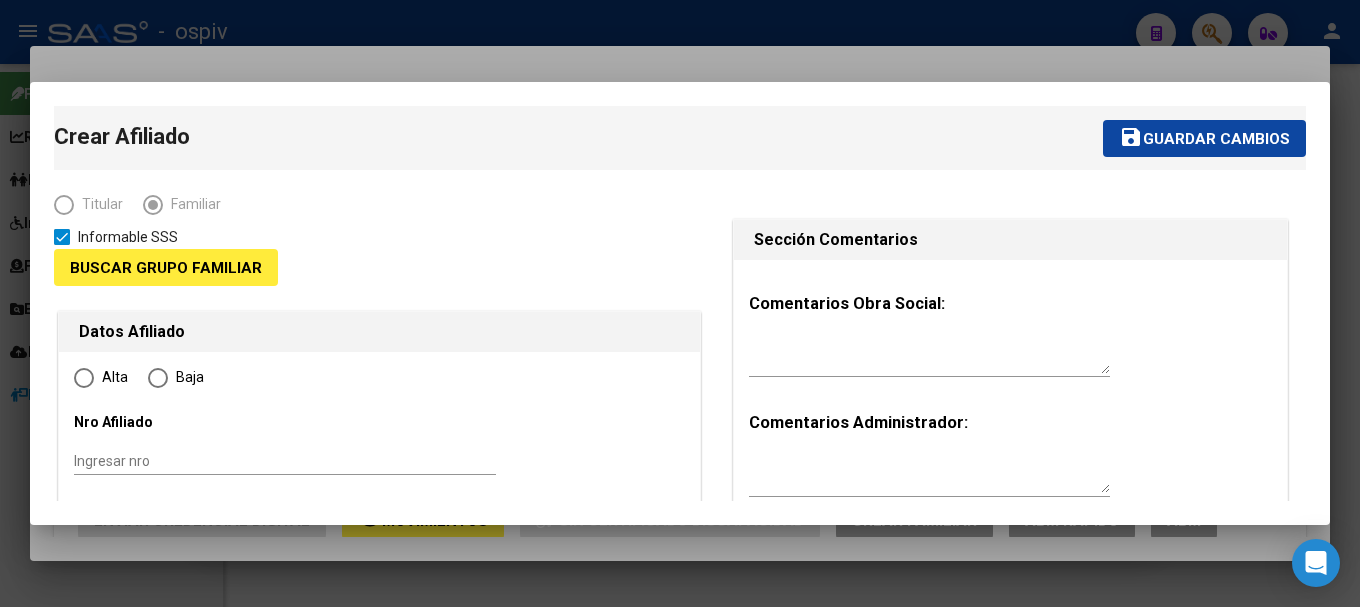 type on "30-71108170-0" 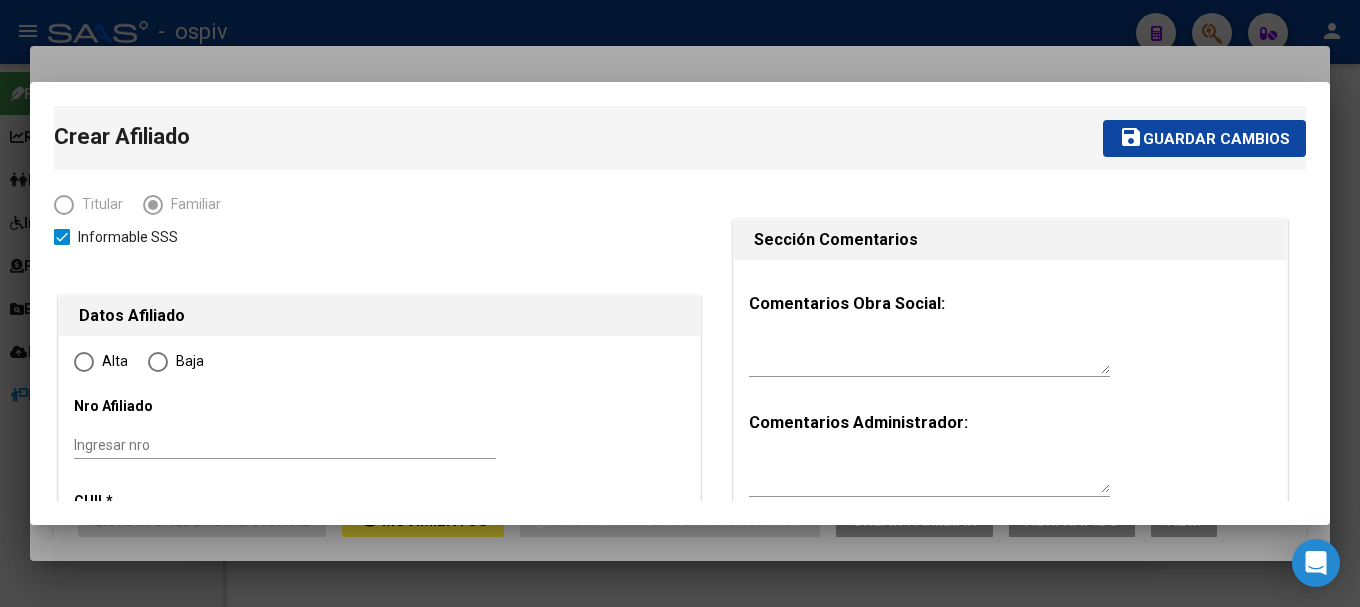 type on "SAN JOSE" 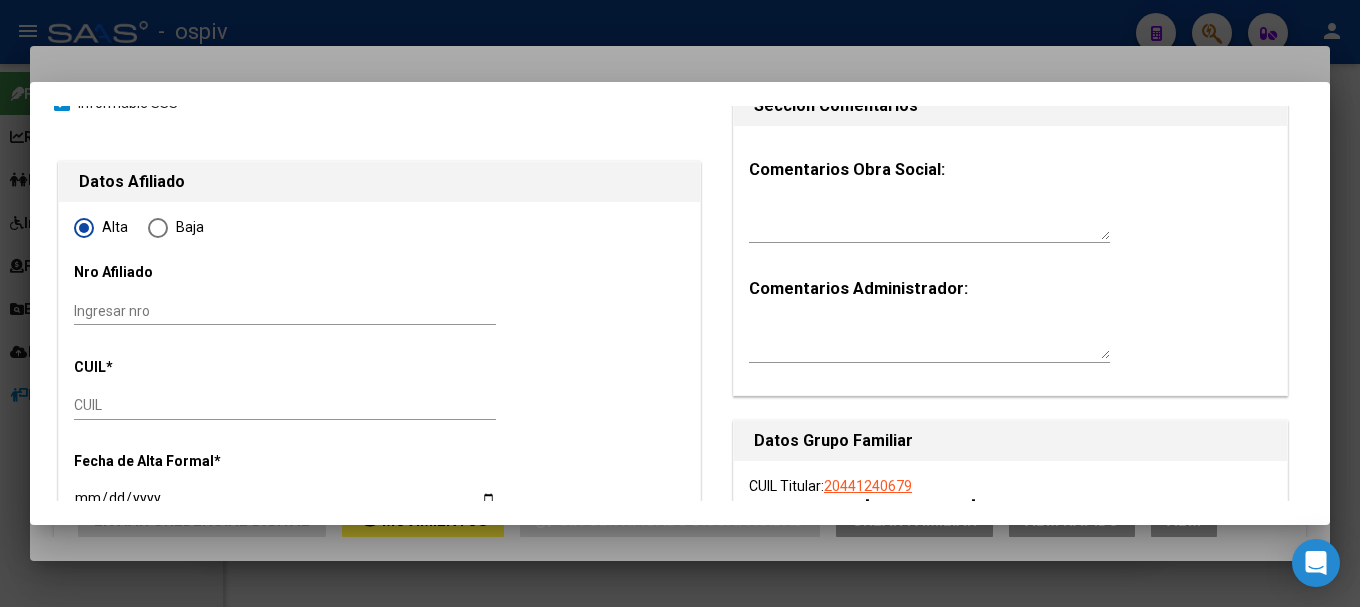 scroll, scrollTop: 200, scrollLeft: 0, axis: vertical 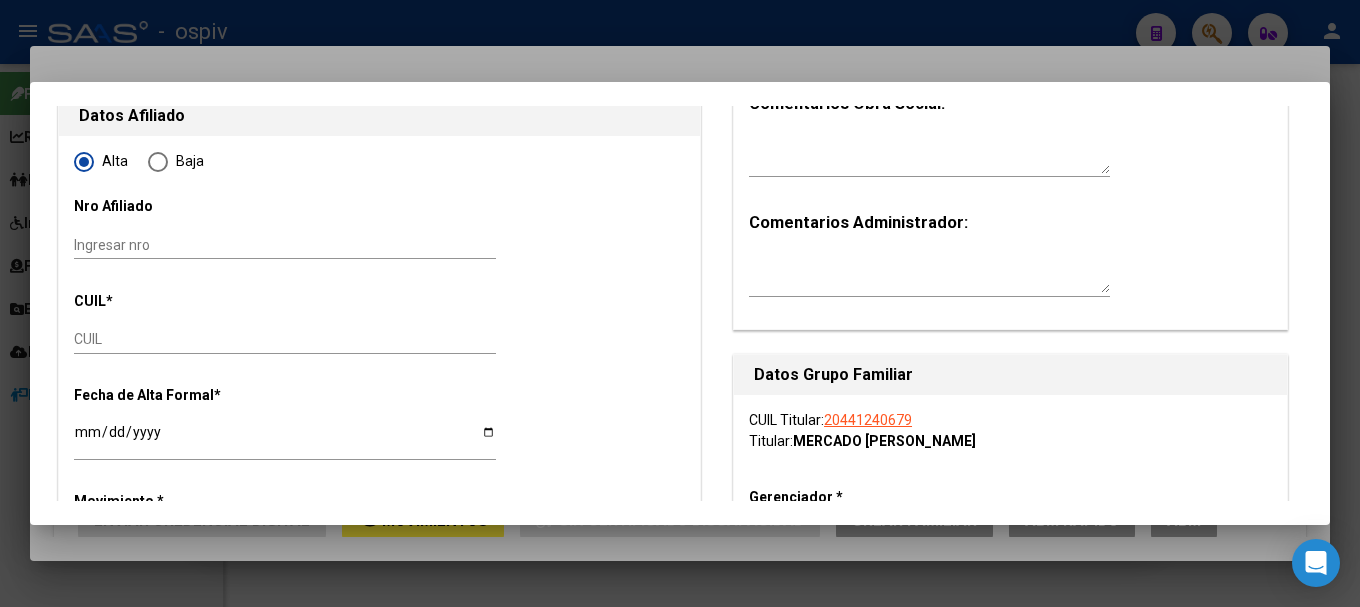 type on "30-71108170-0" 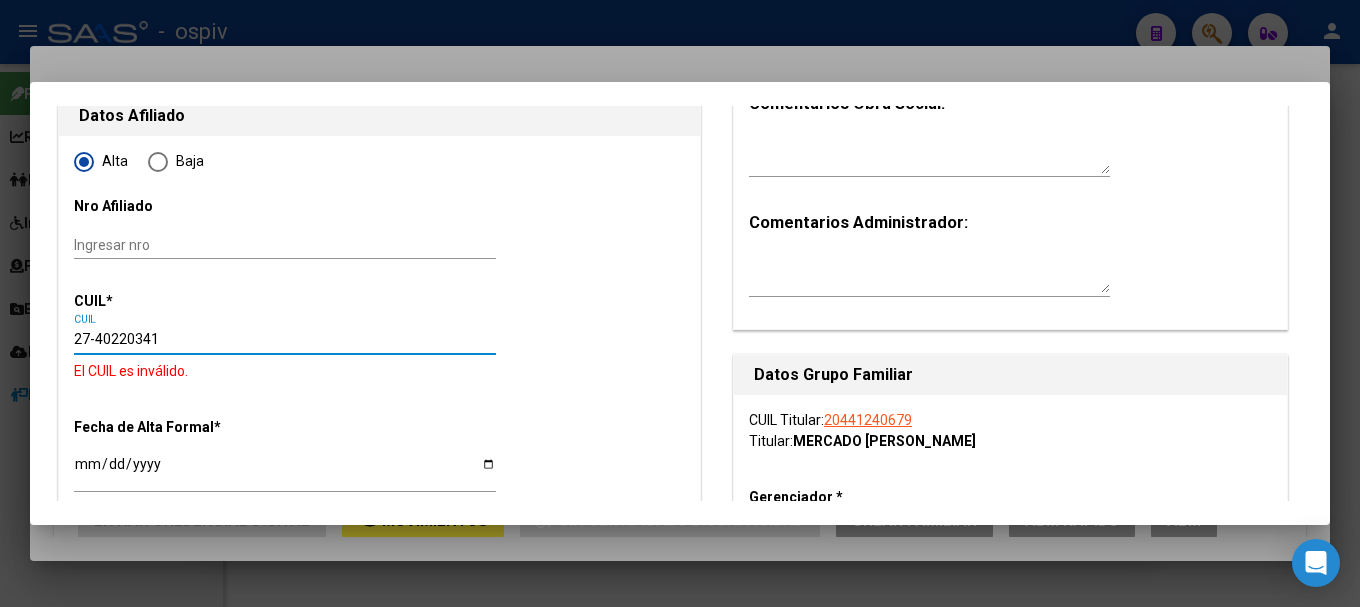 type on "27-40220341-8" 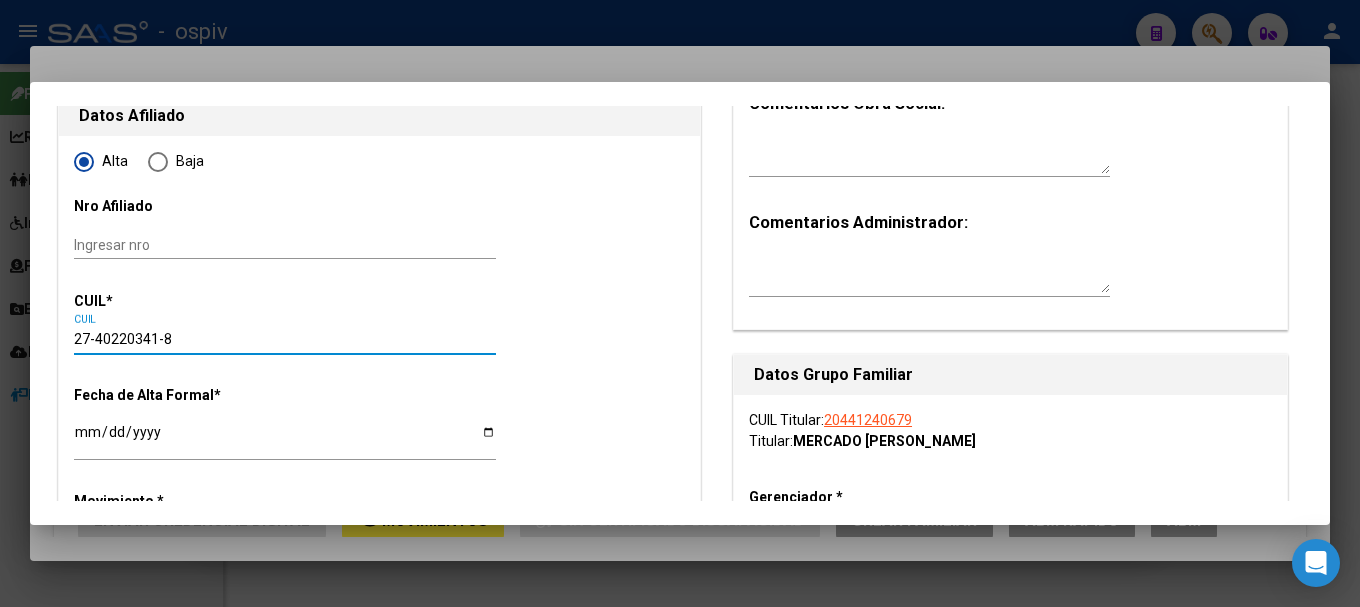 type on "40220341" 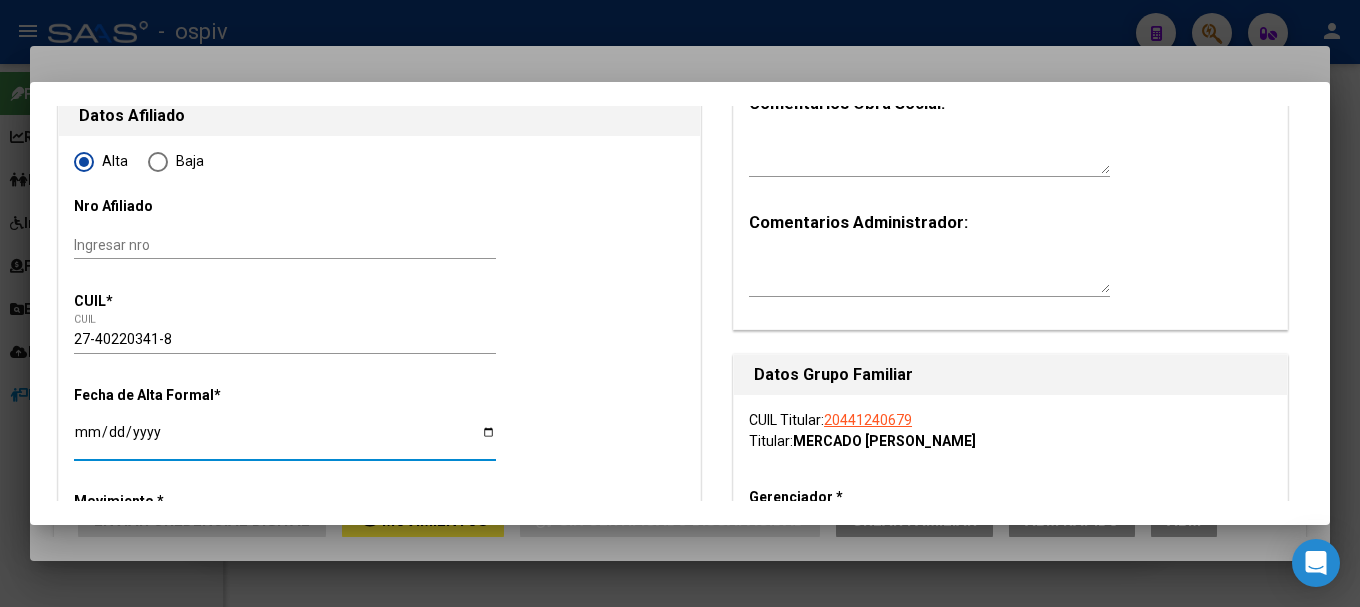 click on "Ingresar fecha" at bounding box center (285, 439) 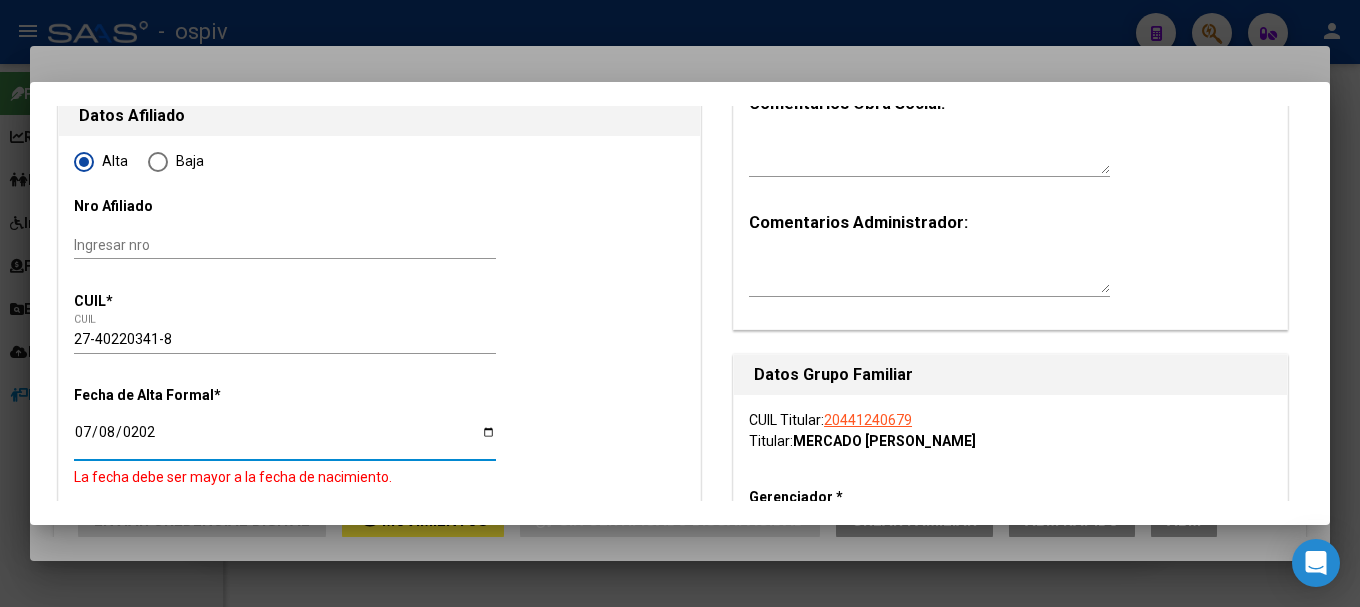 type on "2025-07-08" 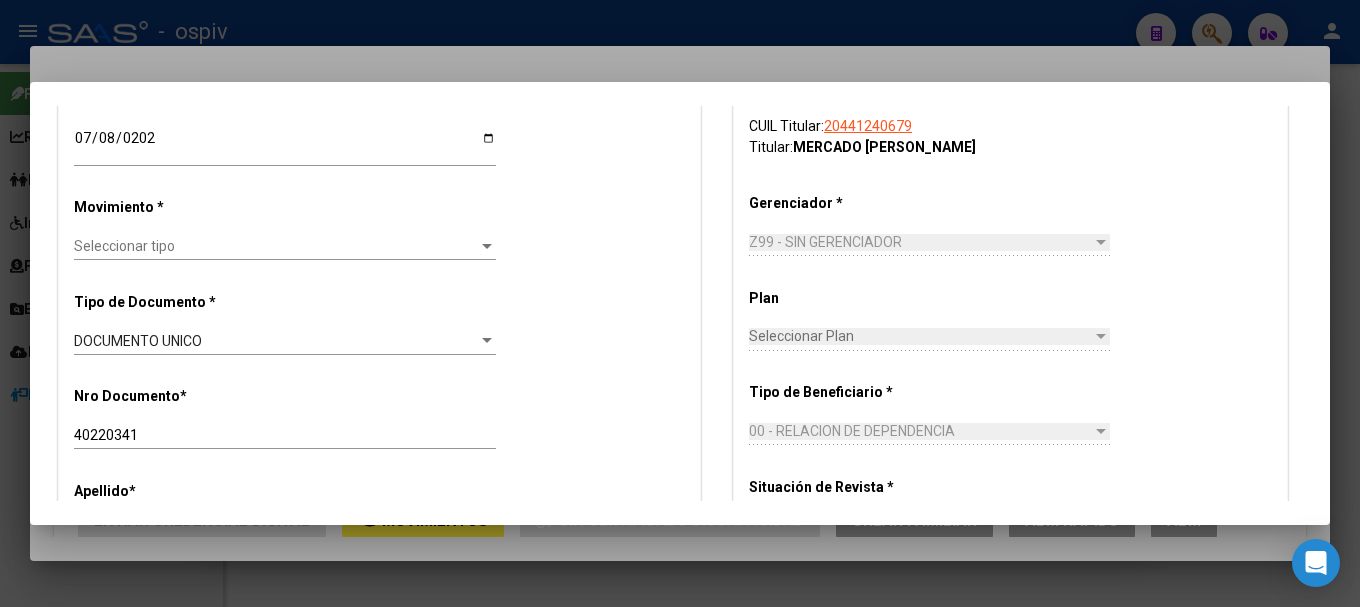 scroll, scrollTop: 500, scrollLeft: 0, axis: vertical 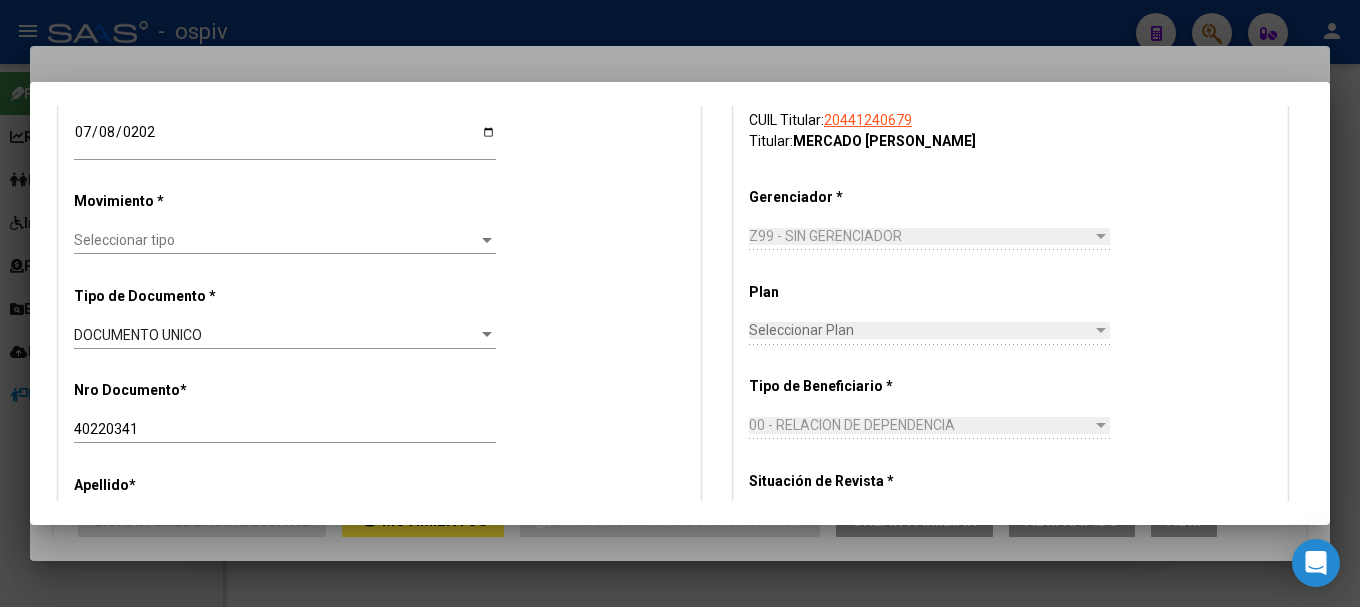 click on "Seleccionar tipo" at bounding box center [276, 240] 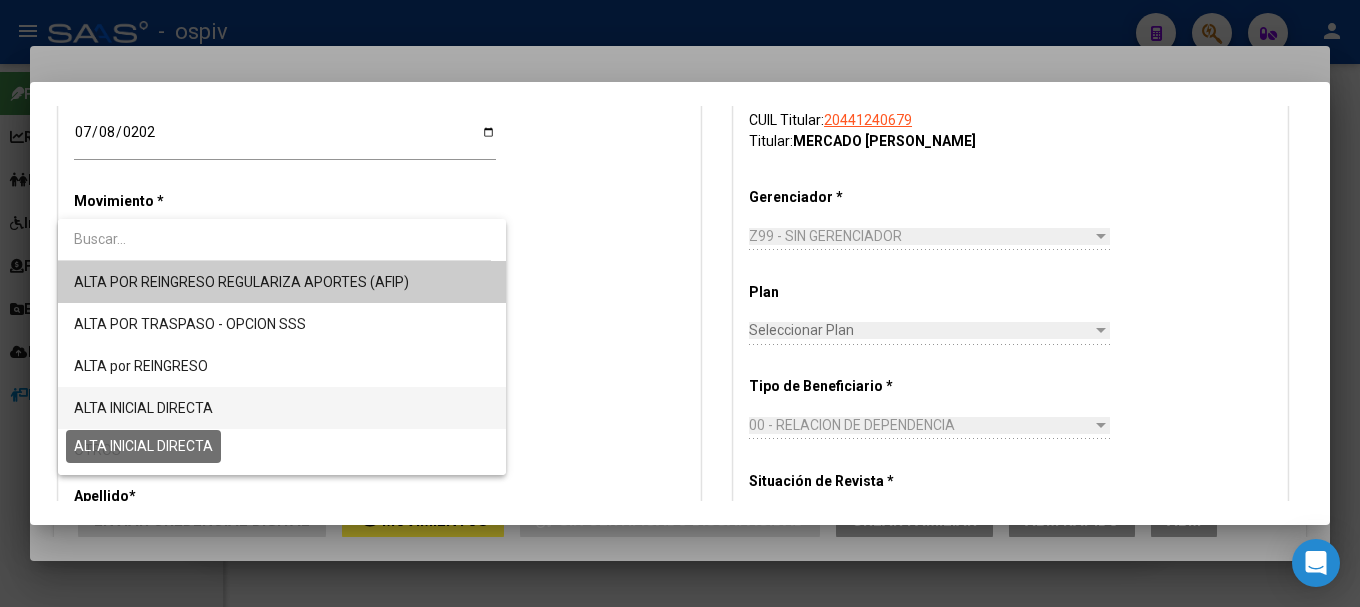 click on "ALTA INICIAL DIRECTA" at bounding box center (143, 408) 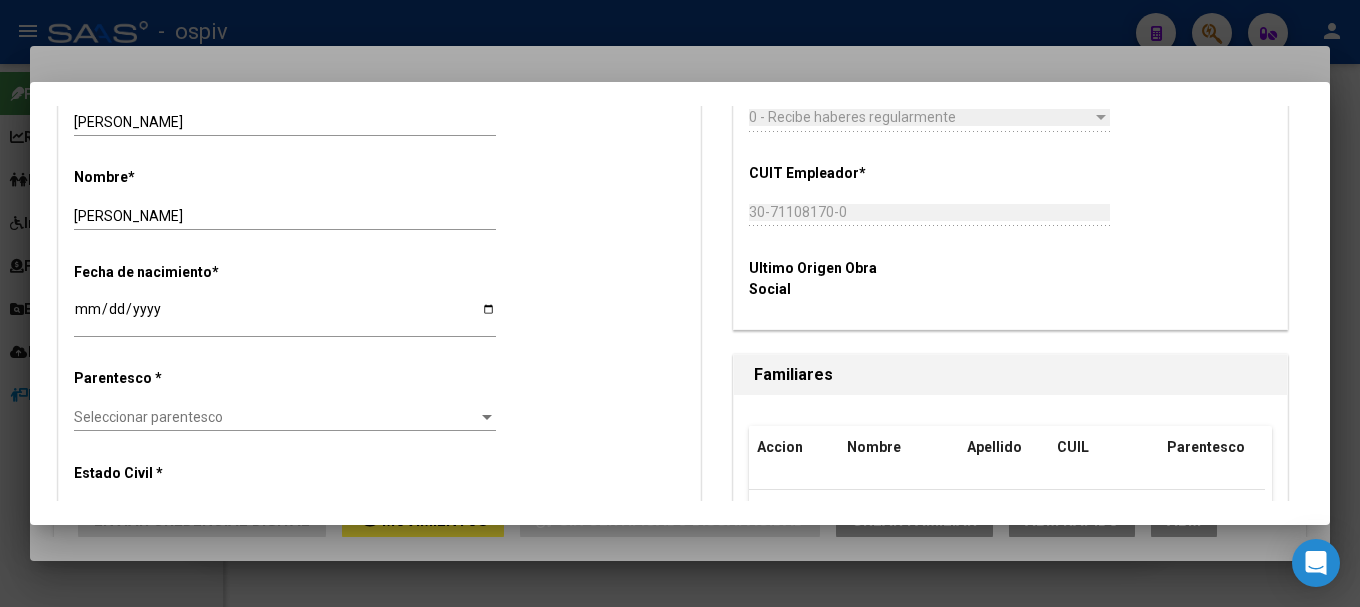 scroll, scrollTop: 1000, scrollLeft: 0, axis: vertical 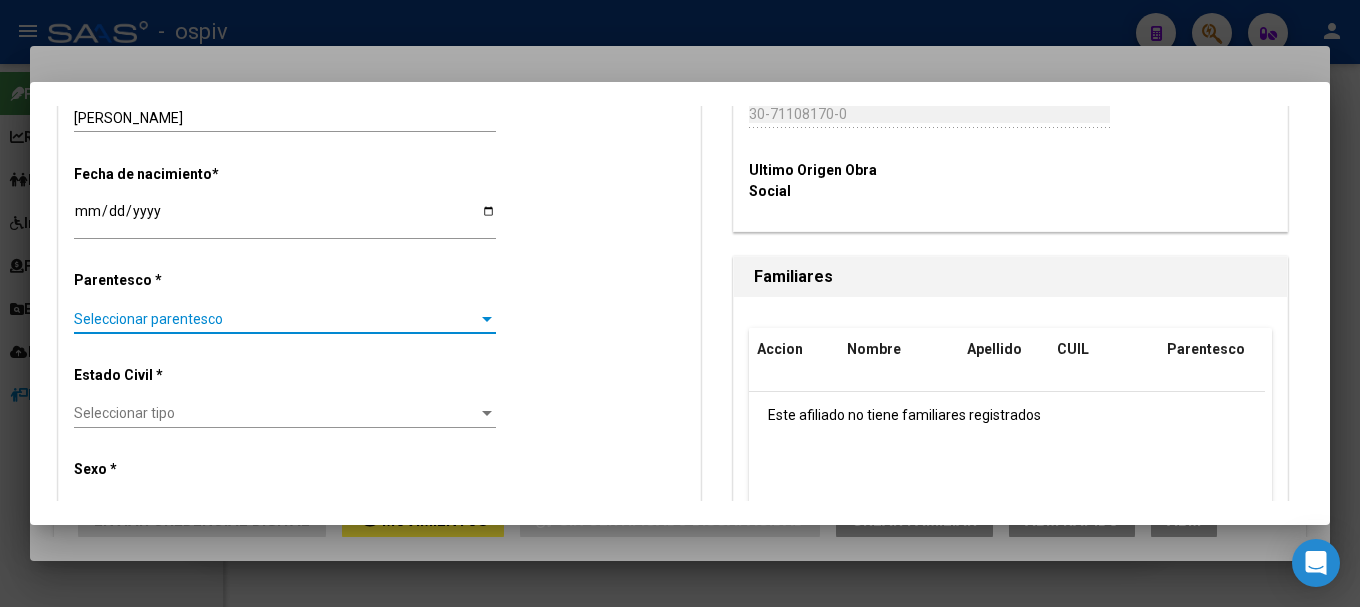 click on "Seleccionar parentesco" at bounding box center [276, 319] 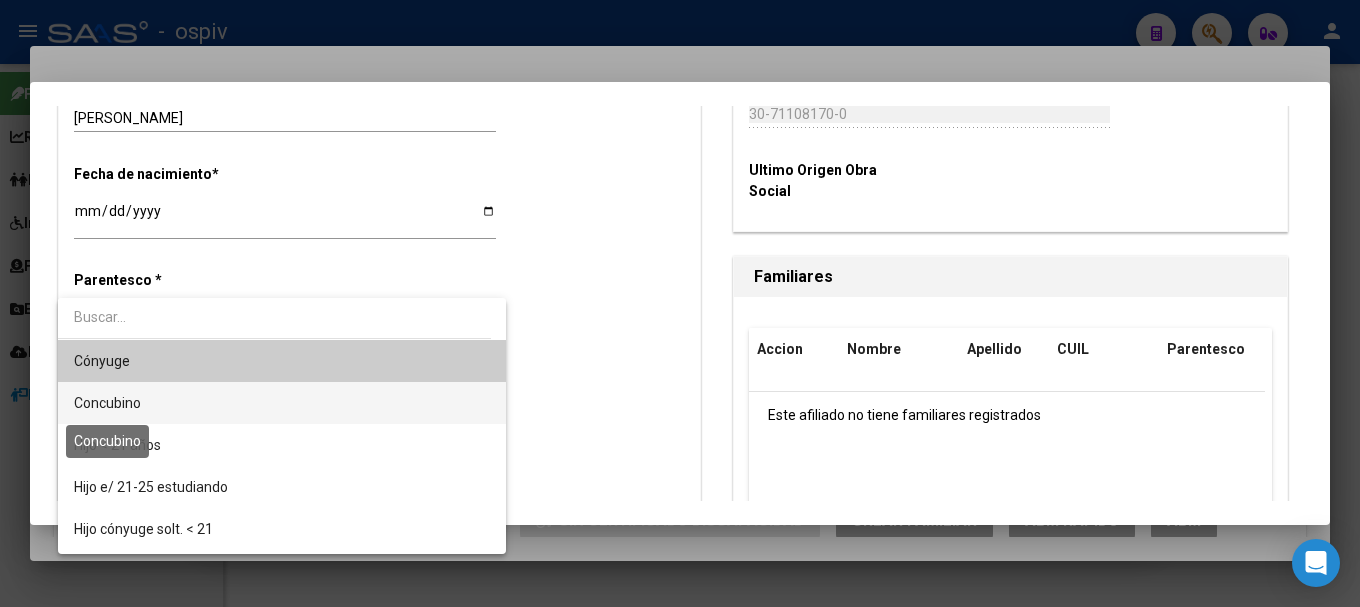 click on "Concubino" at bounding box center [107, 403] 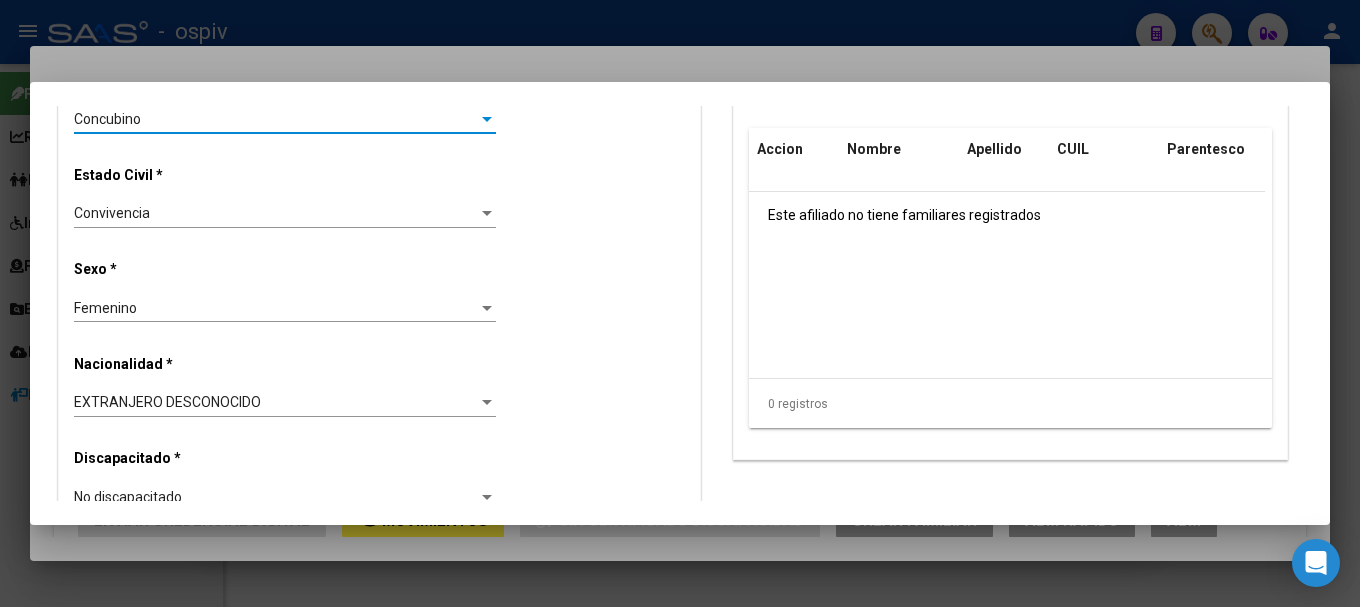 scroll, scrollTop: 1300, scrollLeft: 0, axis: vertical 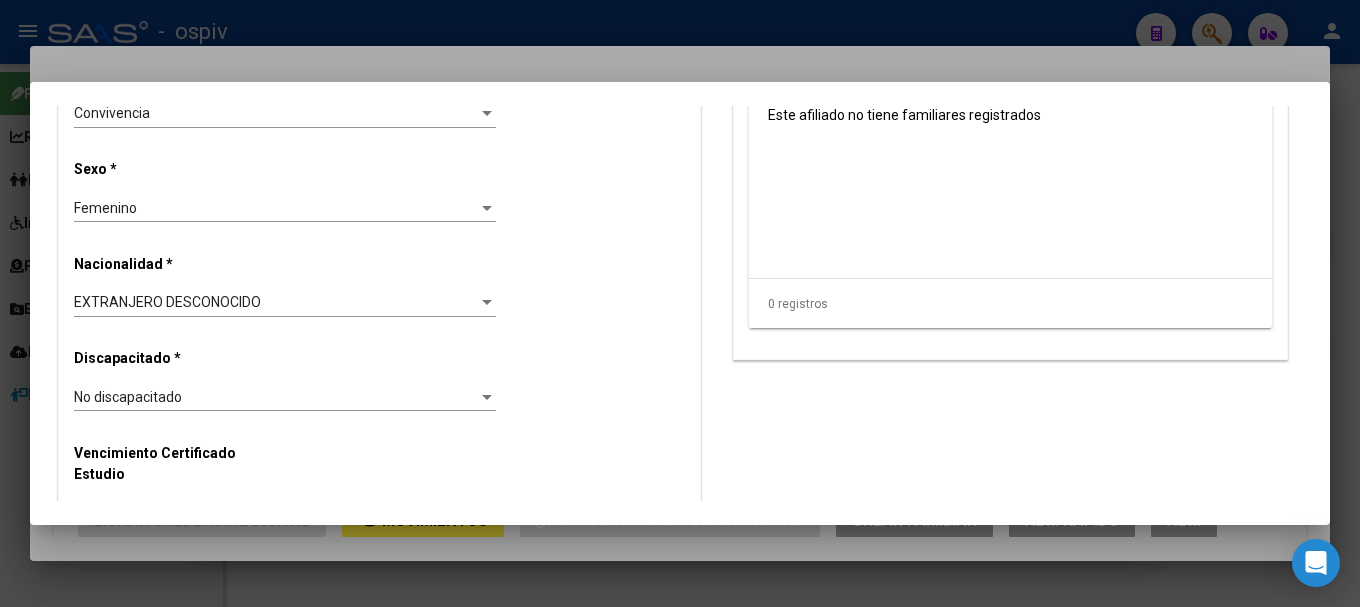 click on "EXTRANJERO DESCONOCIDO" at bounding box center [167, 302] 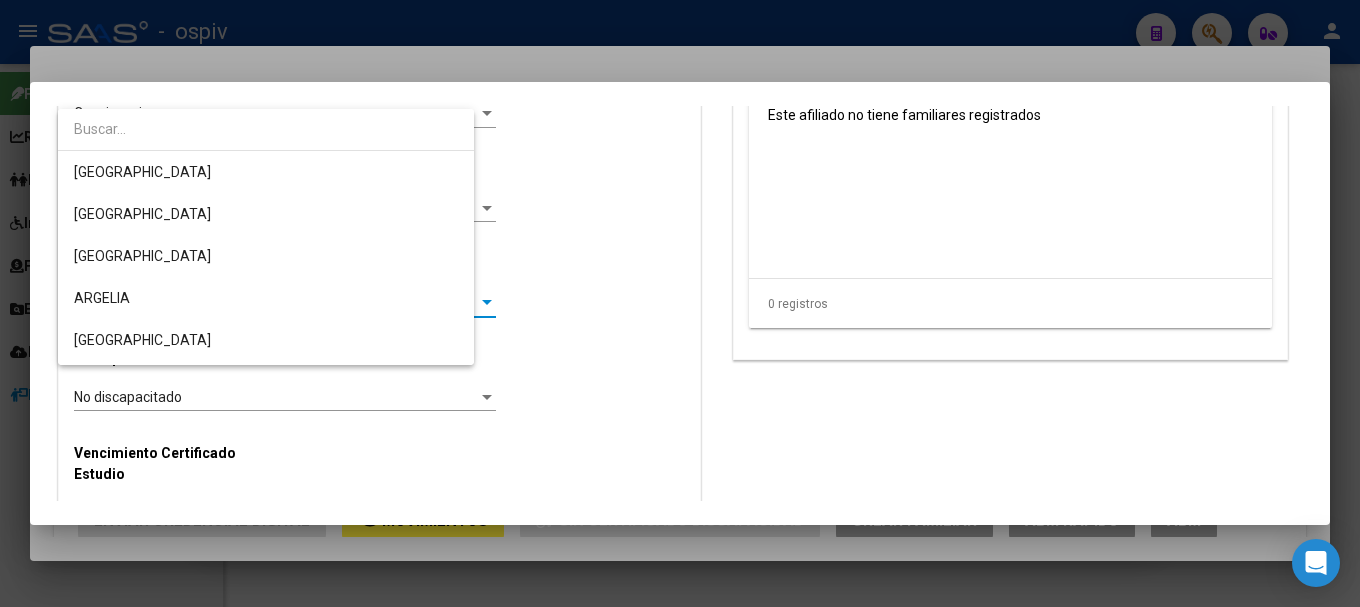 scroll, scrollTop: 7892, scrollLeft: 0, axis: vertical 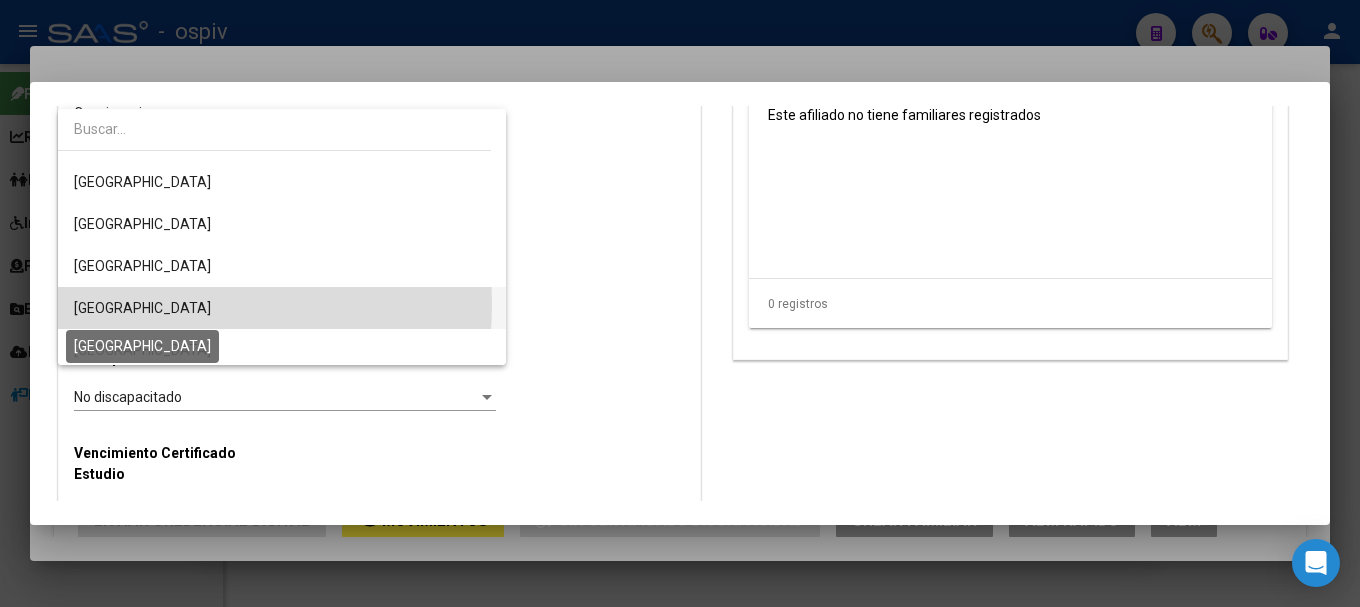click on "[GEOGRAPHIC_DATA]" at bounding box center (142, 308) 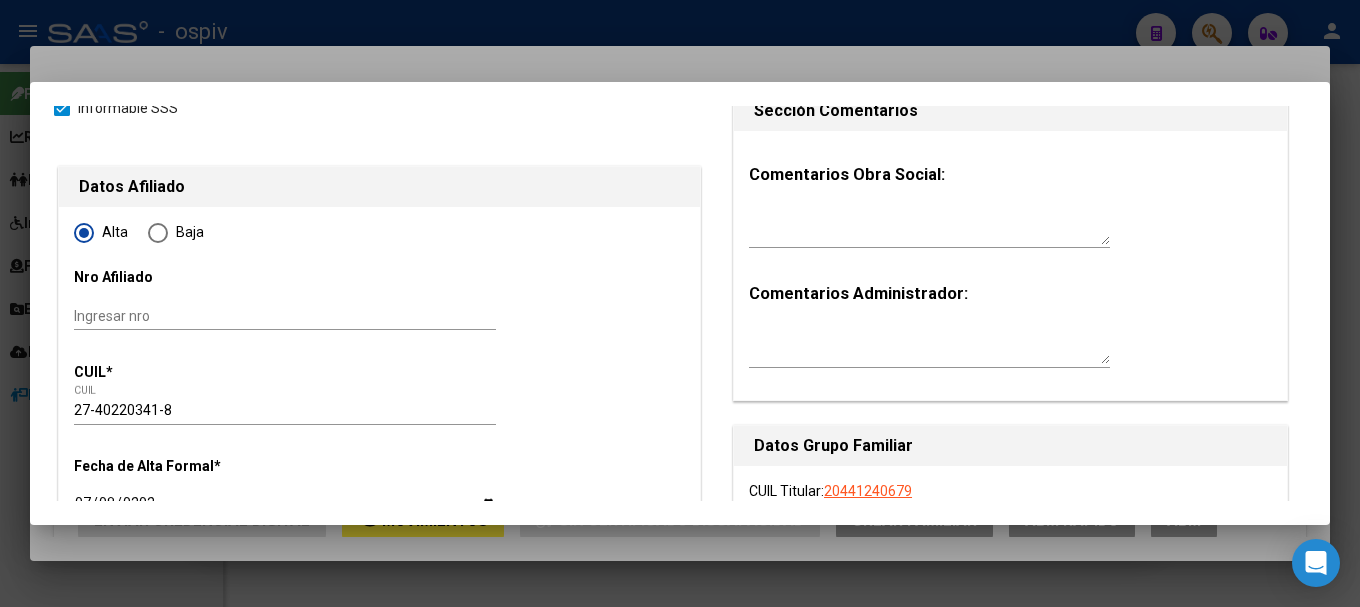 scroll, scrollTop: 0, scrollLeft: 0, axis: both 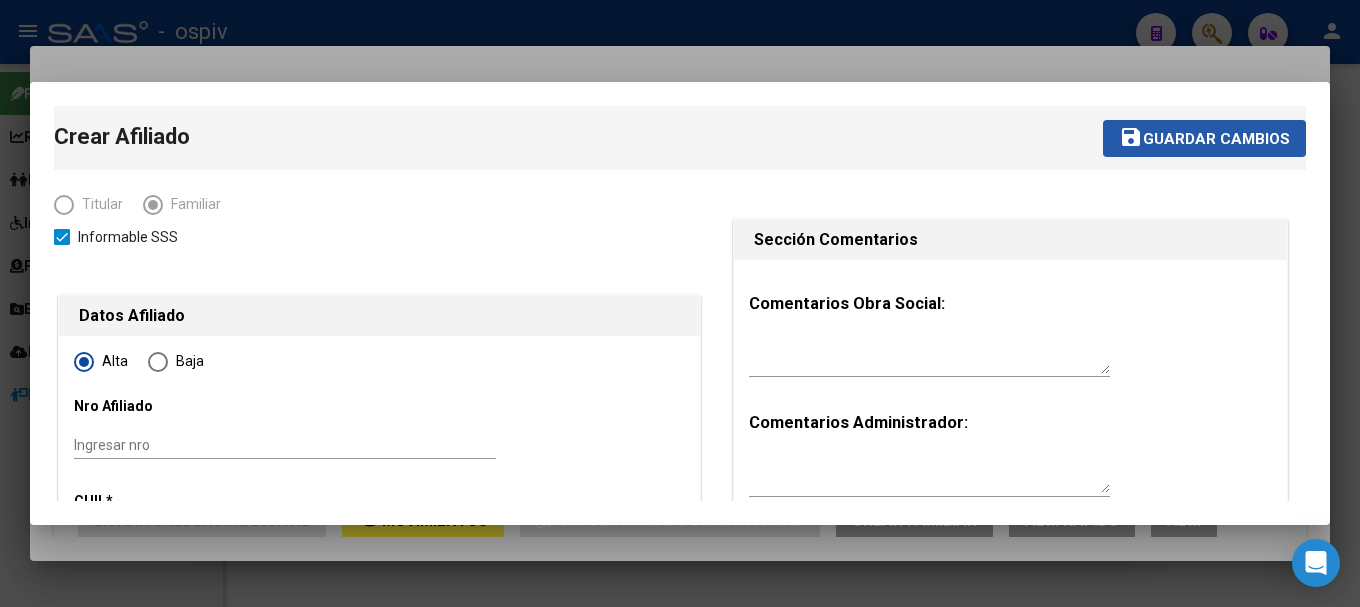 click on "Guardar cambios" at bounding box center [1216, 139] 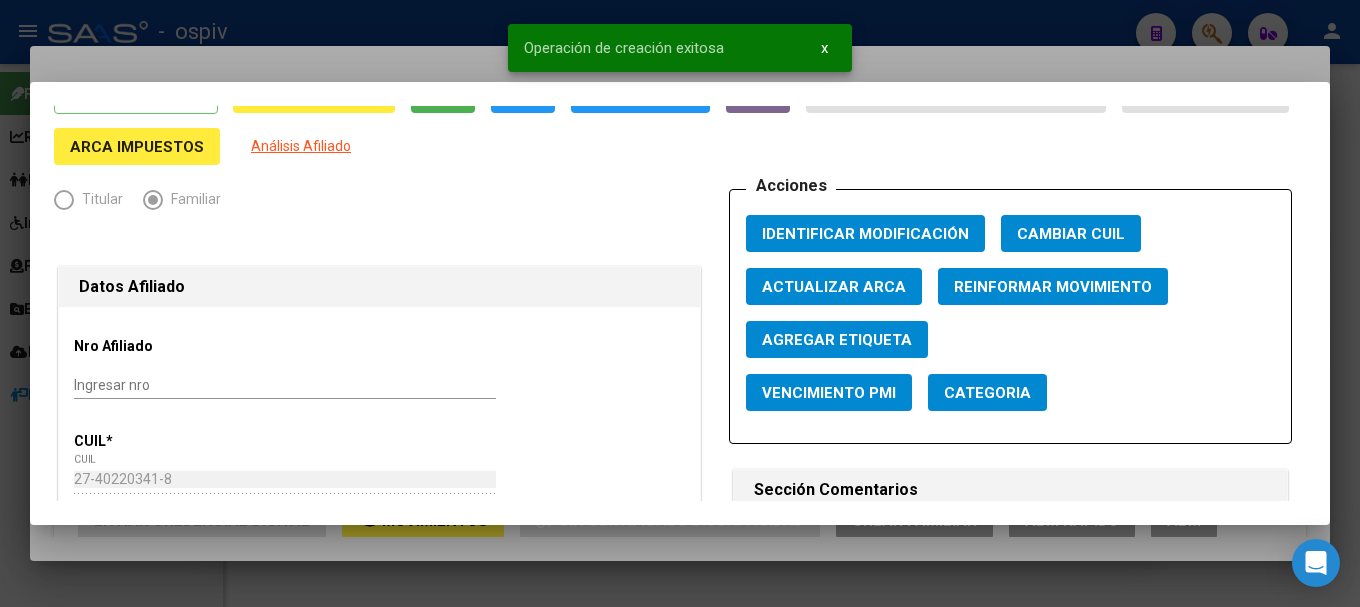 scroll, scrollTop: 200, scrollLeft: 0, axis: vertical 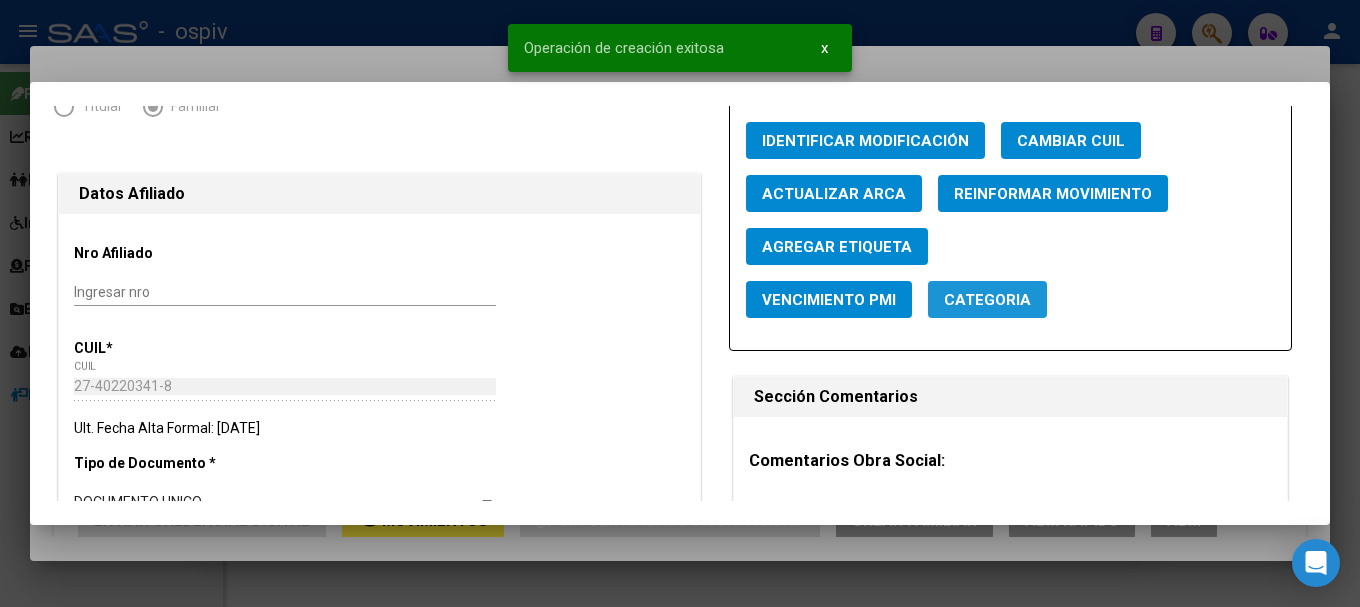 click on "Categoria" 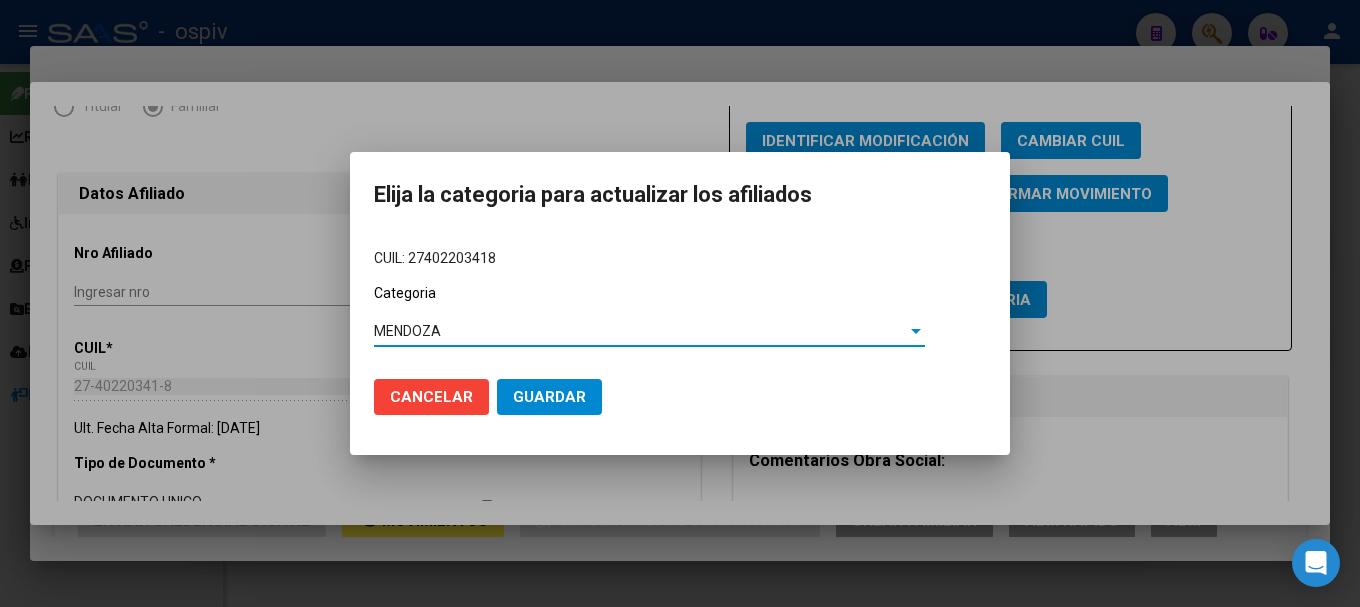 drag, startPoint x: 522, startPoint y: 392, endPoint x: 548, endPoint y: 374, distance: 31.622776 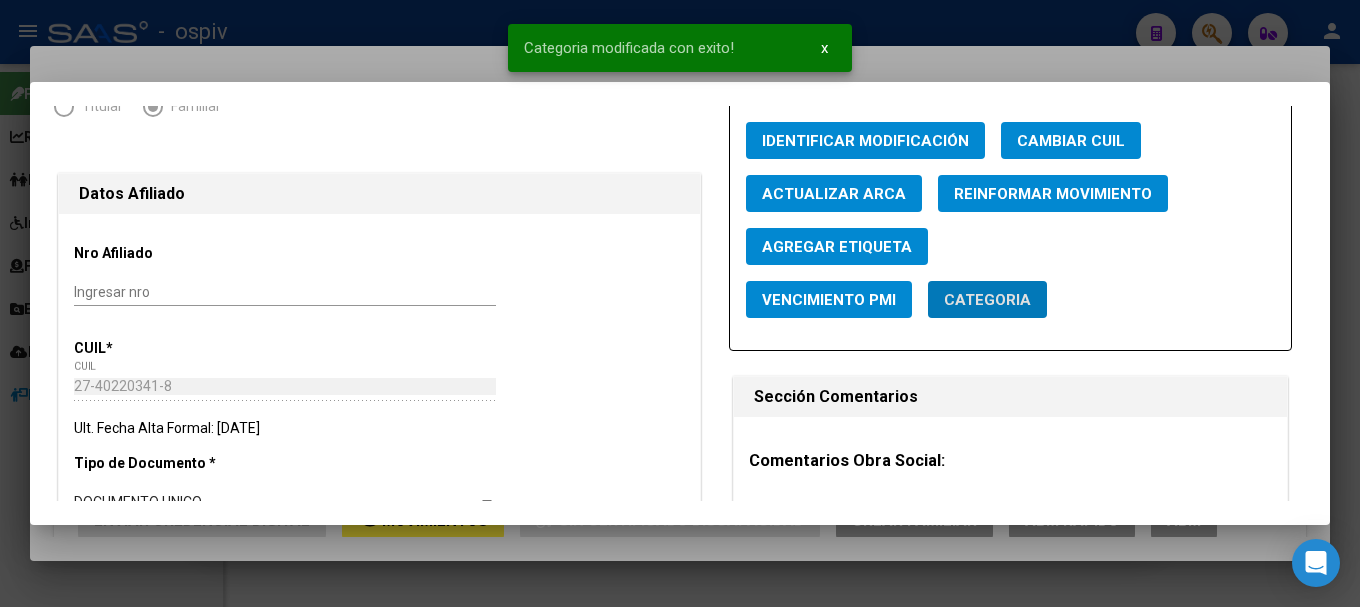 click on "Agregar Etiqueta" 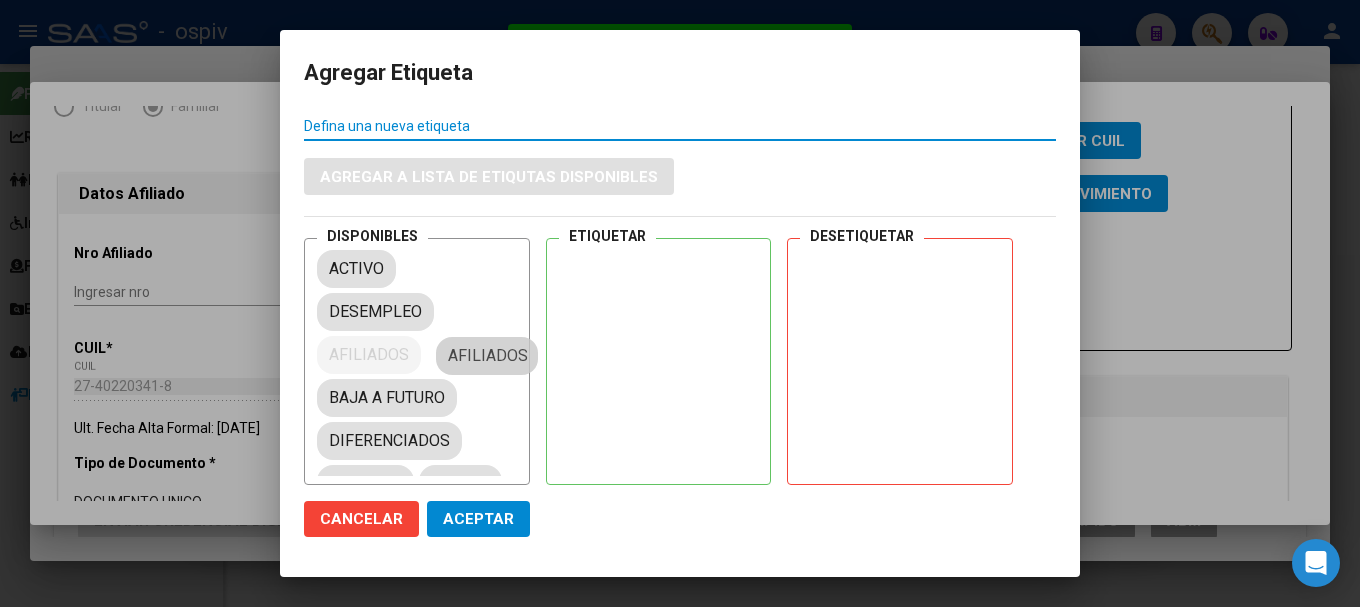 drag, startPoint x: 445, startPoint y: 343, endPoint x: 662, endPoint y: 286, distance: 224.36131 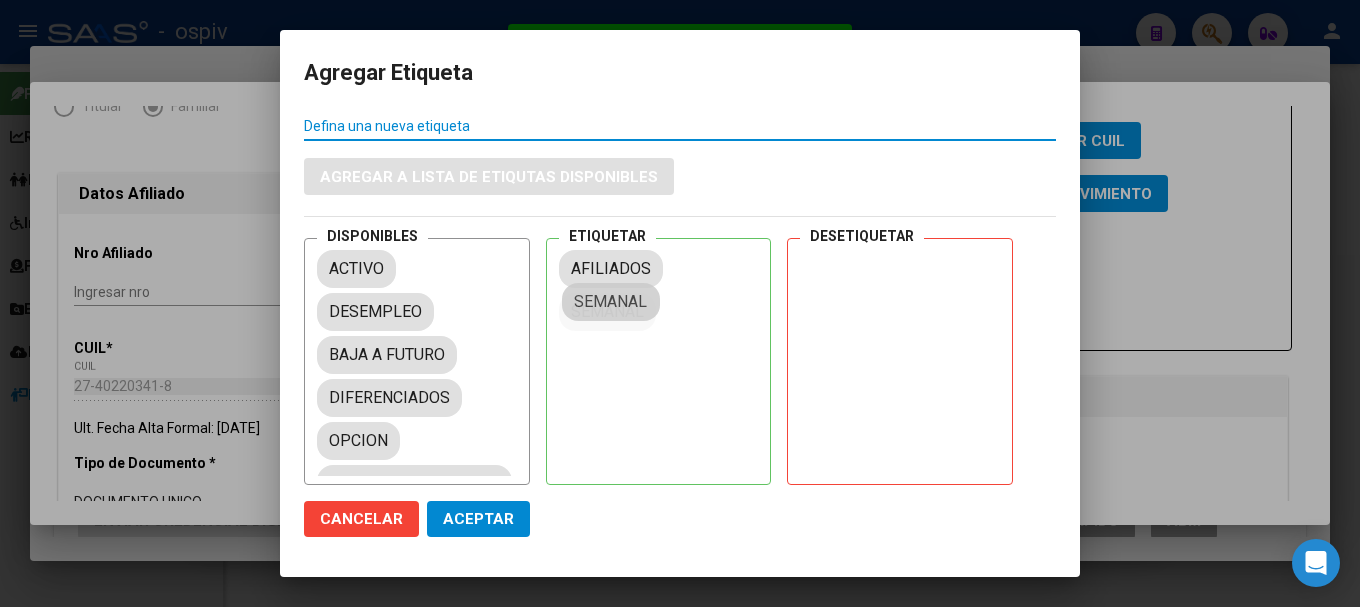 drag, startPoint x: 421, startPoint y: 429, endPoint x: 614, endPoint y: 301, distance: 231.588 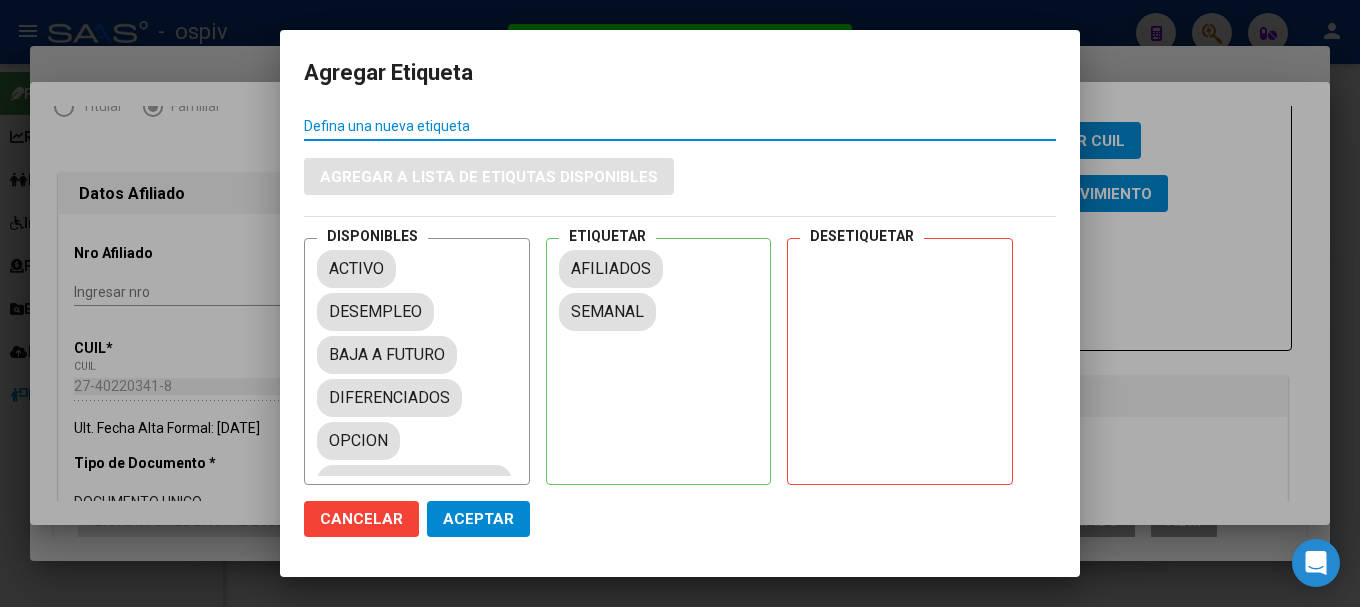 click on "Aceptar" 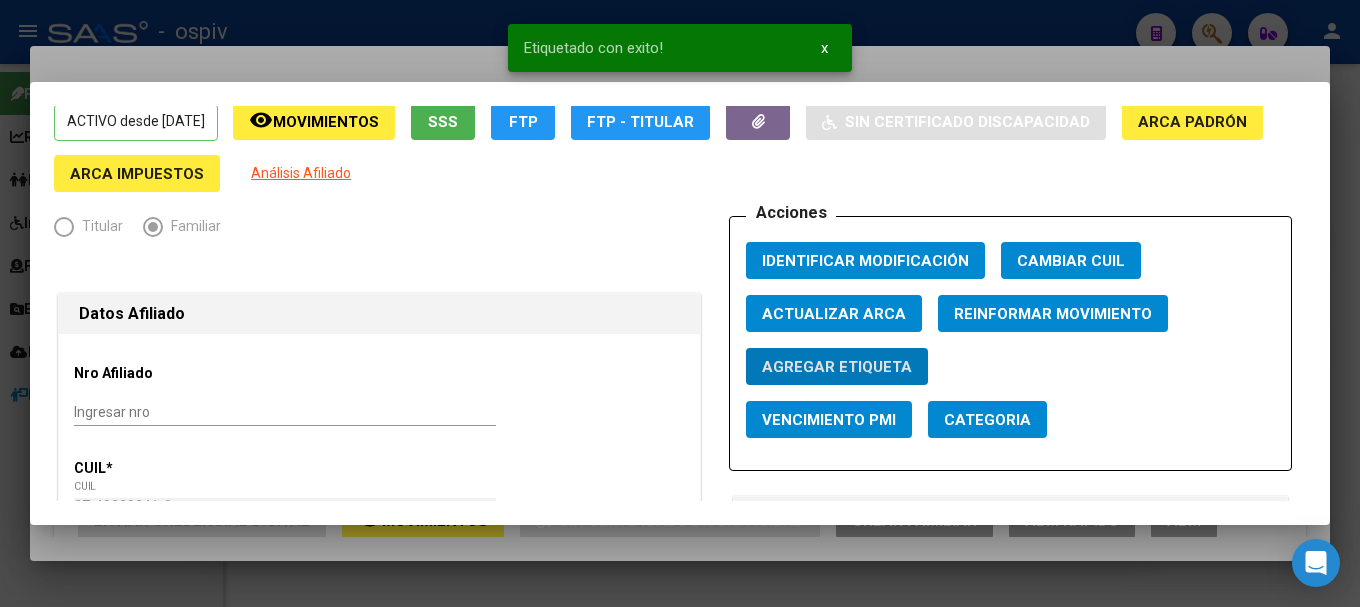 scroll, scrollTop: 0, scrollLeft: 0, axis: both 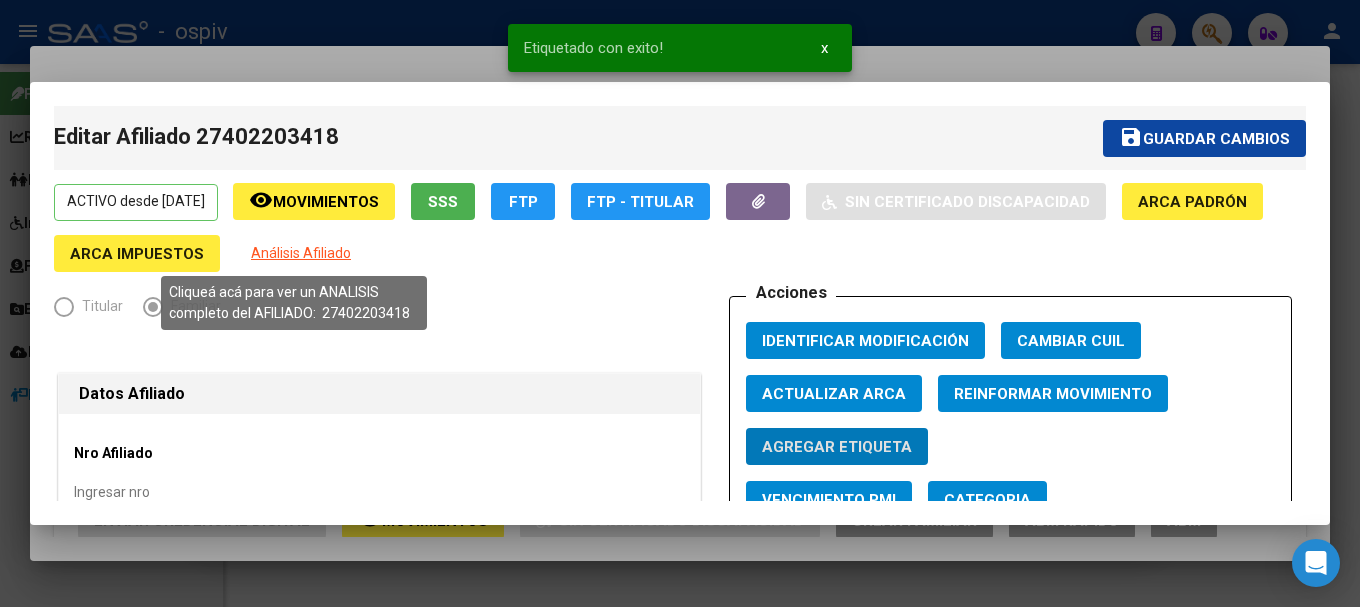 click on "Análisis Afiliado" 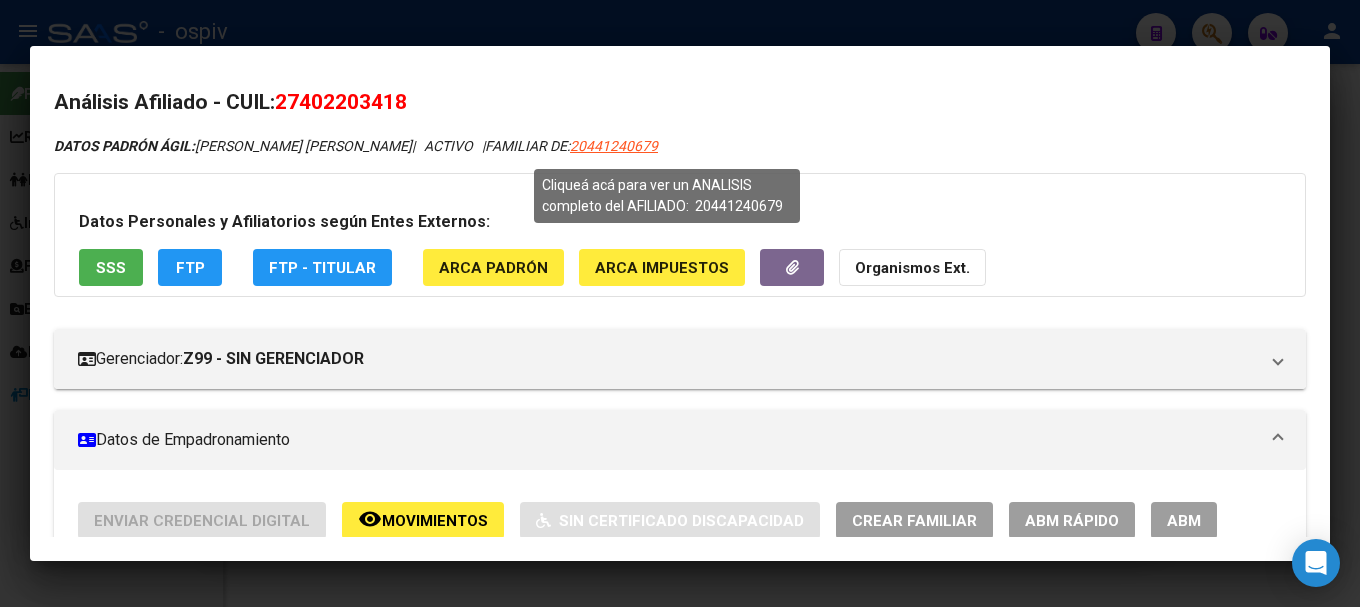 click on "20441240679" at bounding box center [614, 146] 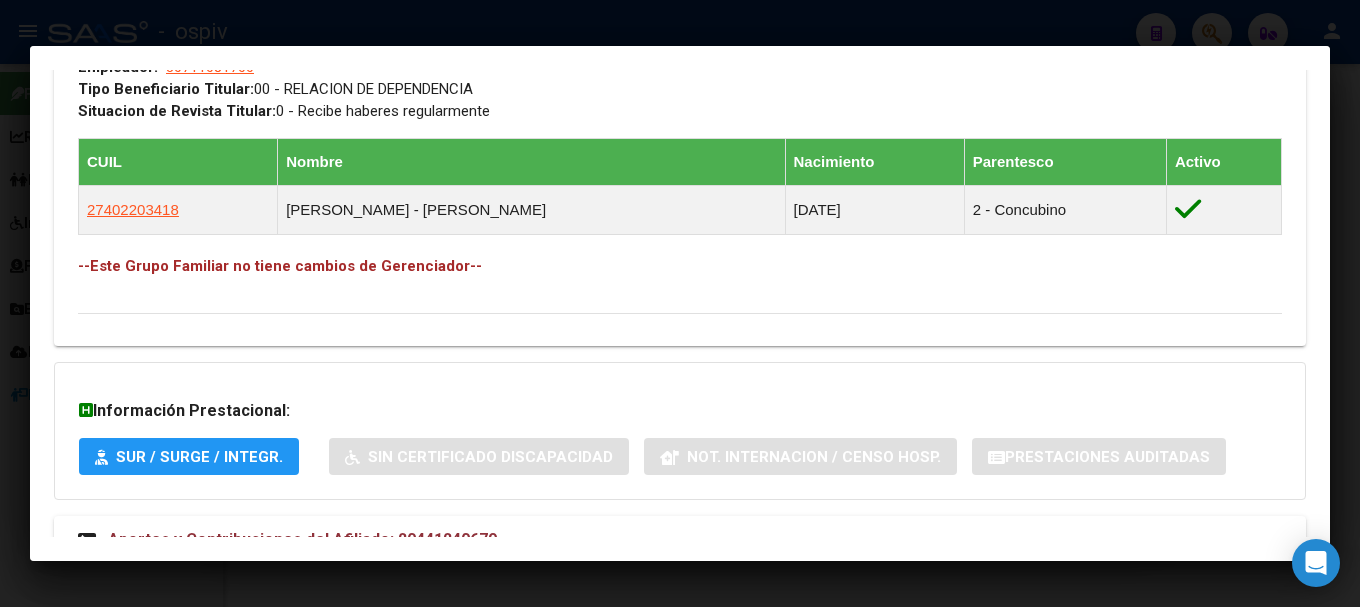 scroll, scrollTop: 1092, scrollLeft: 0, axis: vertical 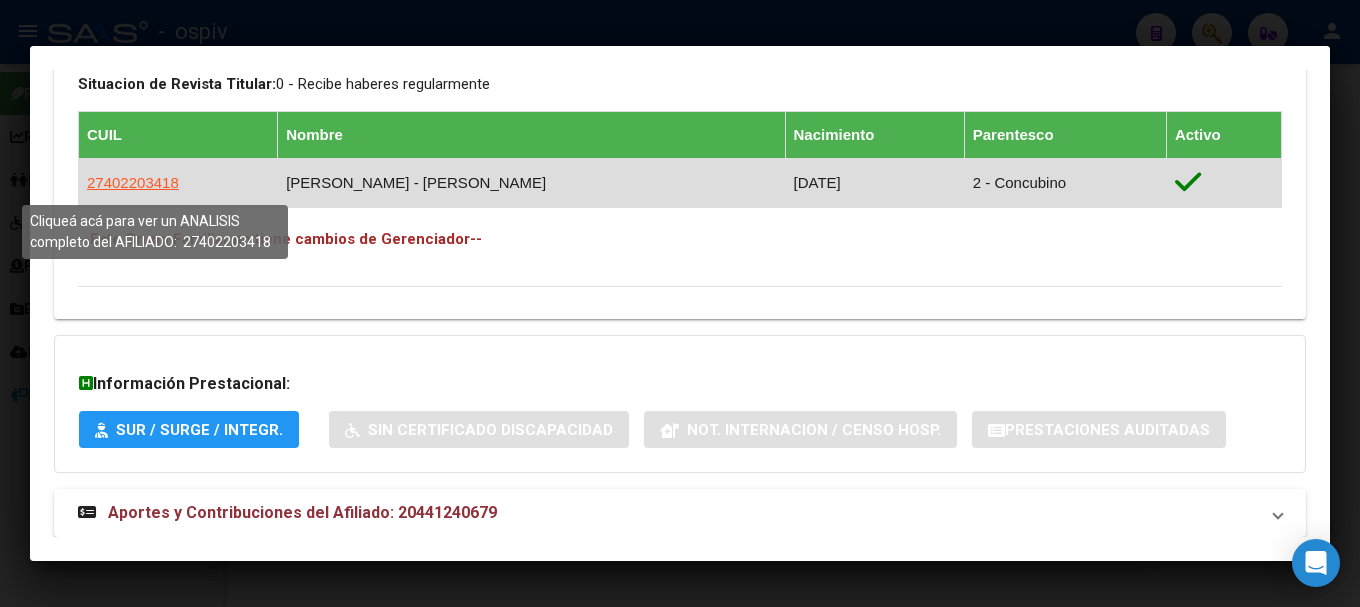 click on "27402203418" at bounding box center [133, 182] 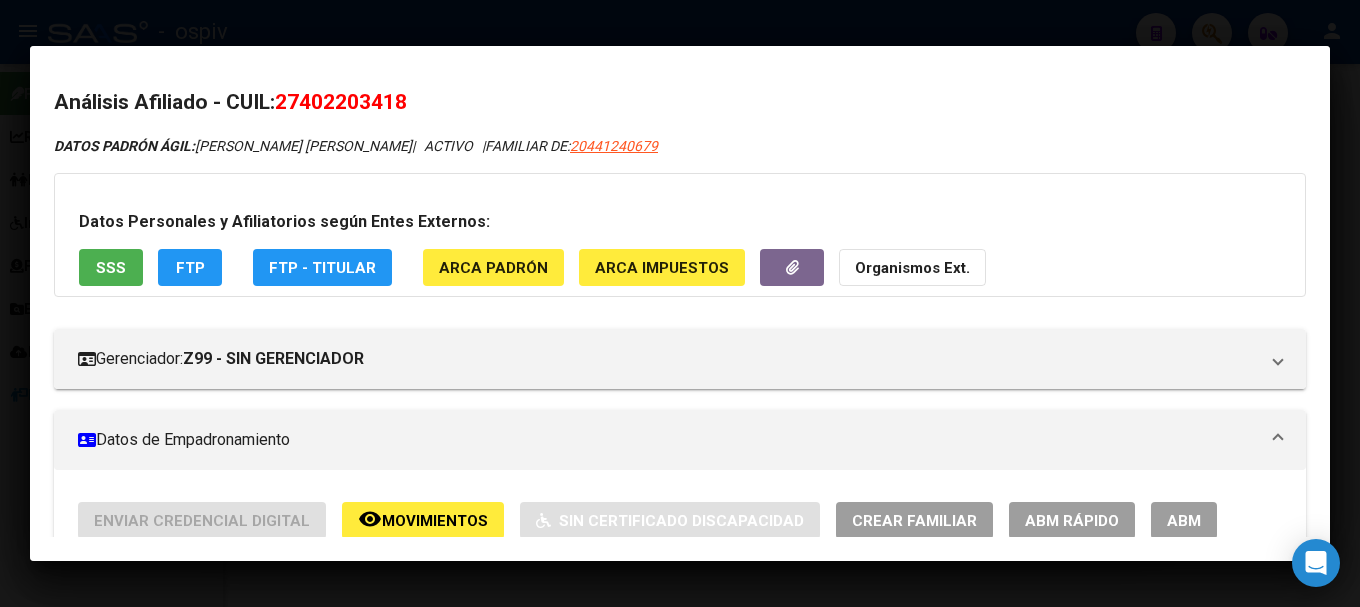 scroll, scrollTop: 200, scrollLeft: 0, axis: vertical 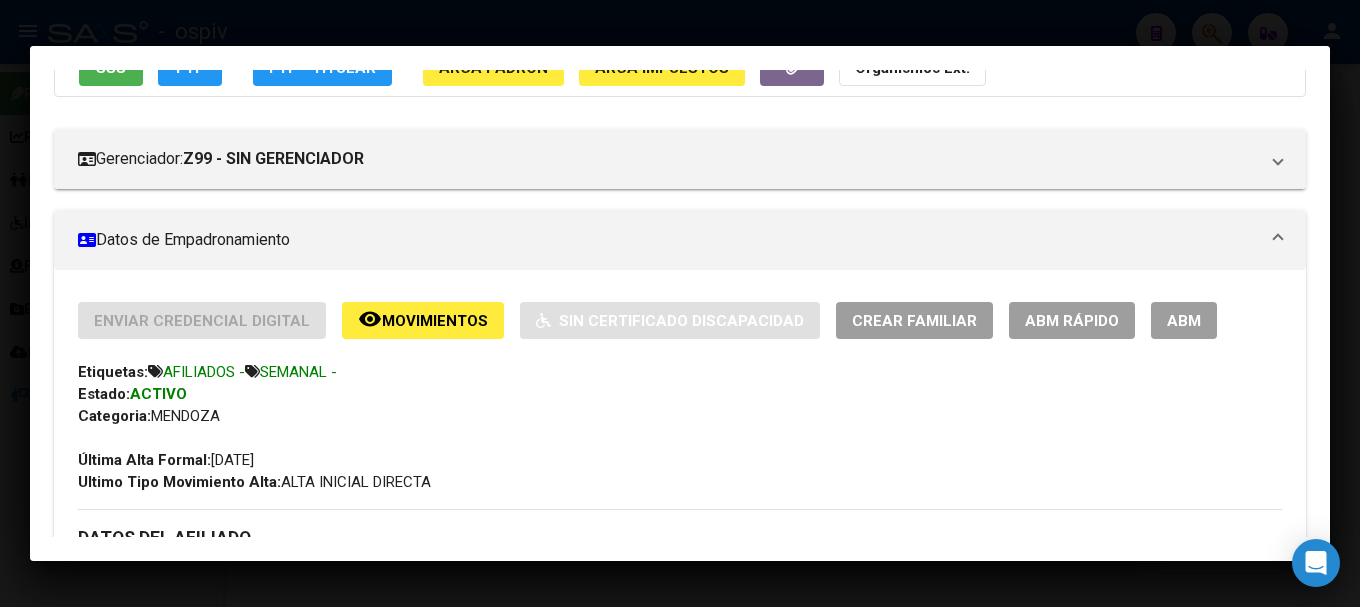 click on "ABM" at bounding box center (1184, 320) 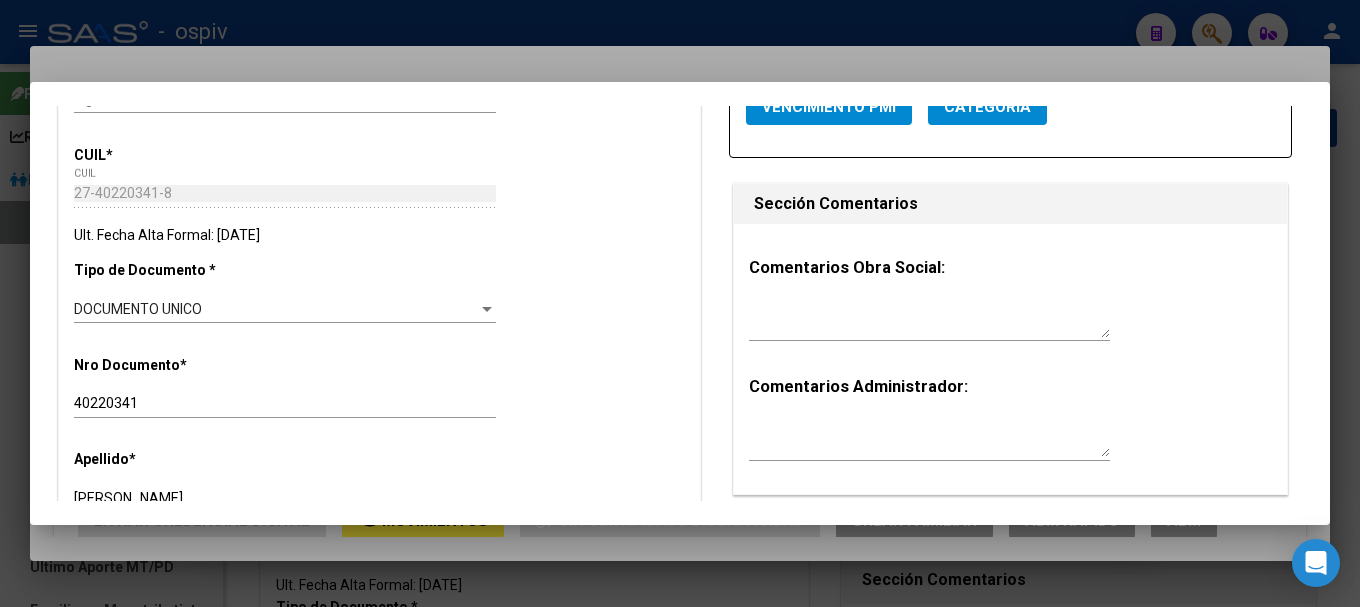 scroll, scrollTop: 400, scrollLeft: 0, axis: vertical 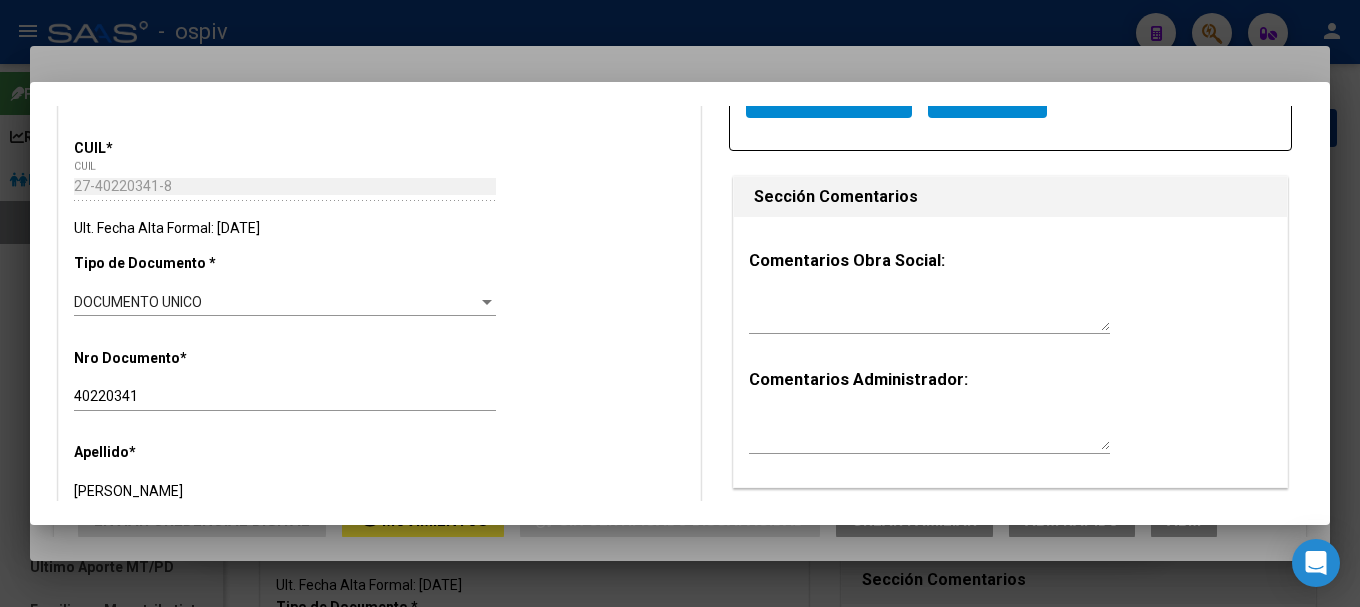 radio on "true" 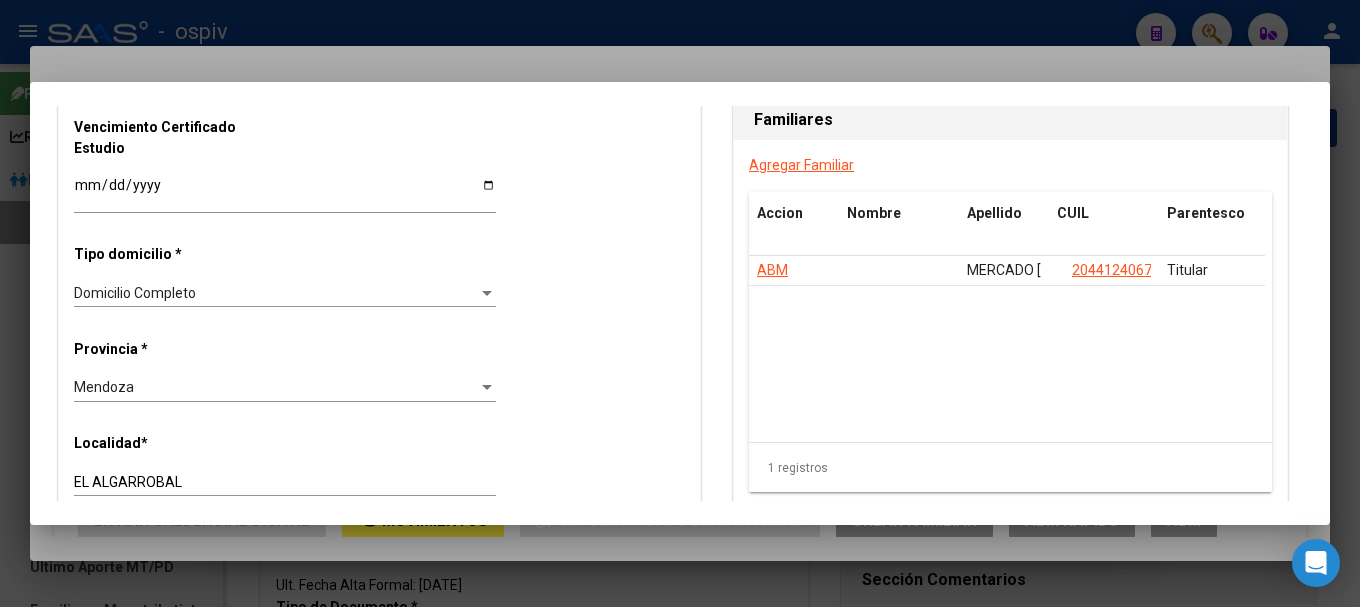 scroll, scrollTop: 1600, scrollLeft: 0, axis: vertical 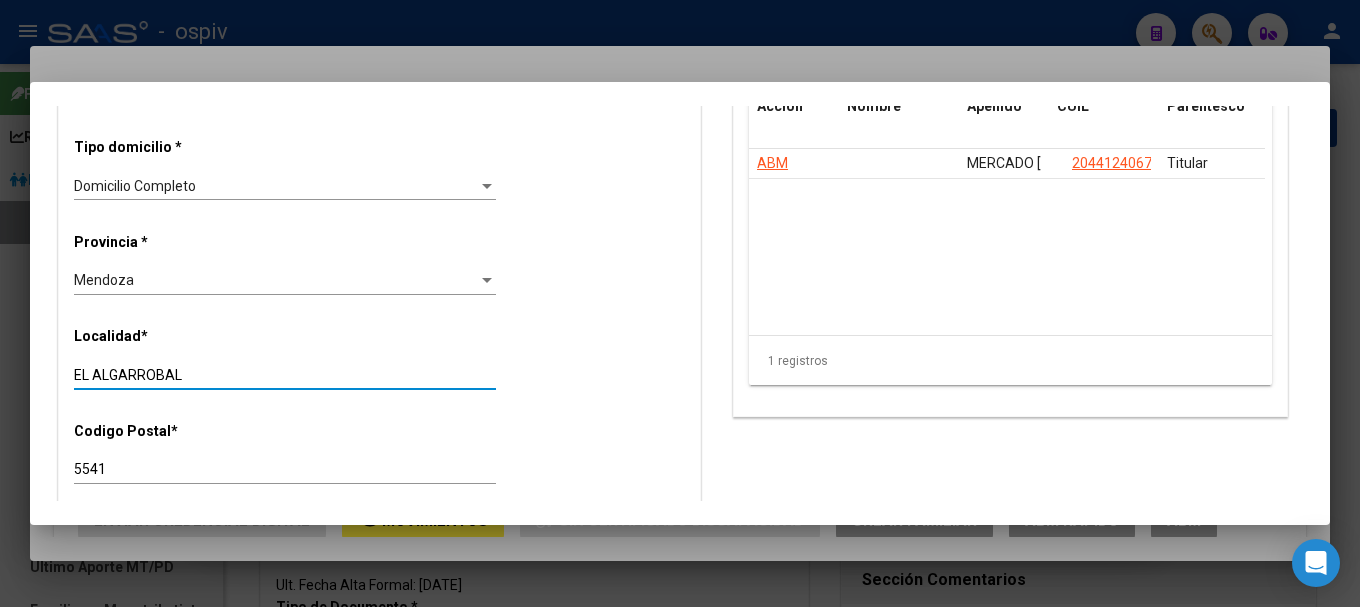 drag, startPoint x: 195, startPoint y: 372, endPoint x: 0, endPoint y: 327, distance: 200.12495 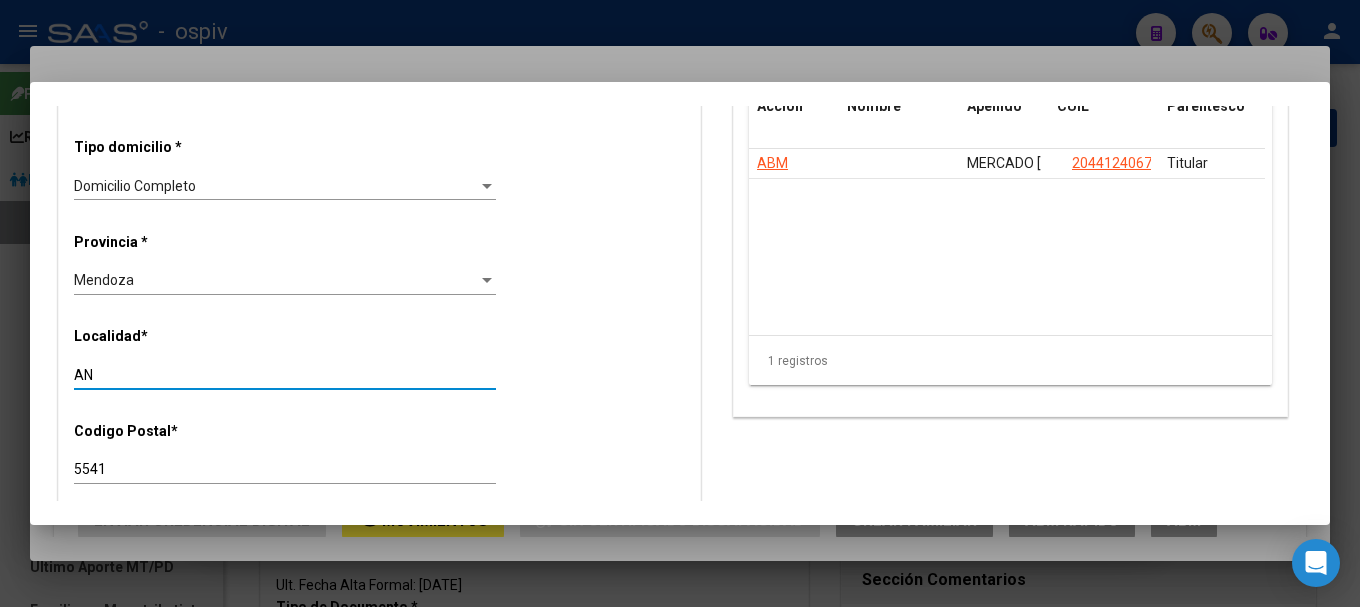 type on "A" 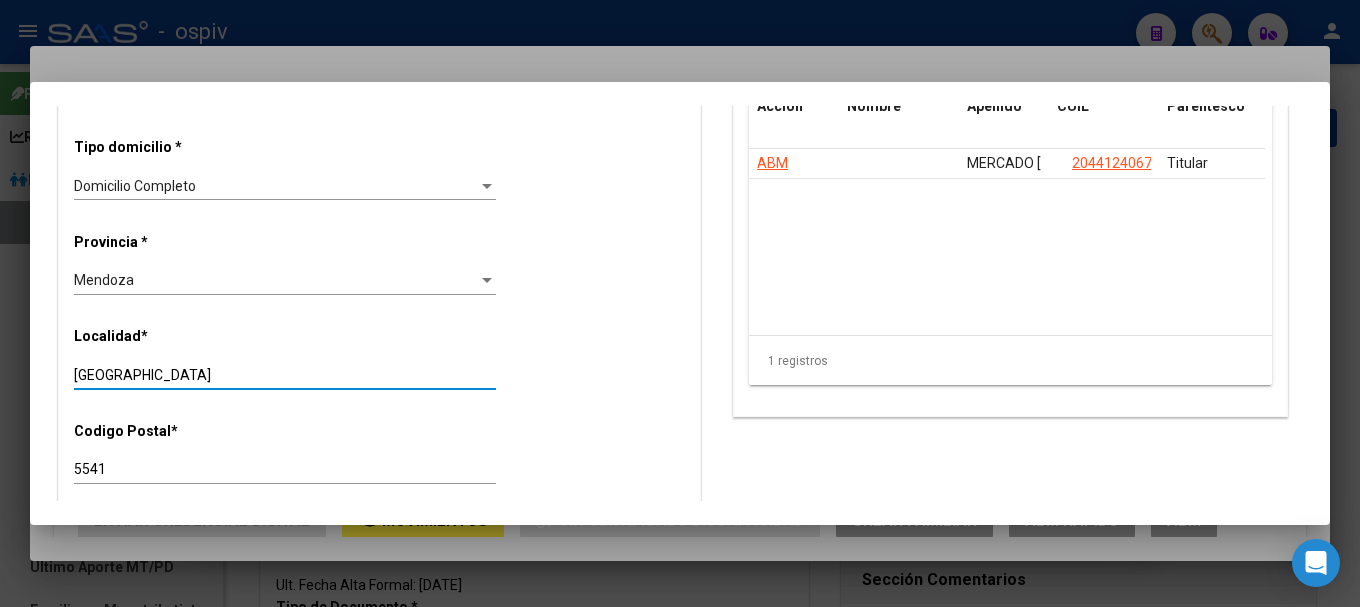 type on "SAN JOSE" 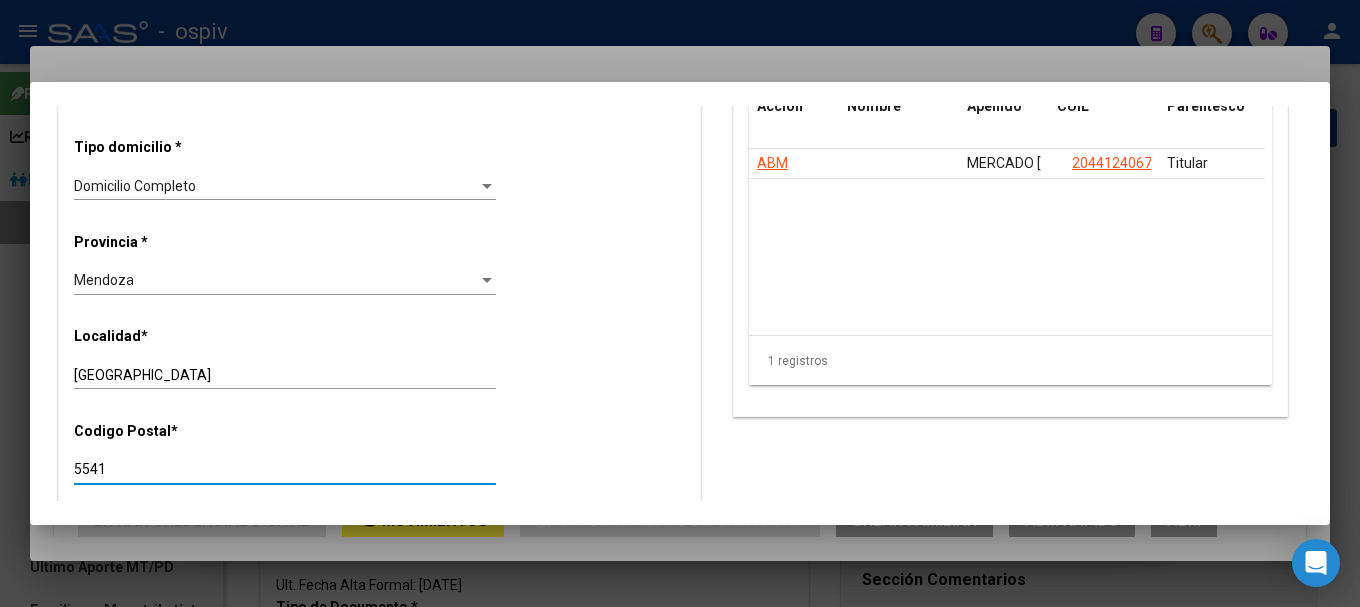 drag, startPoint x: 88, startPoint y: 464, endPoint x: 110, endPoint y: 464, distance: 22 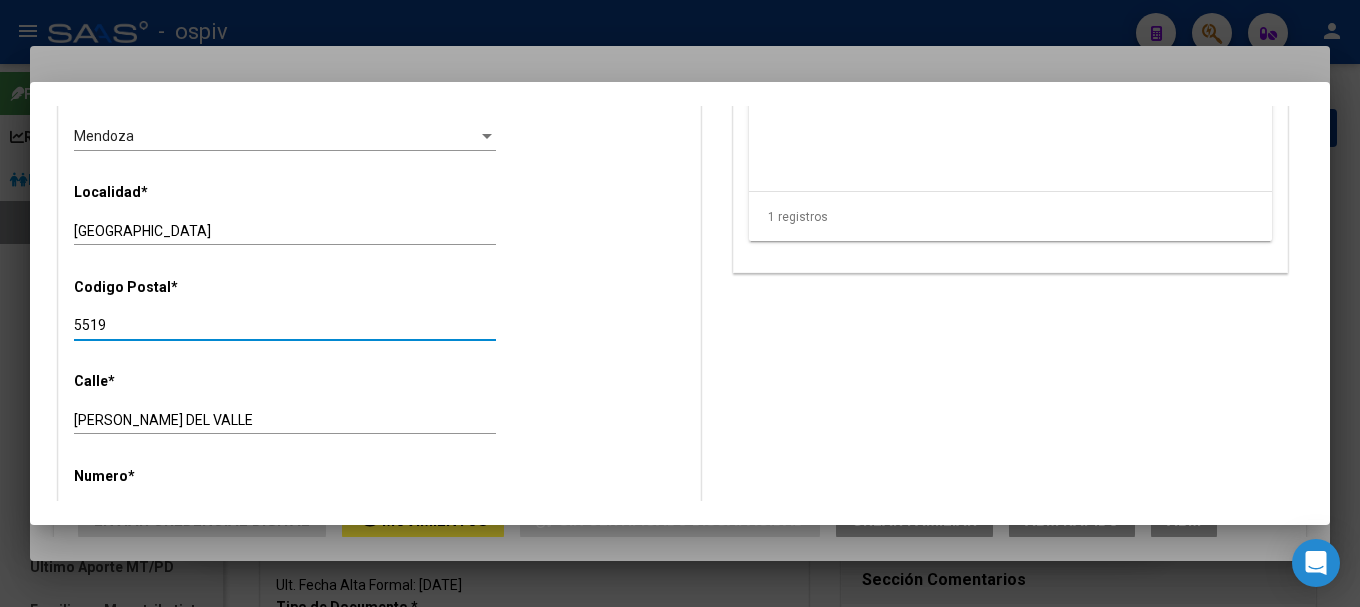 scroll, scrollTop: 1900, scrollLeft: 0, axis: vertical 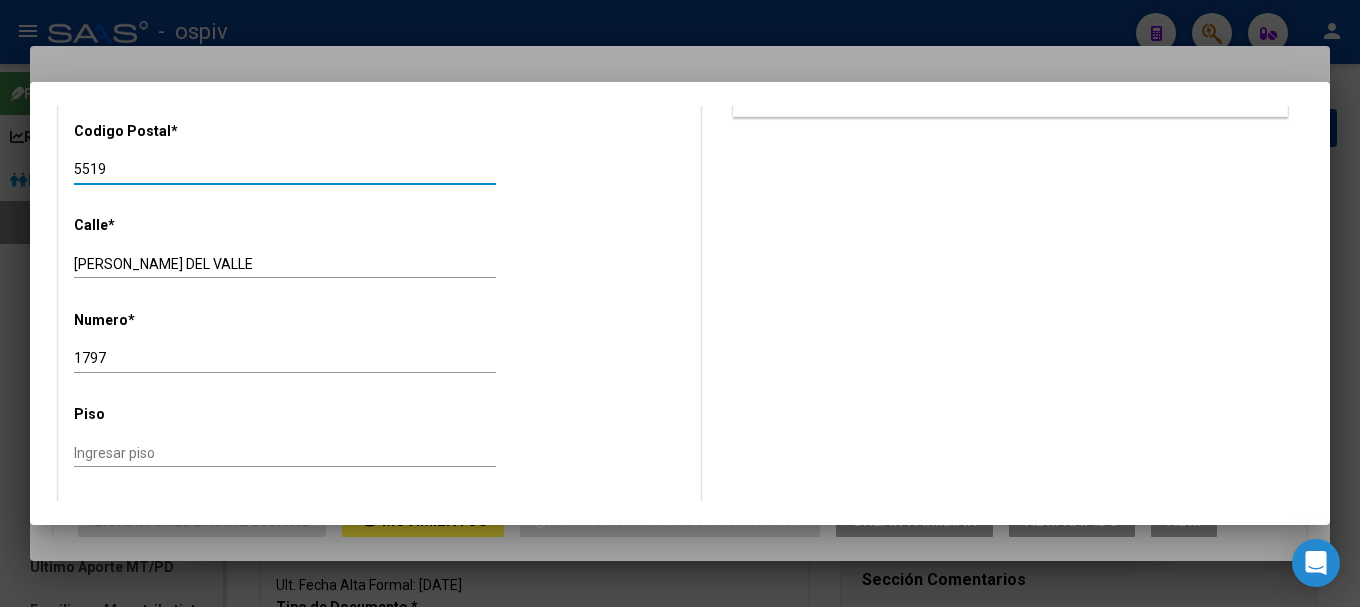 type on "5519" 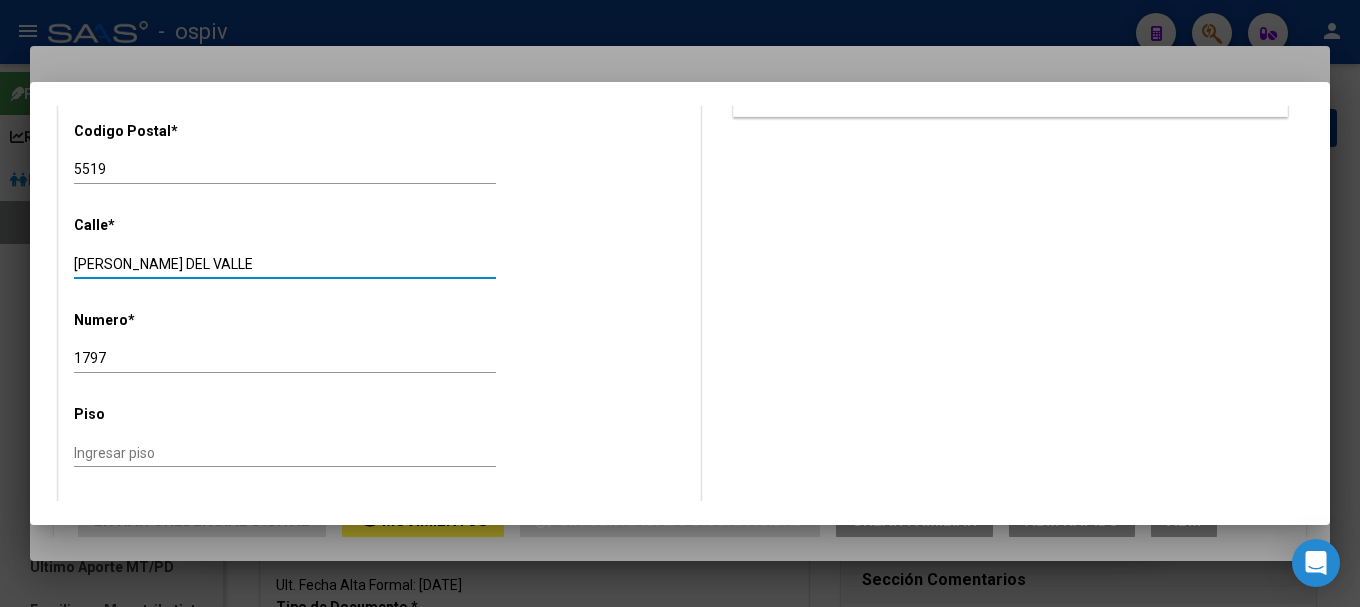 drag, startPoint x: 231, startPoint y: 255, endPoint x: 0, endPoint y: 206, distance: 236.13979 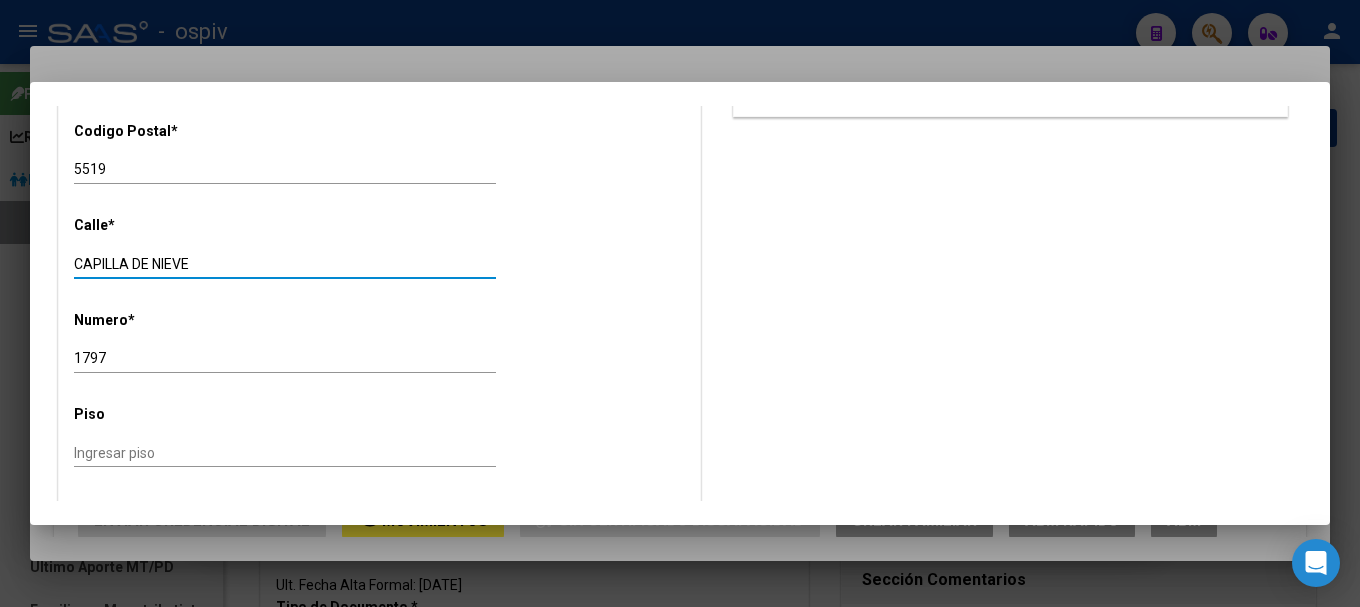 type on "CAPILLA DE NIEVE" 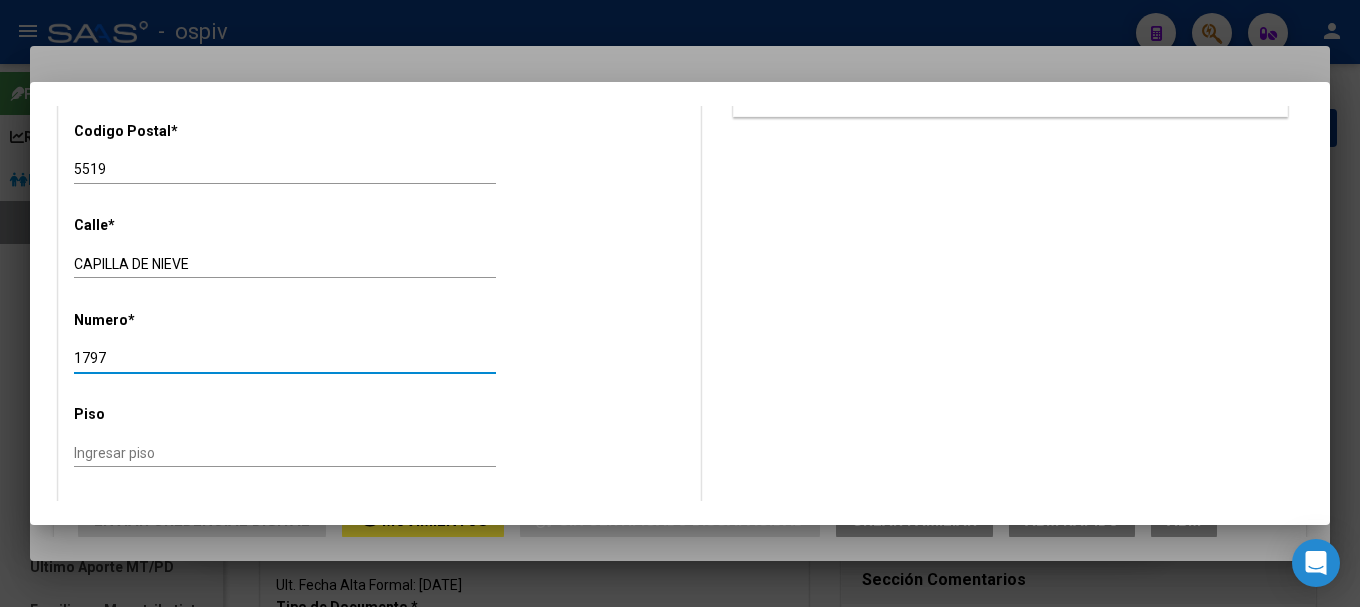 drag, startPoint x: 117, startPoint y: 354, endPoint x: 0, endPoint y: 330, distance: 119.43617 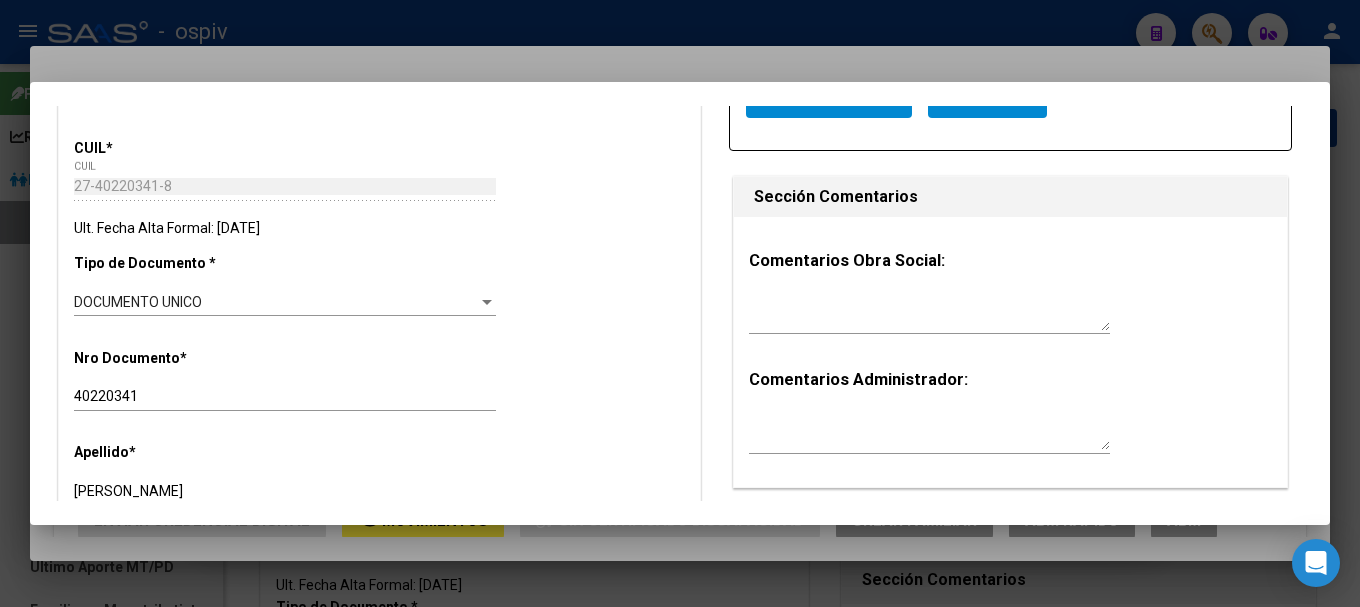 scroll, scrollTop: 0, scrollLeft: 0, axis: both 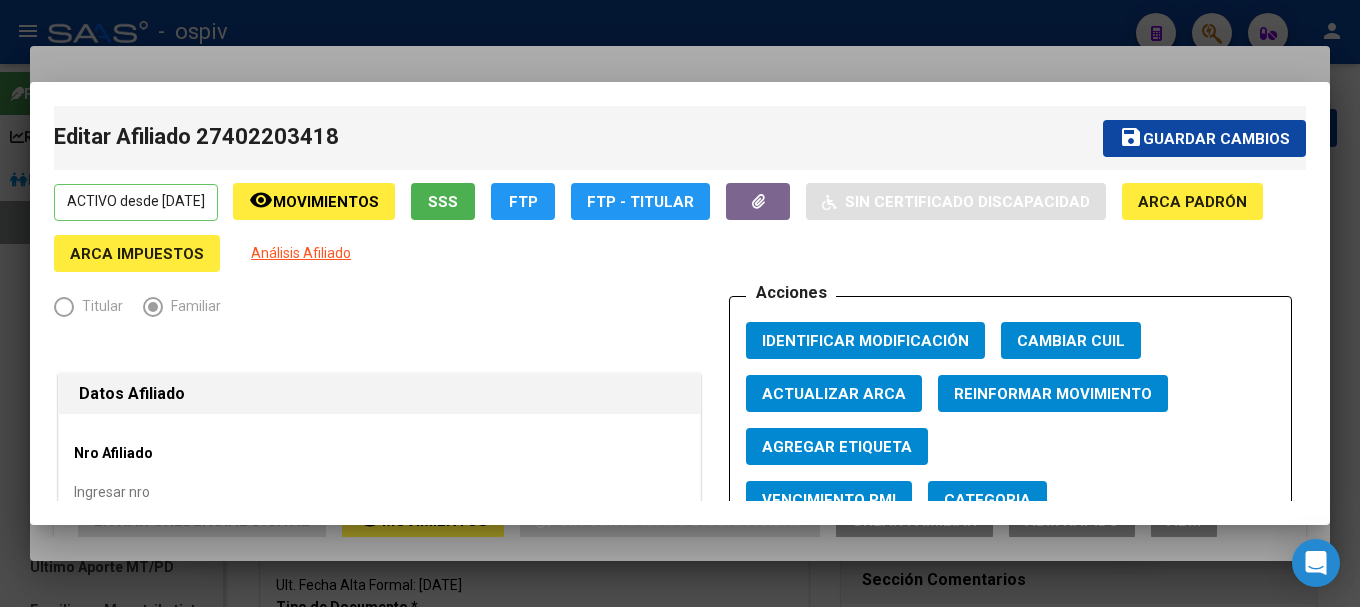 type on "148" 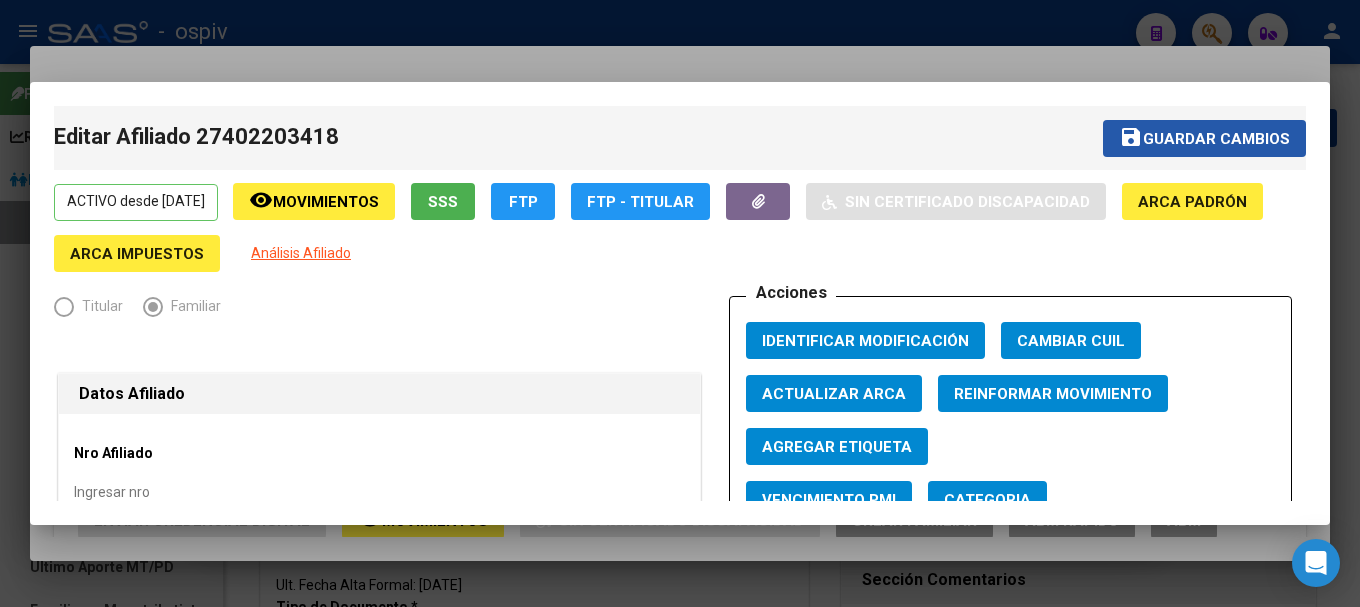 click on "Guardar cambios" at bounding box center (1216, 139) 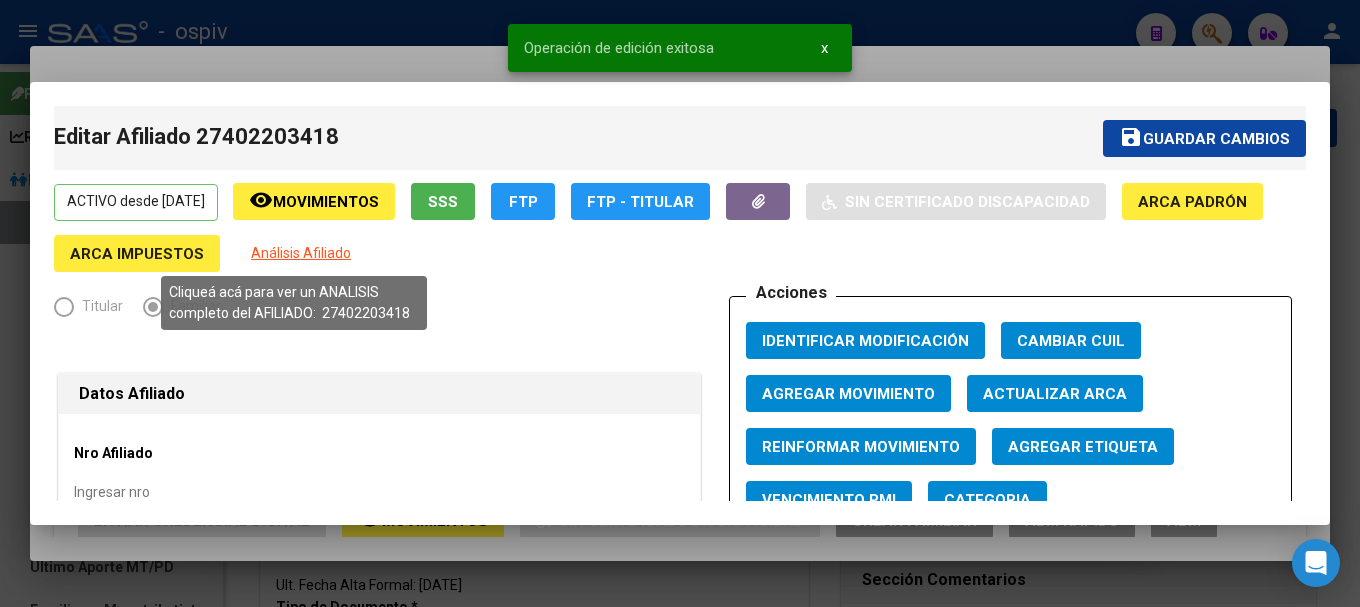 click on "Análisis Afiliado" 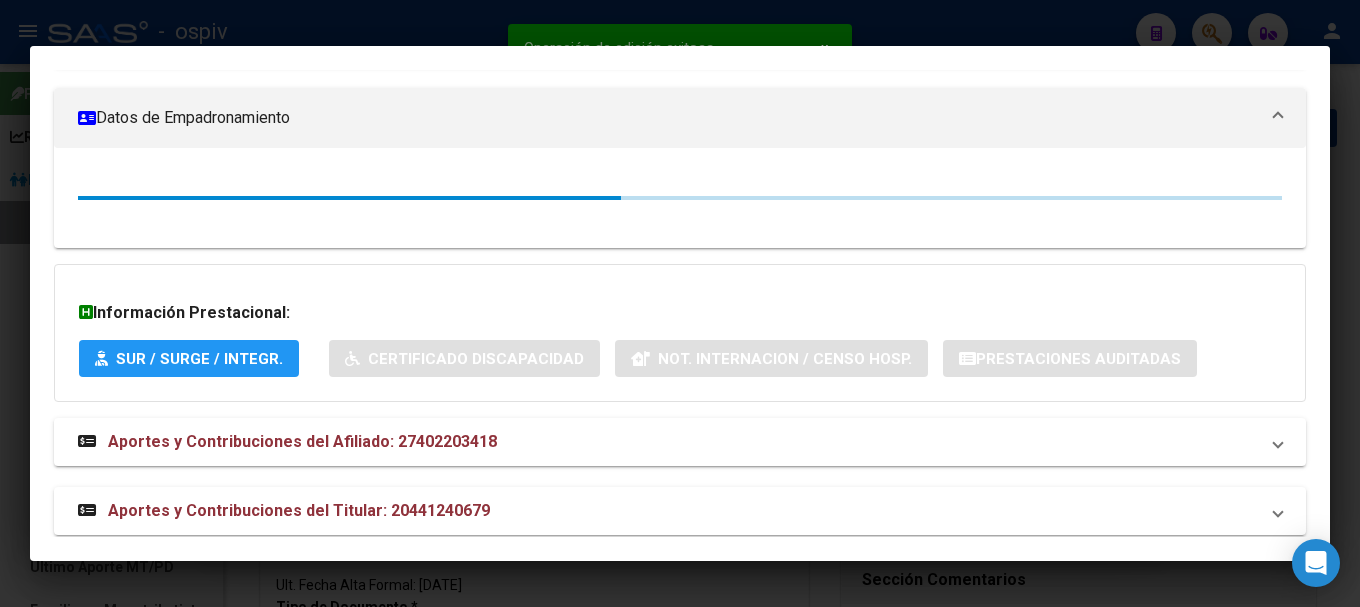 scroll, scrollTop: 340, scrollLeft: 0, axis: vertical 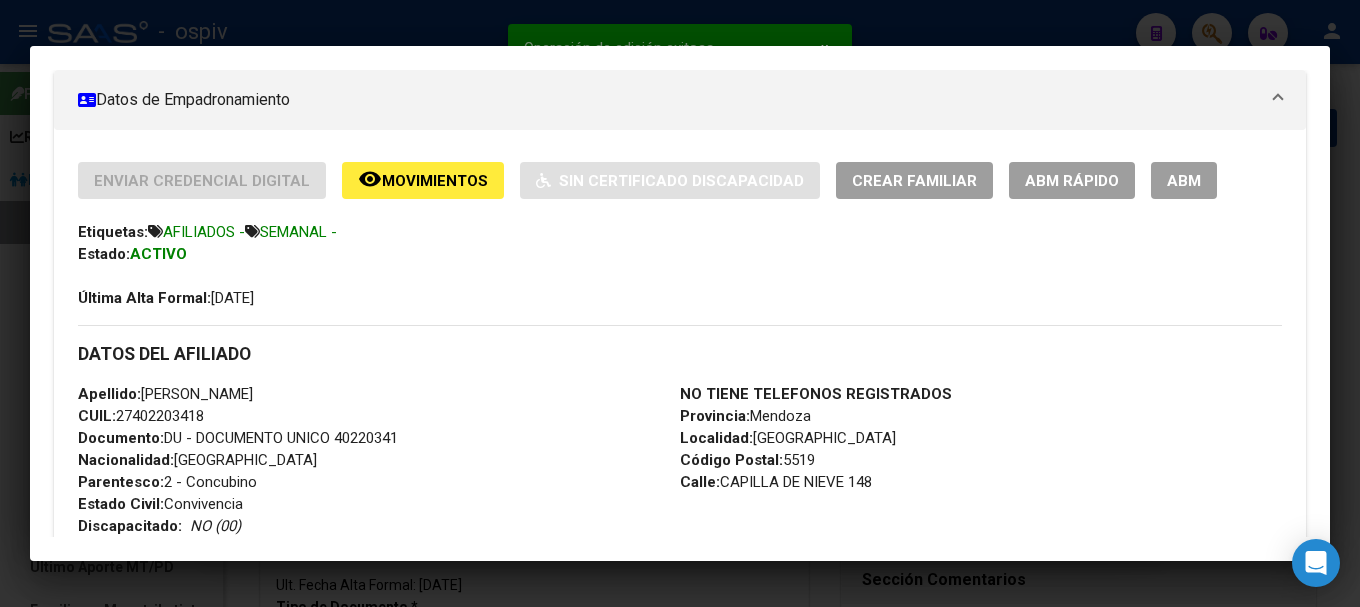 click on "ABM" at bounding box center [1184, 180] 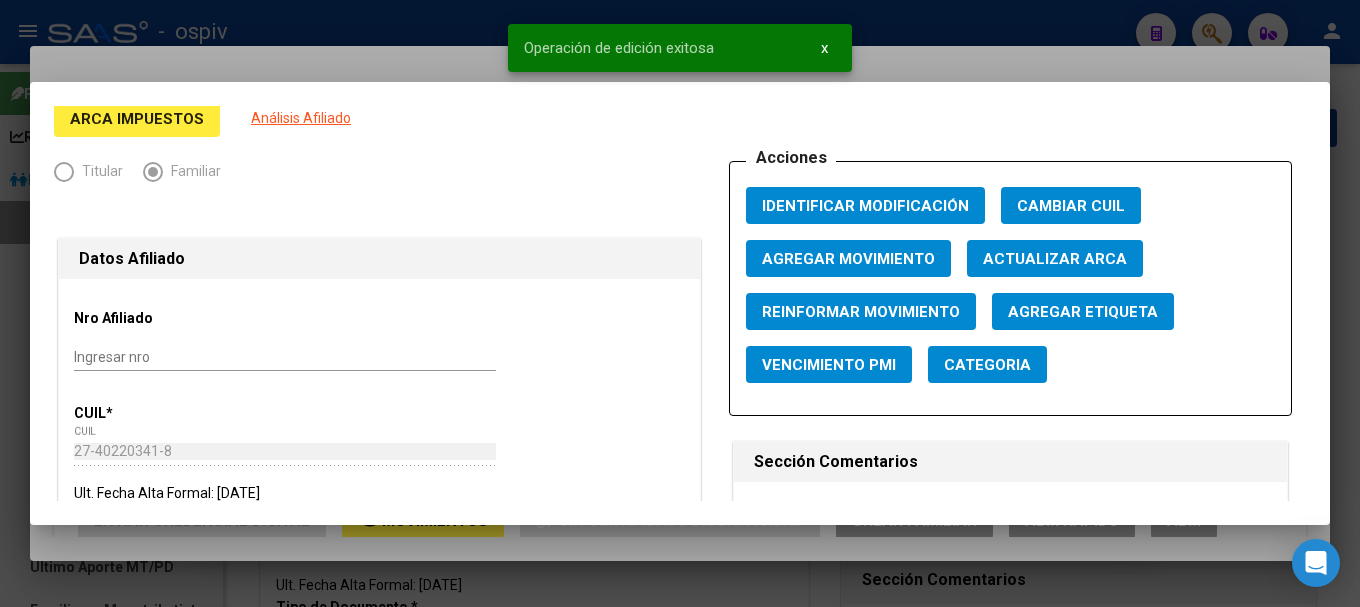 scroll, scrollTop: 300, scrollLeft: 0, axis: vertical 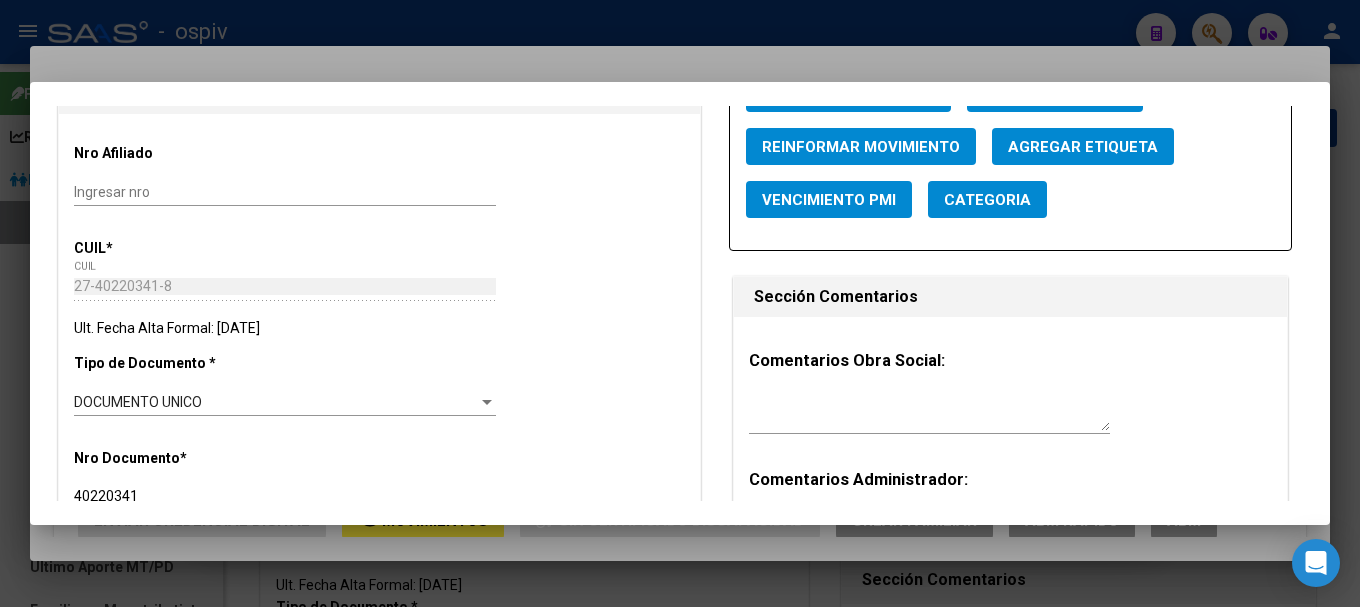 click on "Categoria" 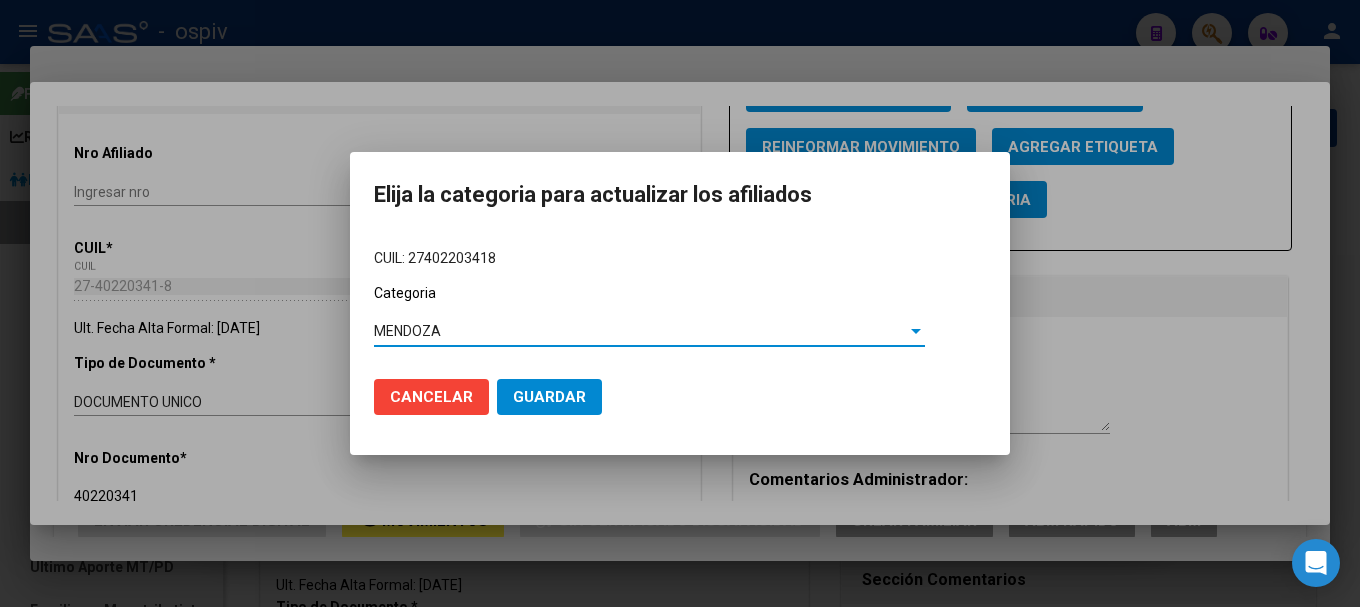 click on "Guardar" at bounding box center [549, 397] 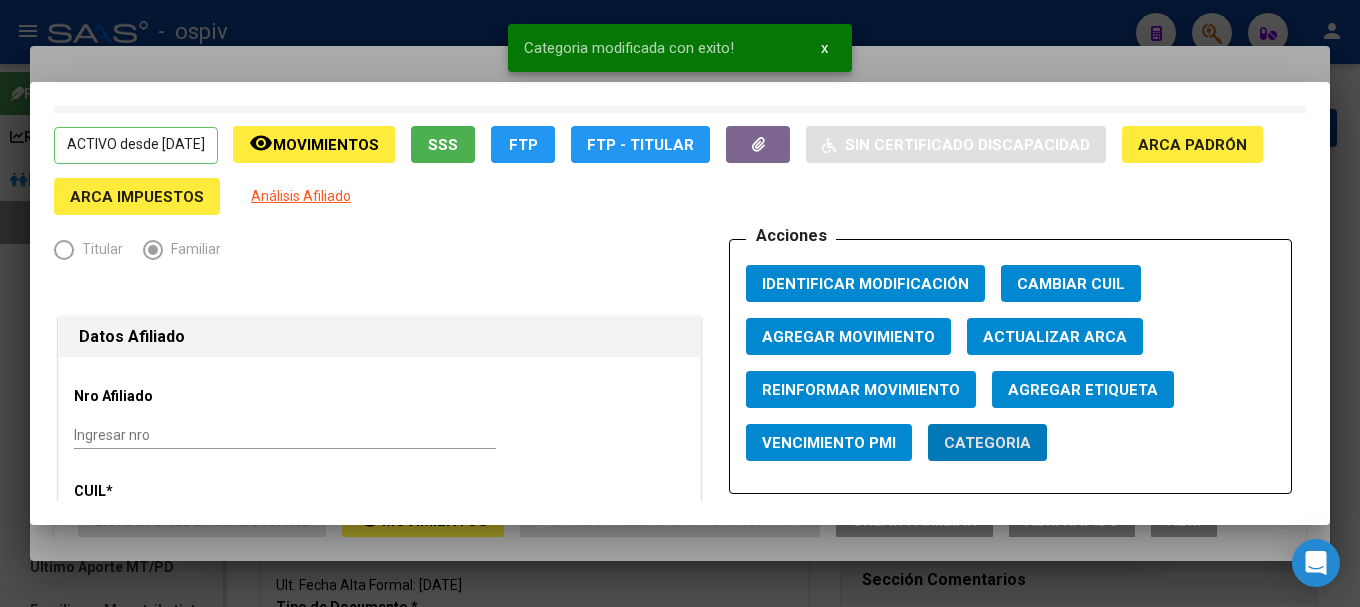 scroll, scrollTop: 0, scrollLeft: 0, axis: both 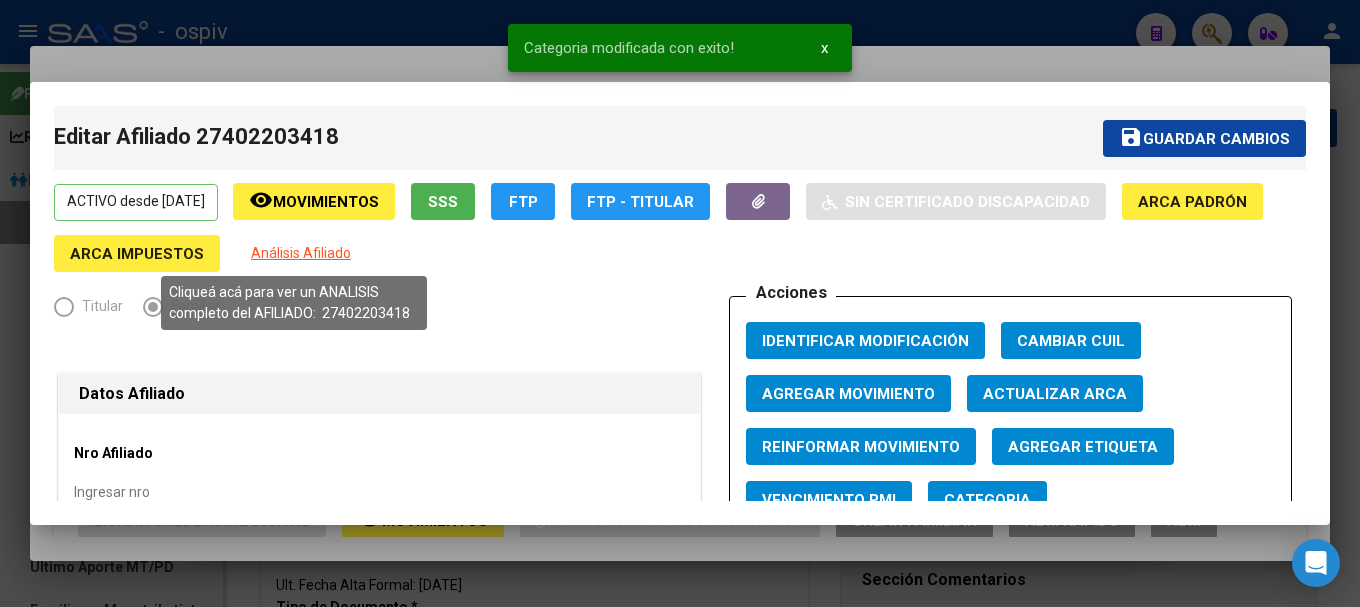 click on "Análisis Afiliado" 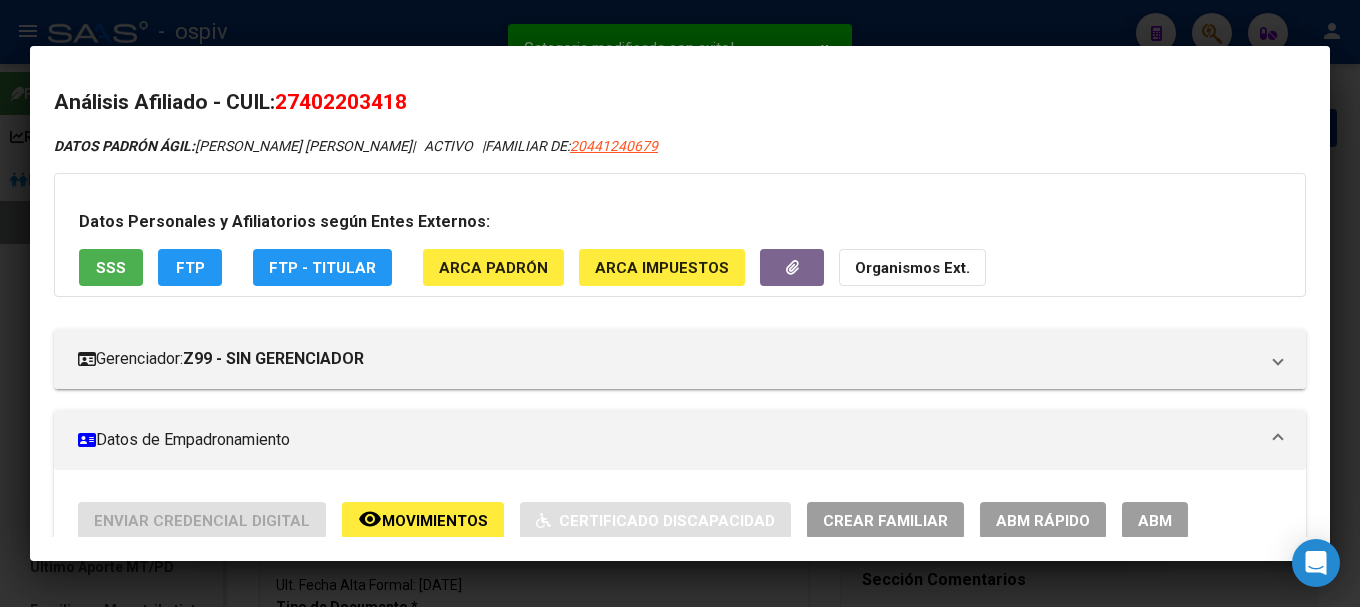 scroll, scrollTop: 341, scrollLeft: 0, axis: vertical 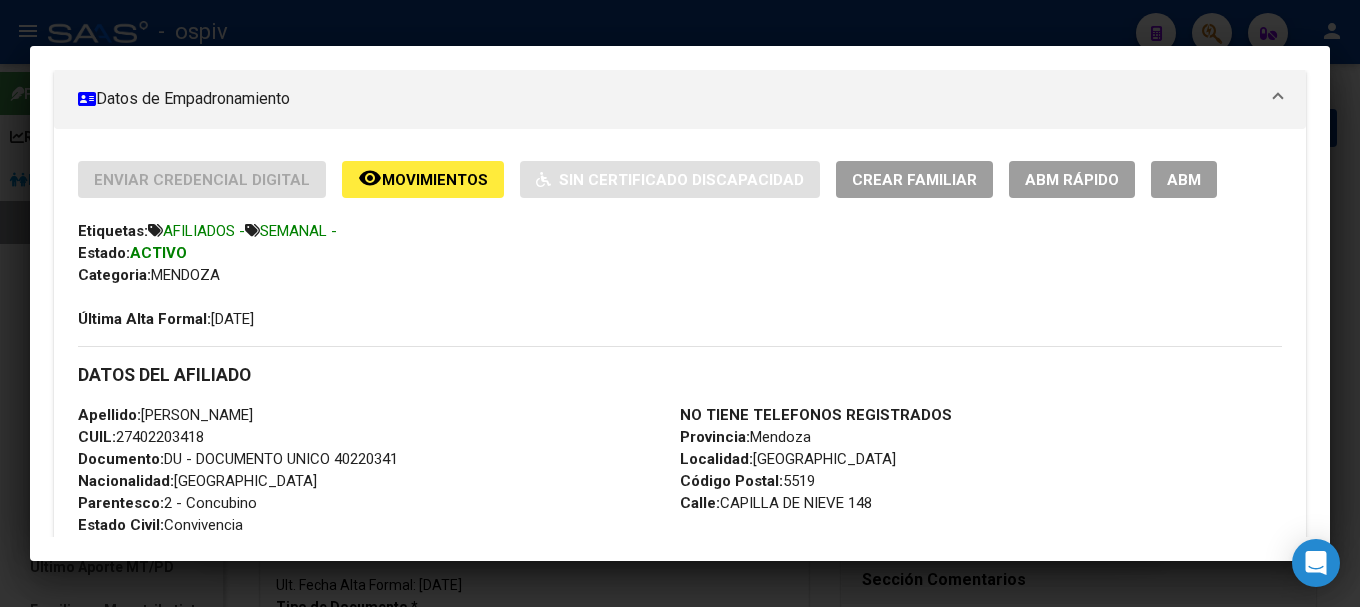 click at bounding box center (680, 303) 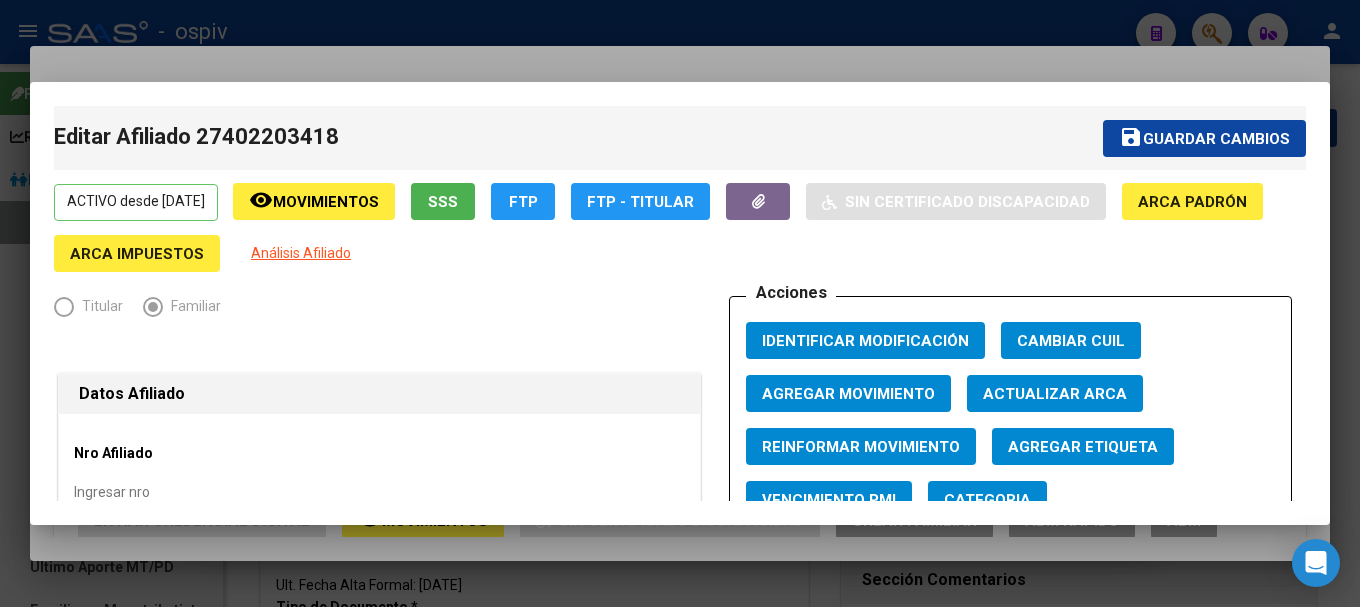 click at bounding box center [680, 303] 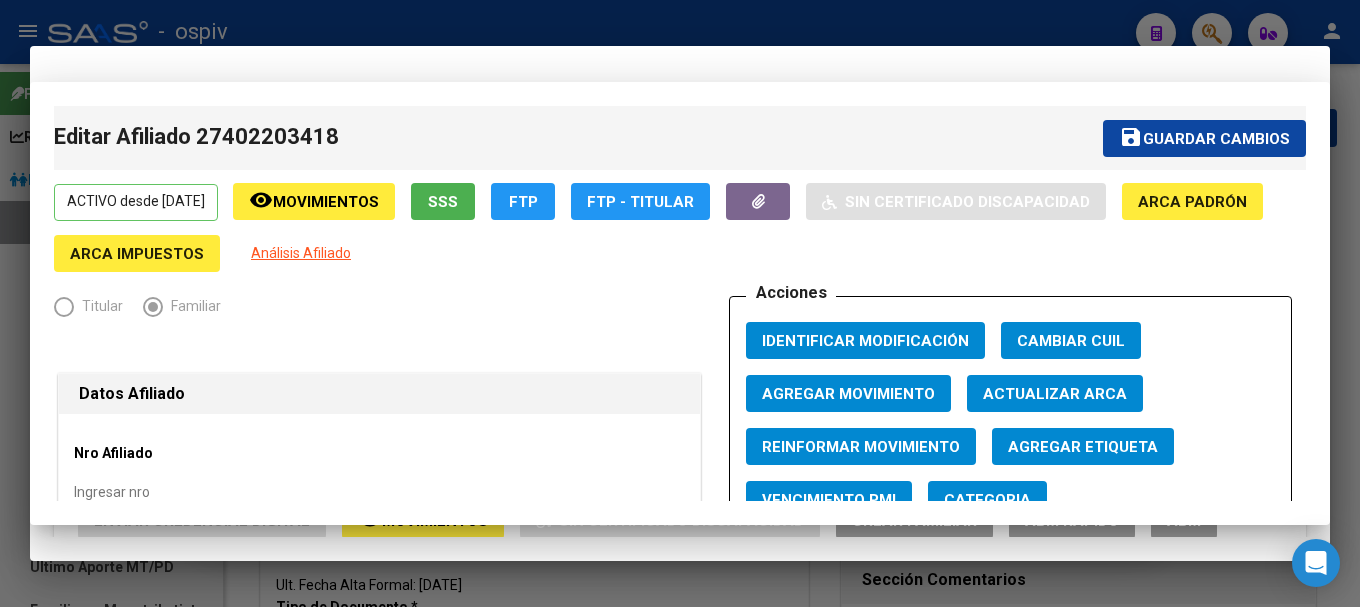 scroll, scrollTop: 1, scrollLeft: 0, axis: vertical 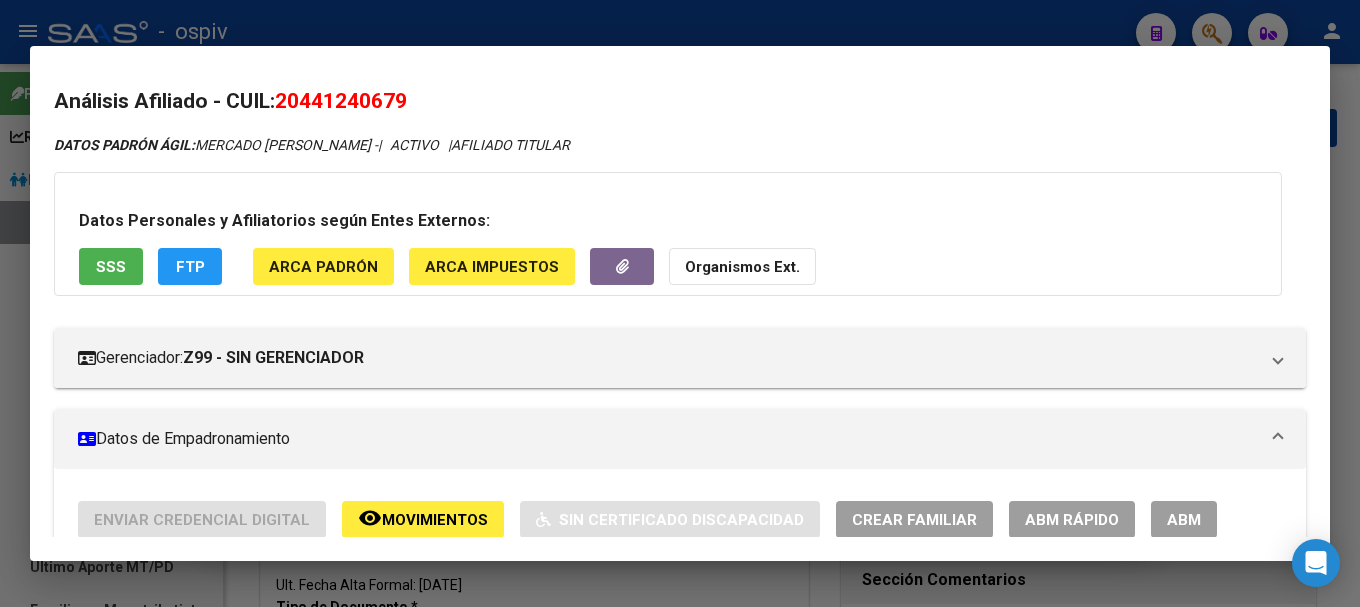 click at bounding box center [680, 303] 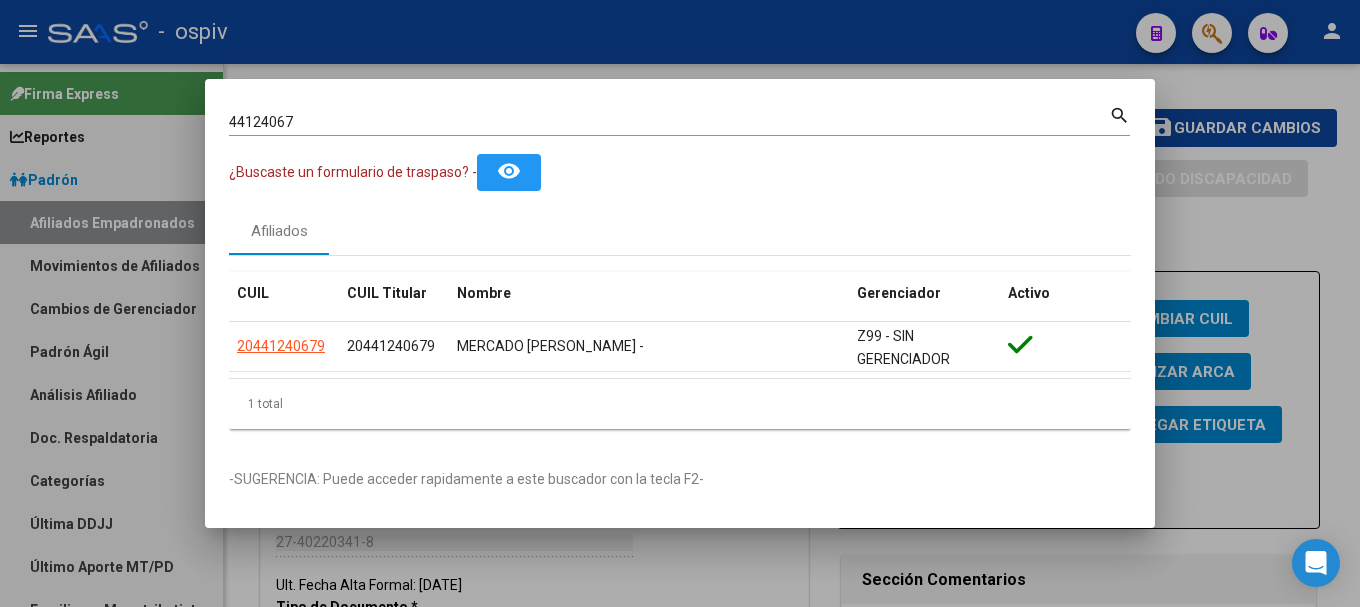 drag, startPoint x: 312, startPoint y: 132, endPoint x: 158, endPoint y: 115, distance: 154.93547 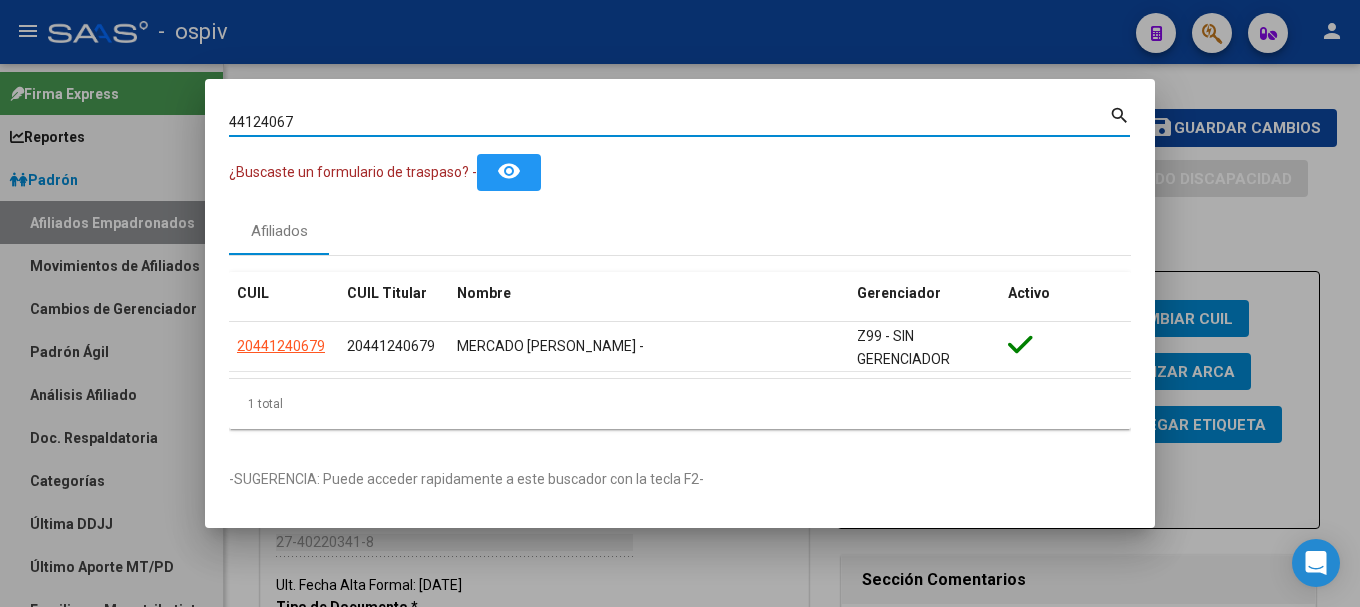 drag, startPoint x: 306, startPoint y: 117, endPoint x: 137, endPoint y: 90, distance: 171.14322 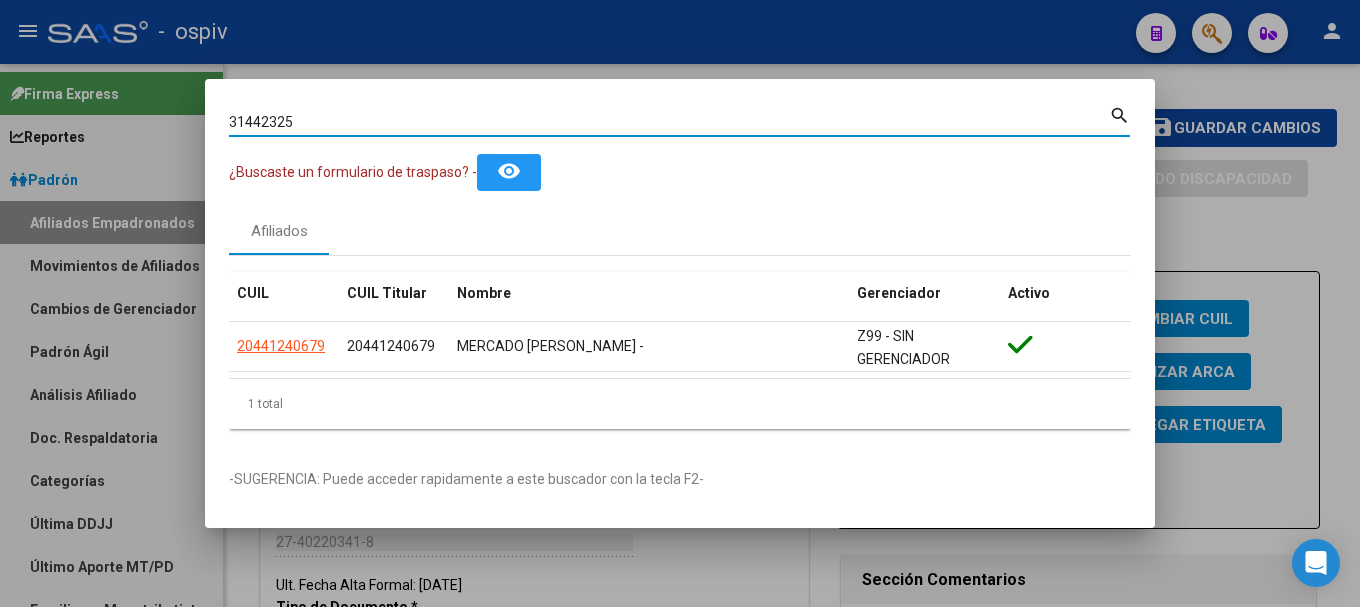 type on "31442325" 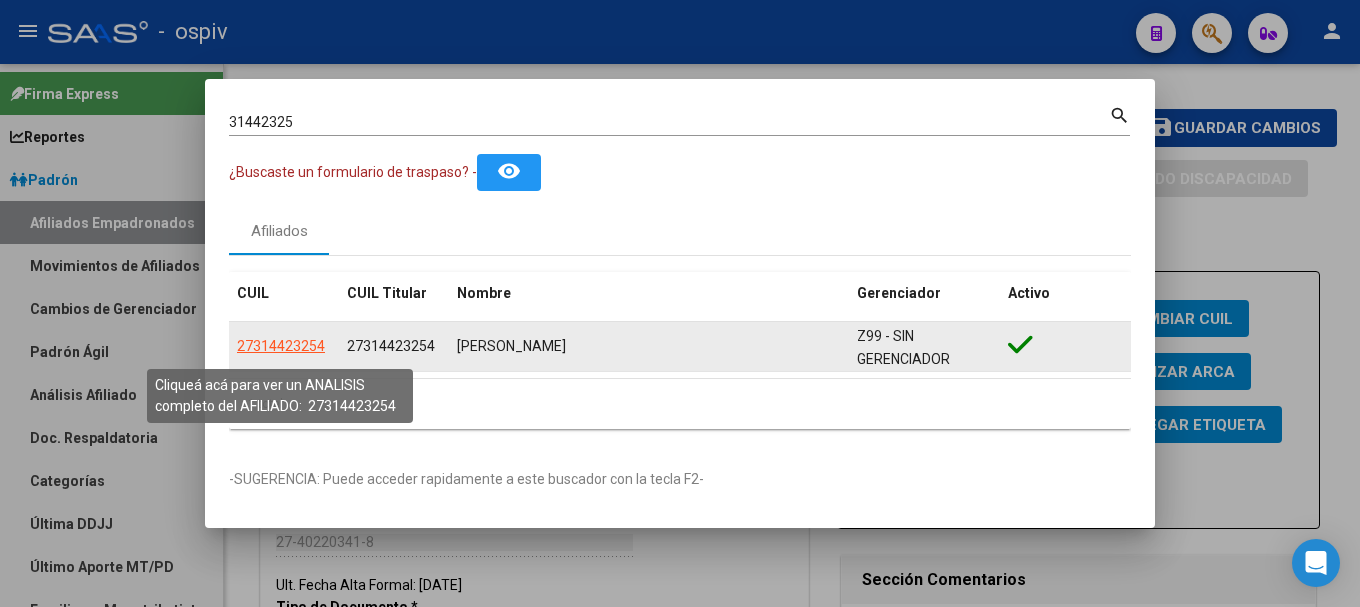 click on "27314423254" 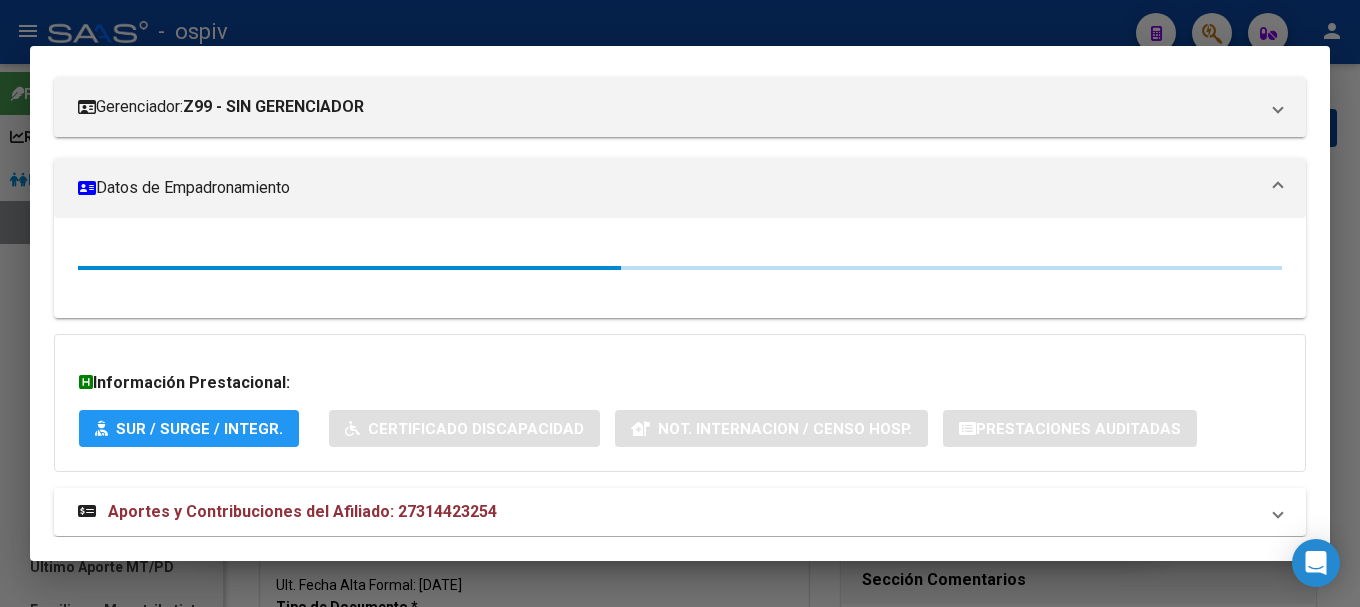 scroll, scrollTop: 292, scrollLeft: 0, axis: vertical 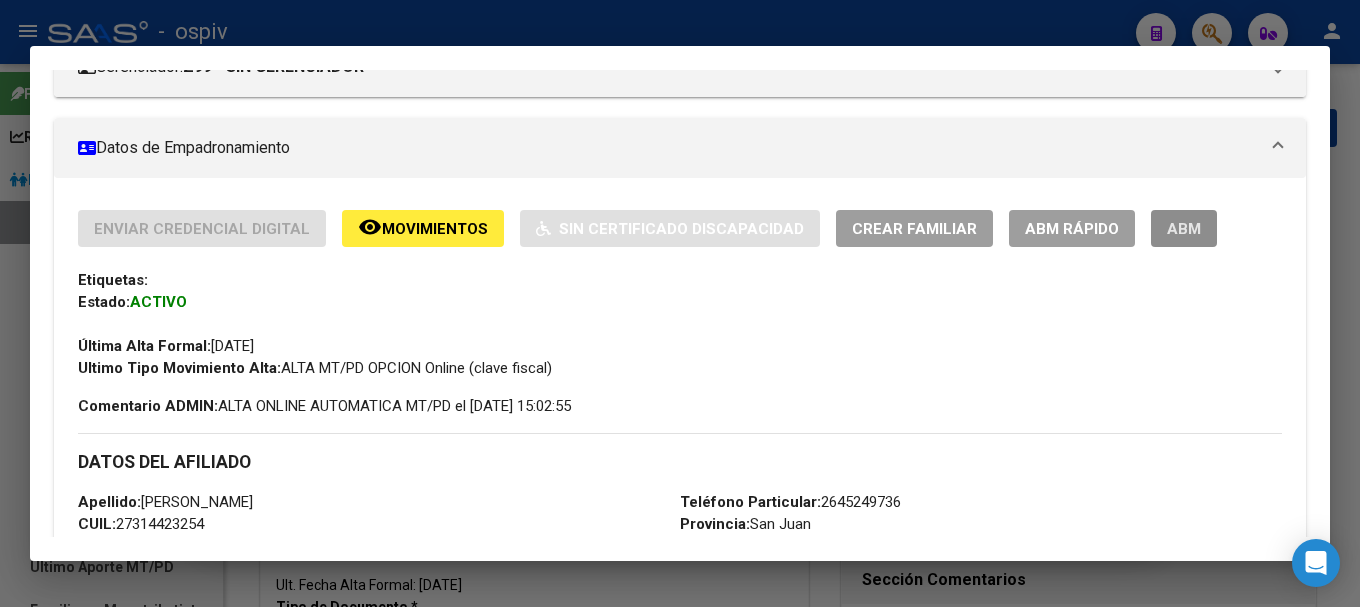 click on "ABM" at bounding box center [1184, 229] 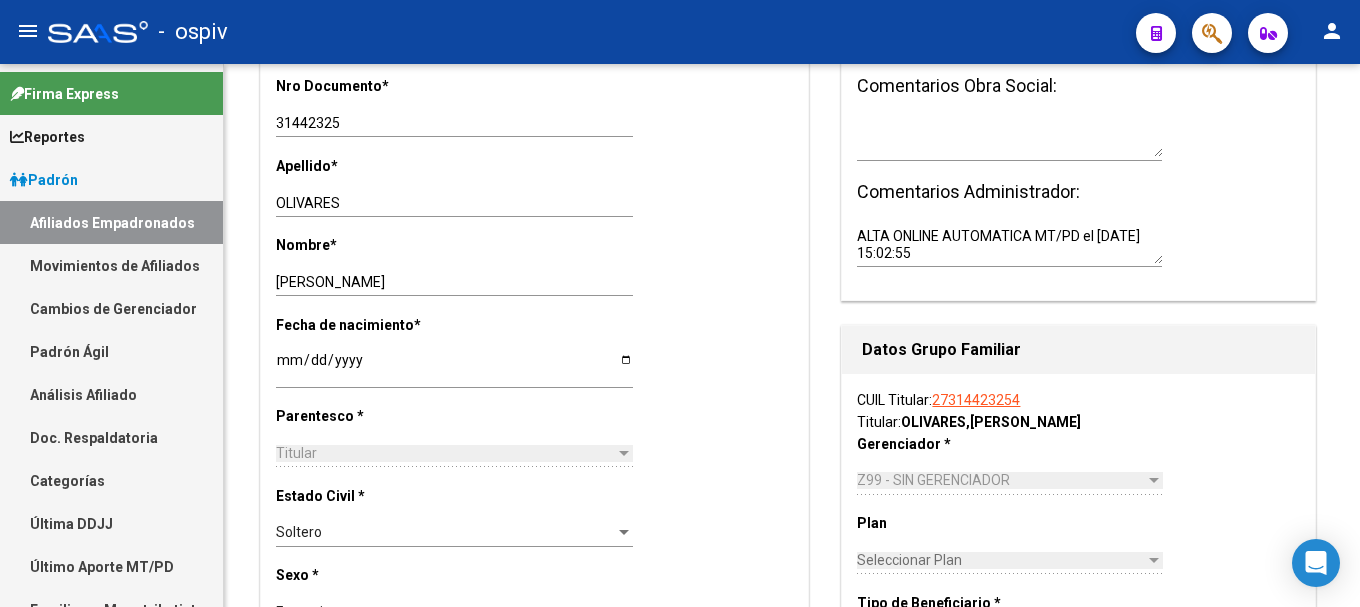 scroll, scrollTop: 0, scrollLeft: 0, axis: both 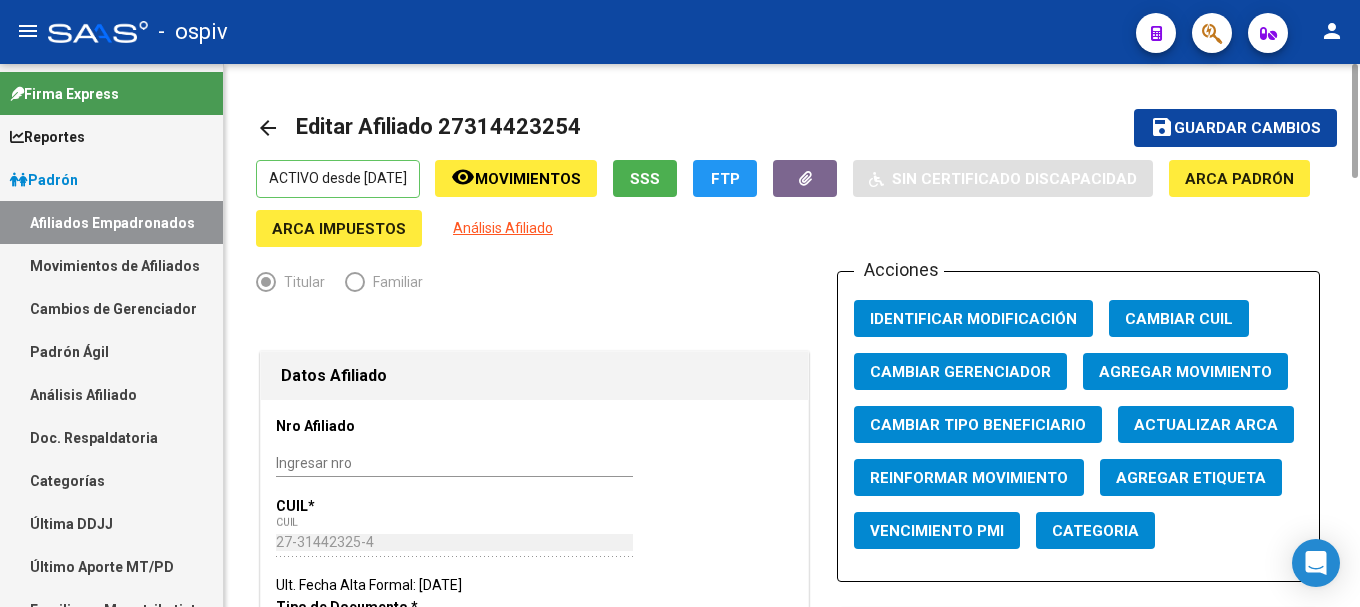click on "Categoria" 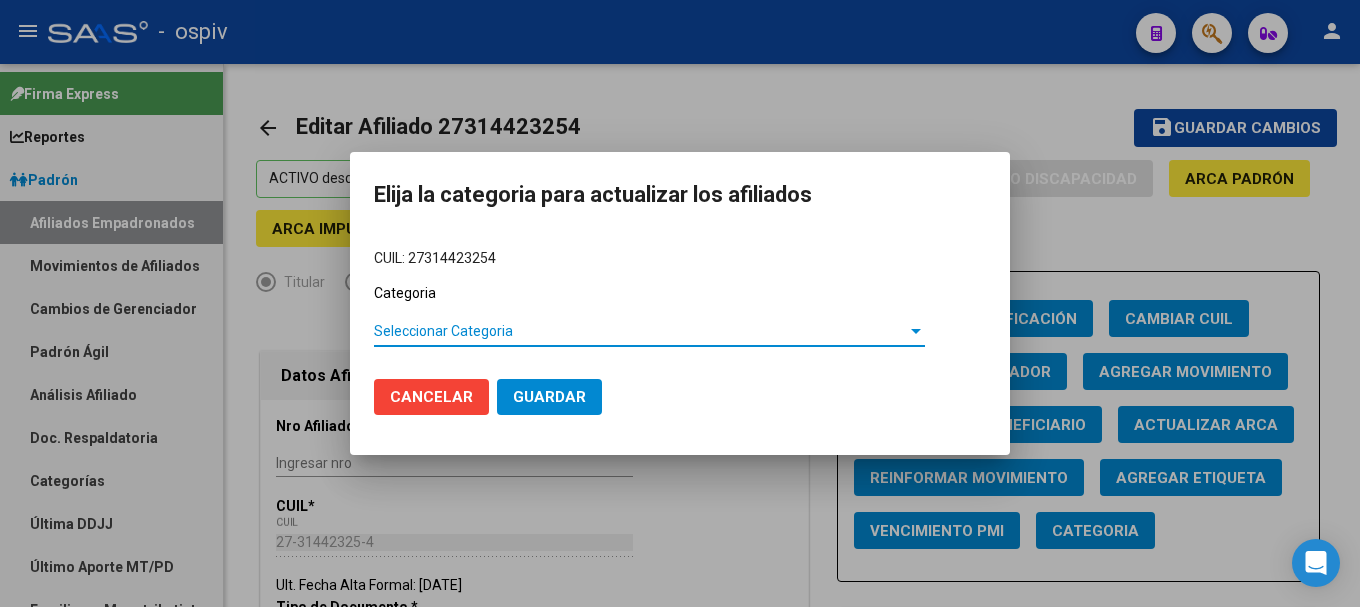 click on "Seleccionar Categoria" at bounding box center [640, 331] 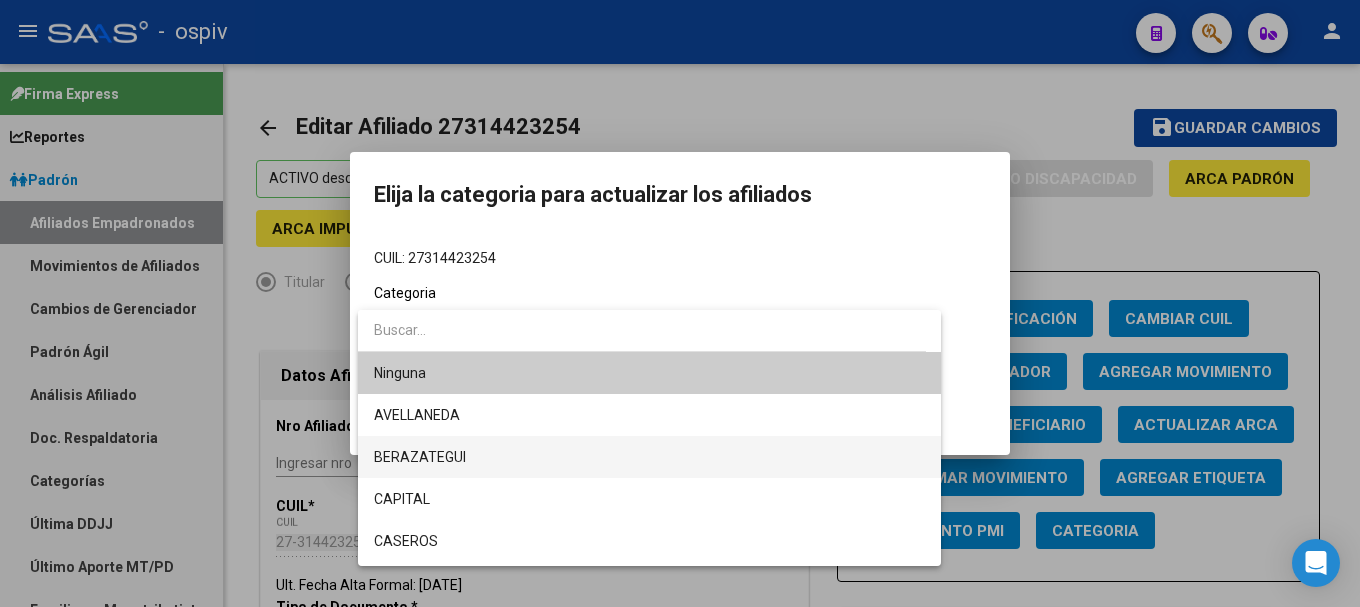 scroll, scrollTop: 400, scrollLeft: 0, axis: vertical 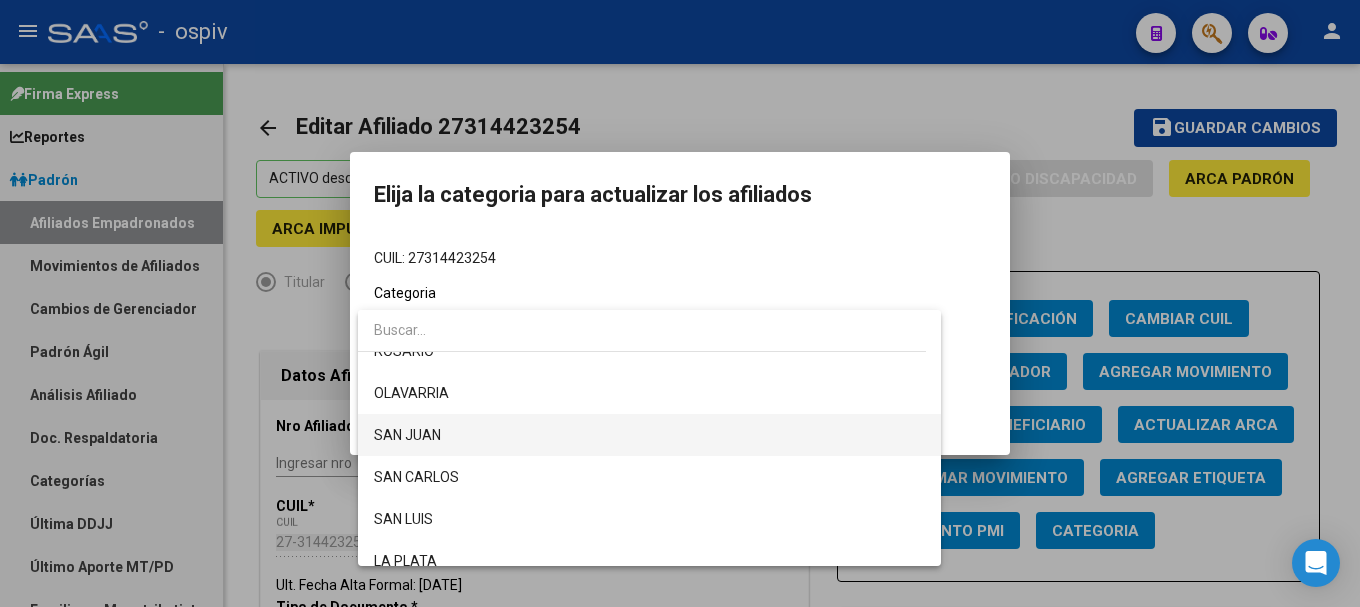 click on "SAN JUAN" at bounding box center (649, 435) 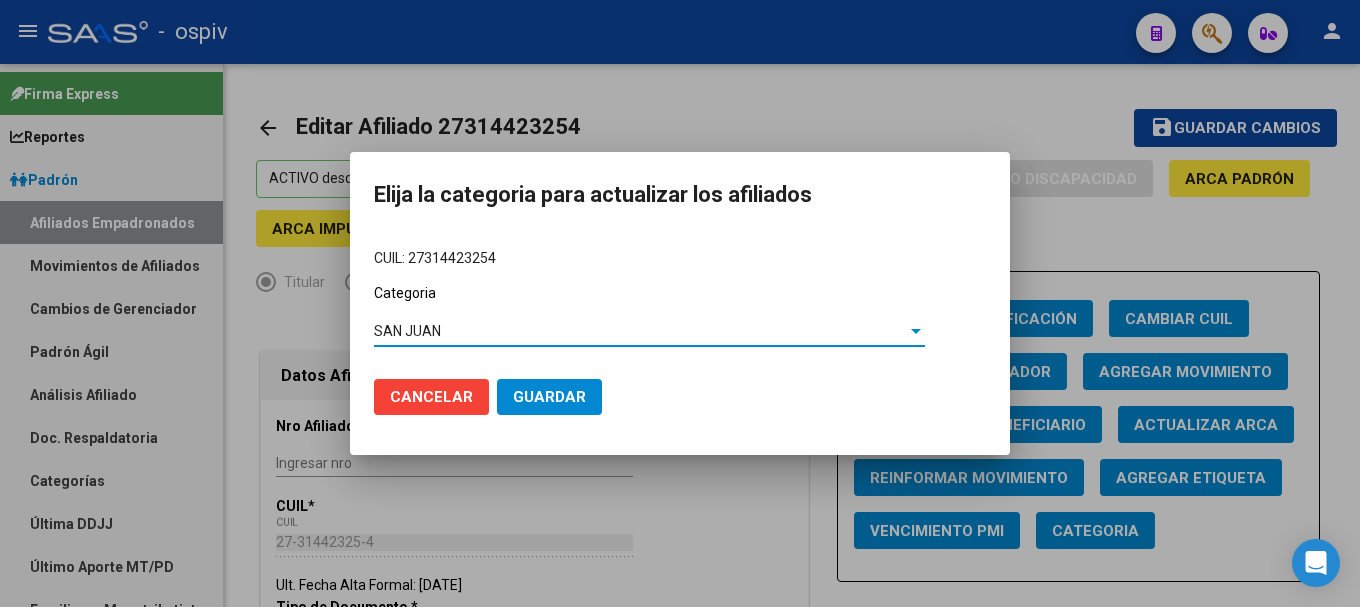 click on "Guardar" at bounding box center (549, 397) 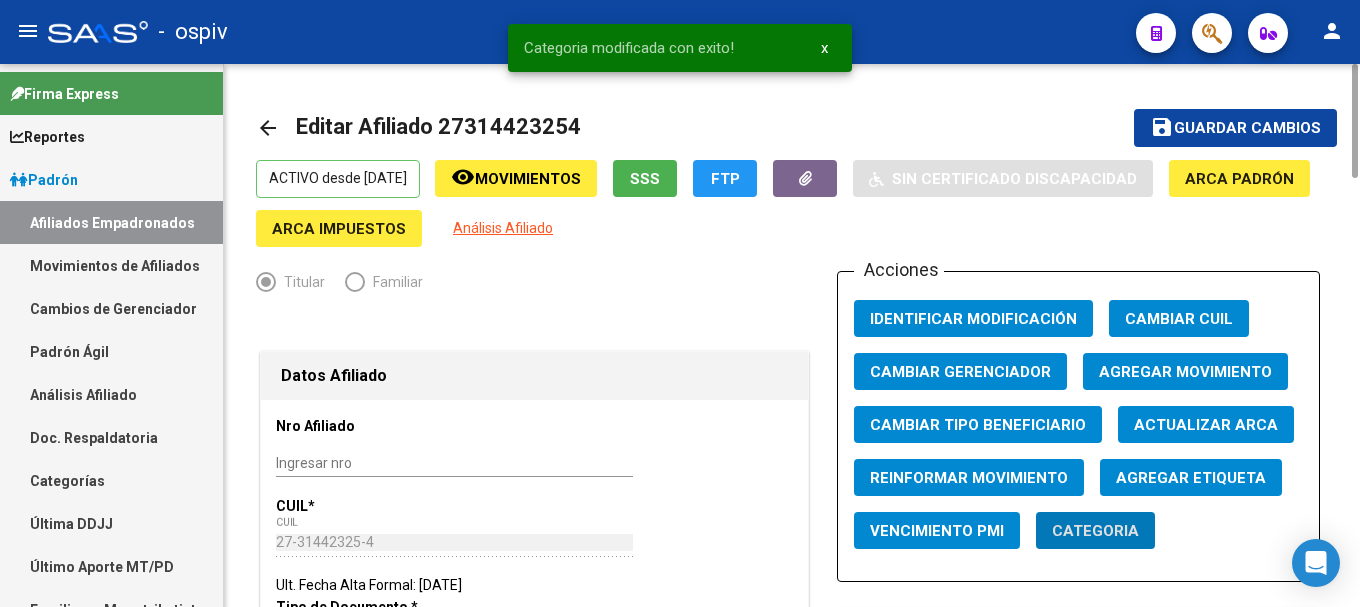 click on "Agregar Etiqueta" 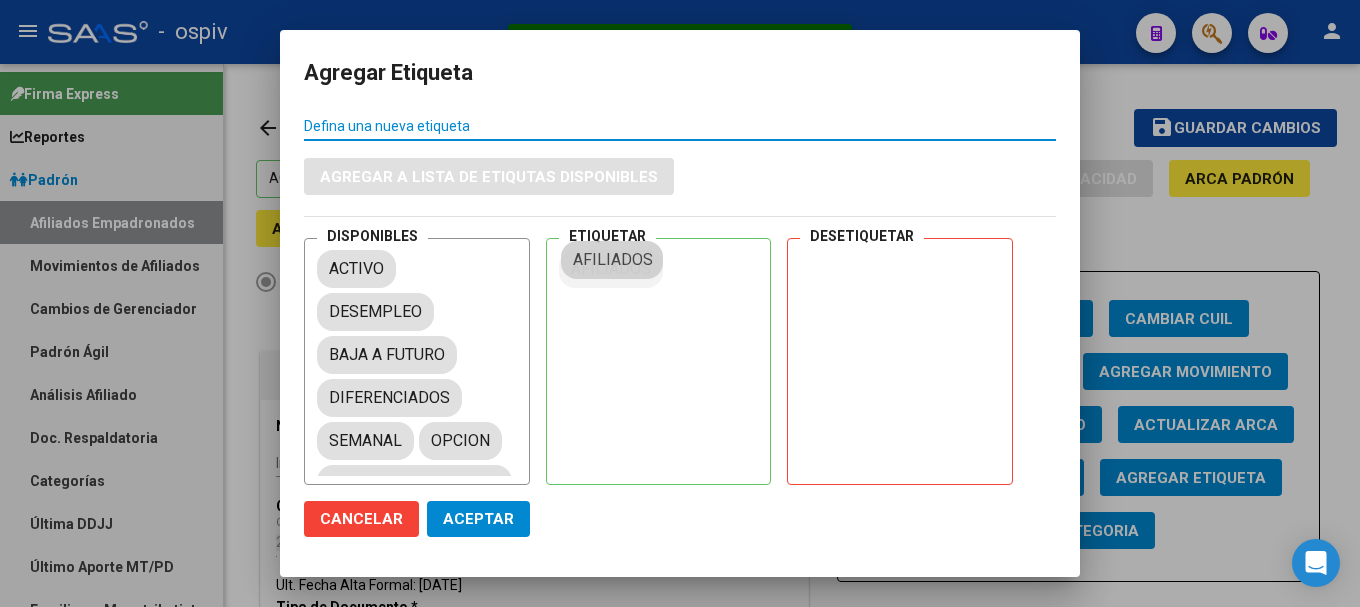 drag, startPoint x: 401, startPoint y: 354, endPoint x: 655, endPoint y: 256, distance: 272.24988 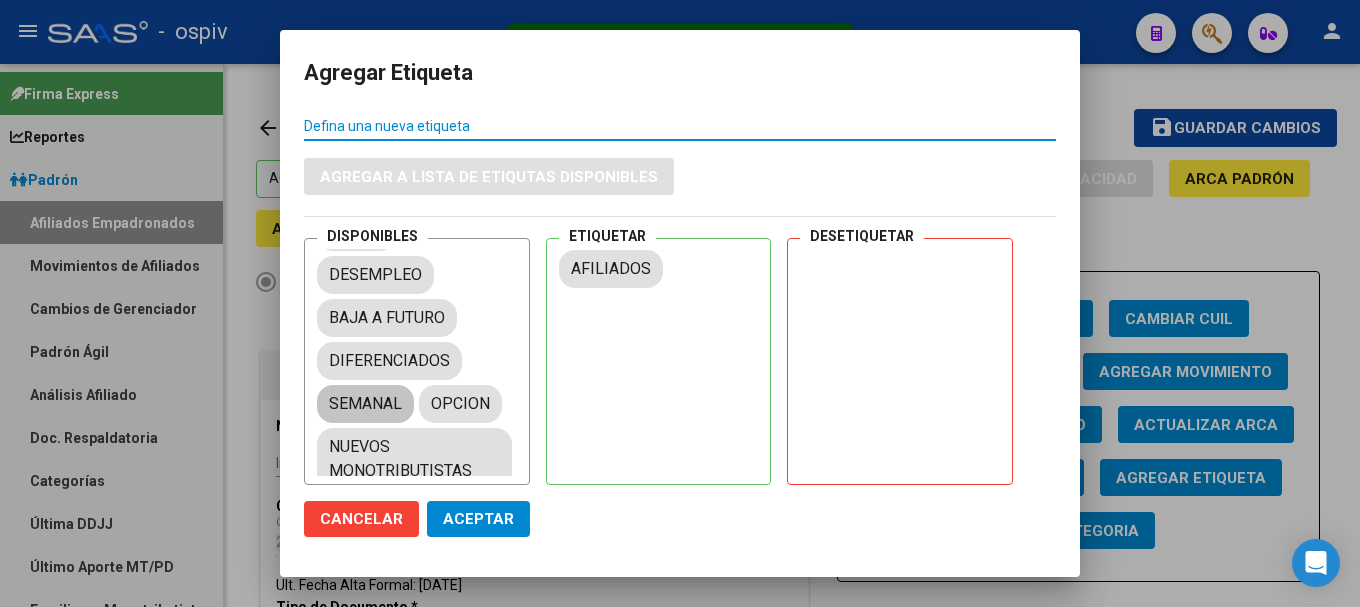 scroll, scrollTop: 51, scrollLeft: 0, axis: vertical 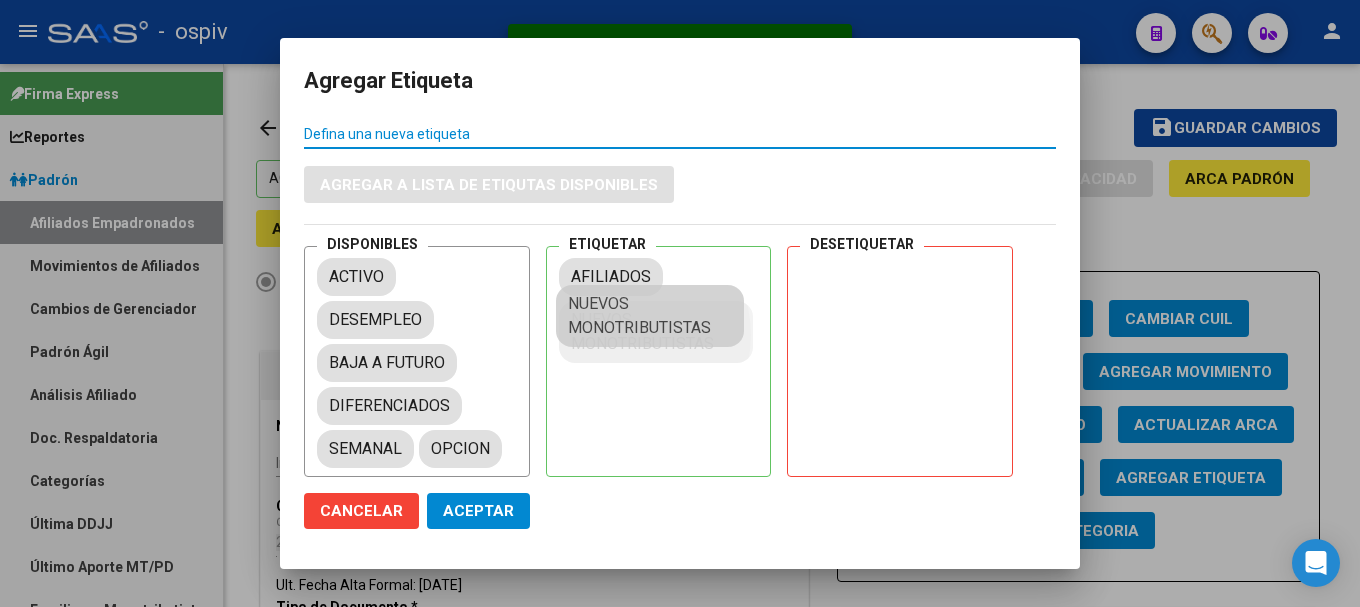 drag, startPoint x: 374, startPoint y: 448, endPoint x: 623, endPoint y: 333, distance: 274.2736 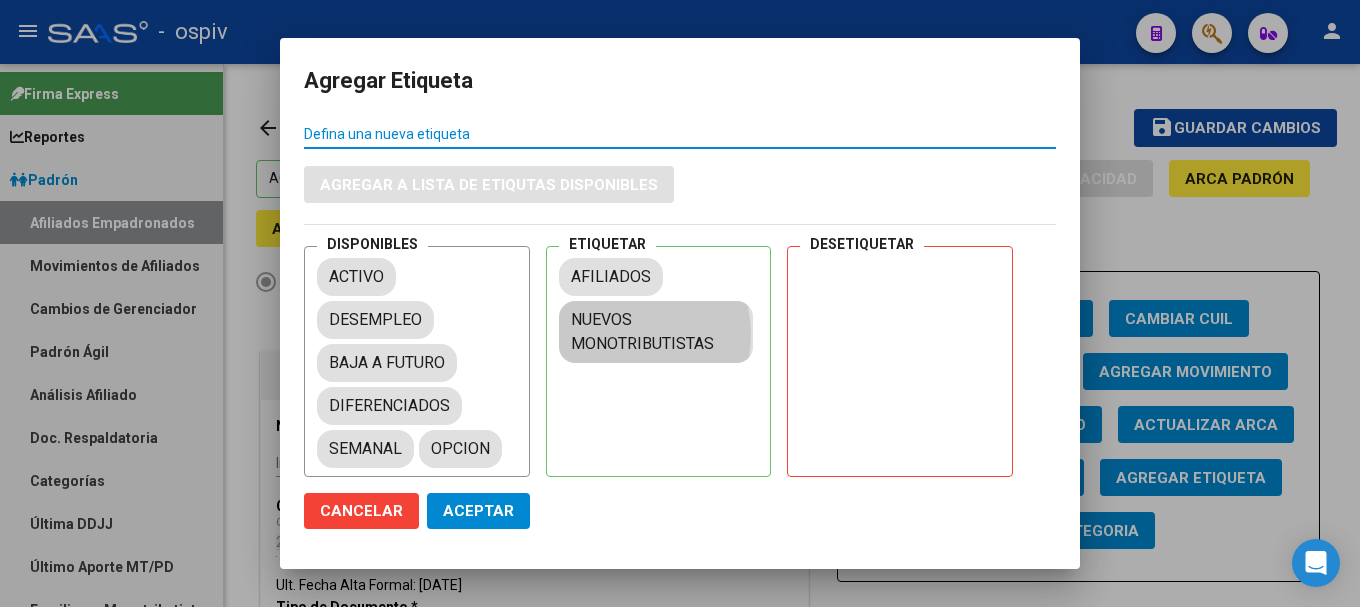 click on "Aceptar" 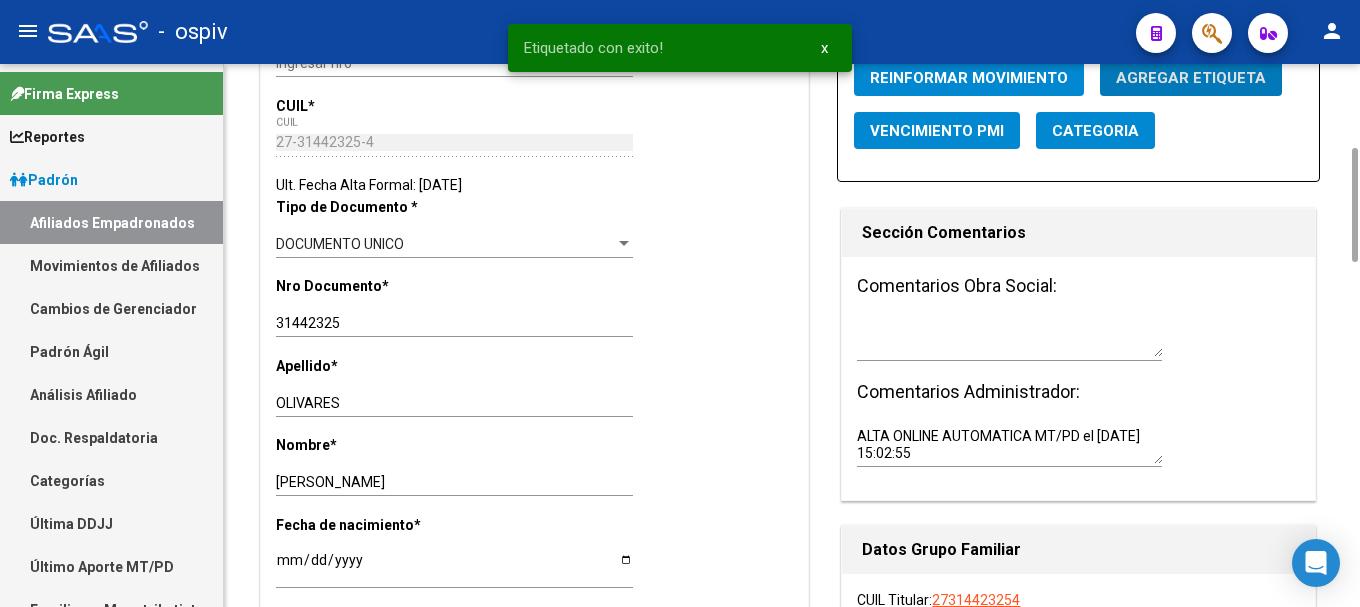 scroll, scrollTop: 0, scrollLeft: 0, axis: both 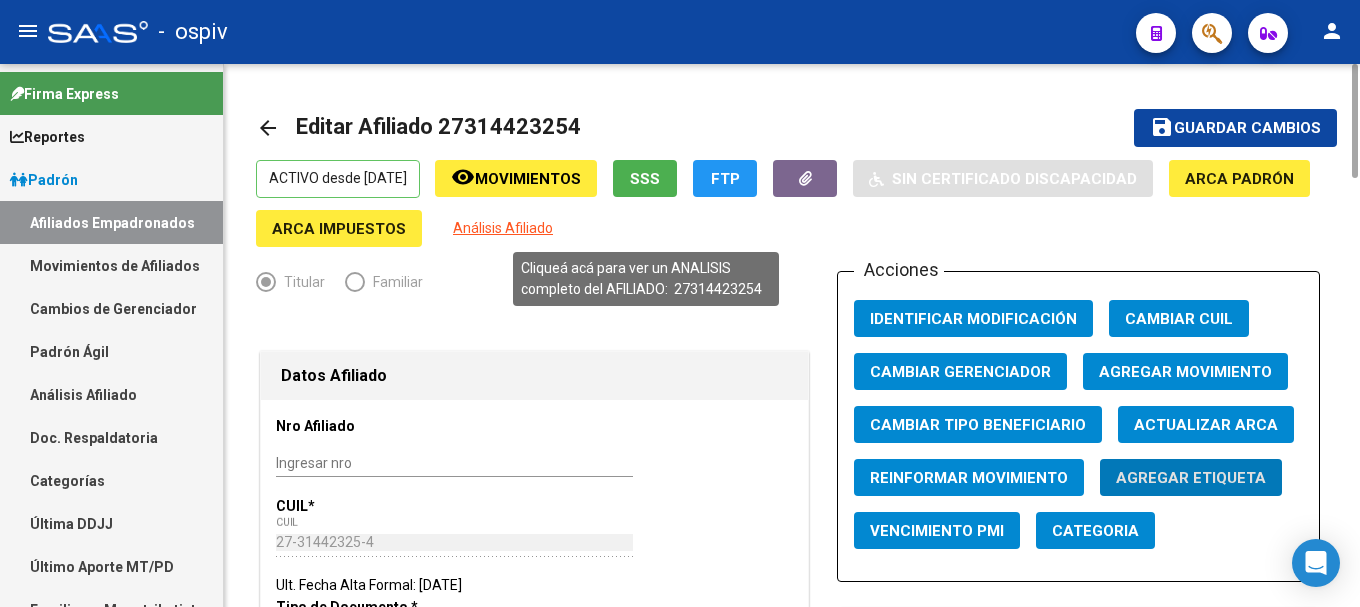 click on "Análisis Afiliado" 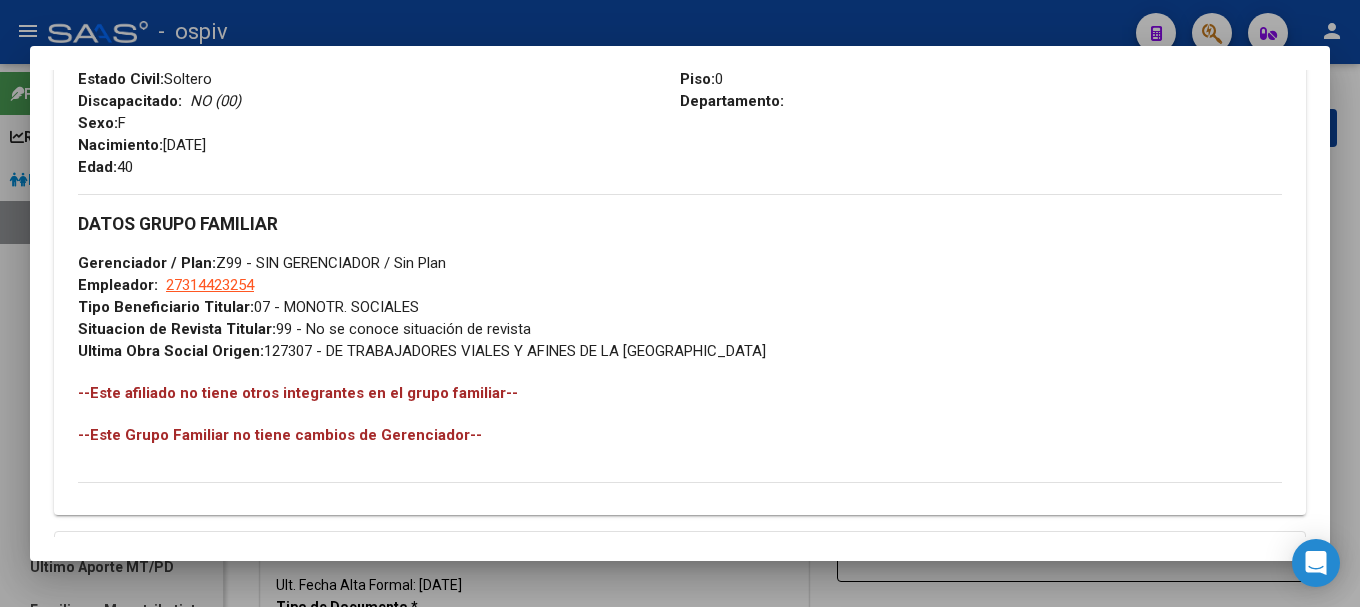 scroll, scrollTop: 1084, scrollLeft: 0, axis: vertical 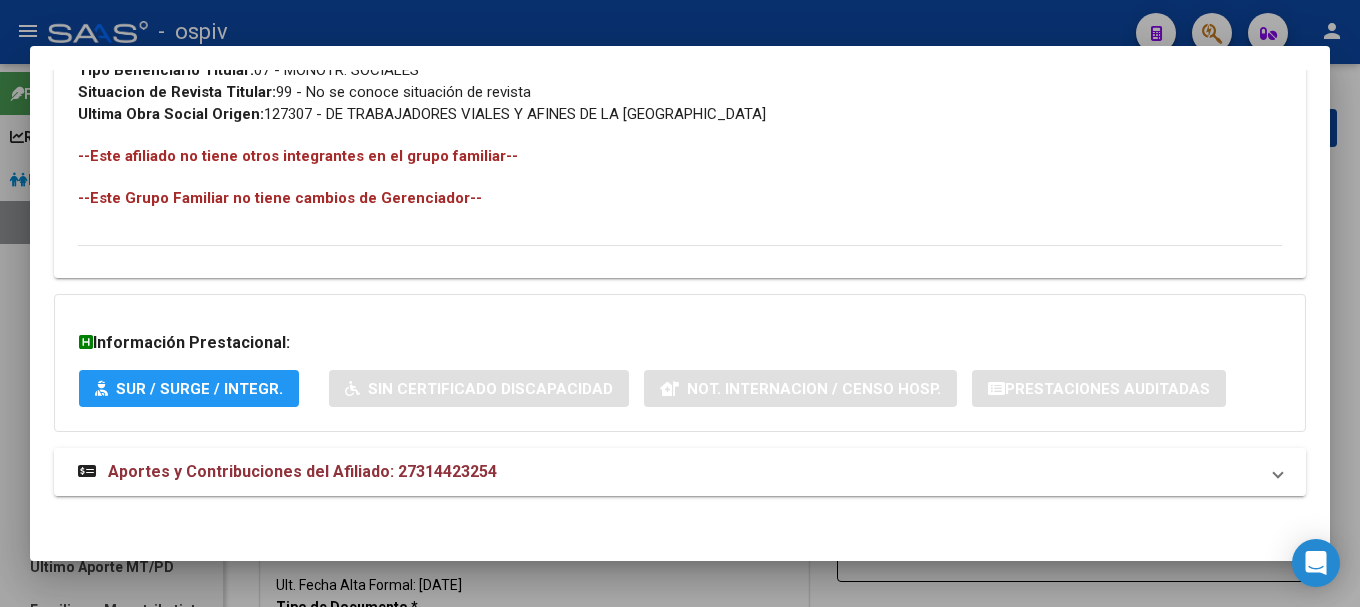 click on "Aportes y Contribuciones del Afiliado: 27314423254" at bounding box center (302, 471) 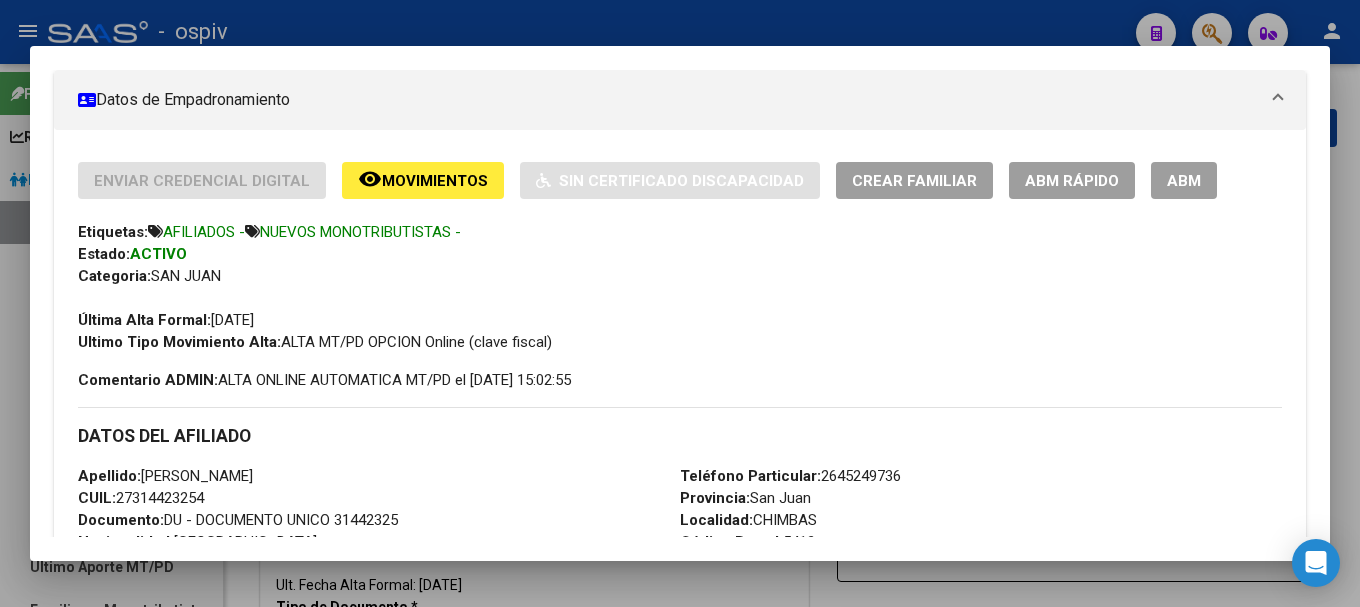 scroll, scrollTop: 0, scrollLeft: 0, axis: both 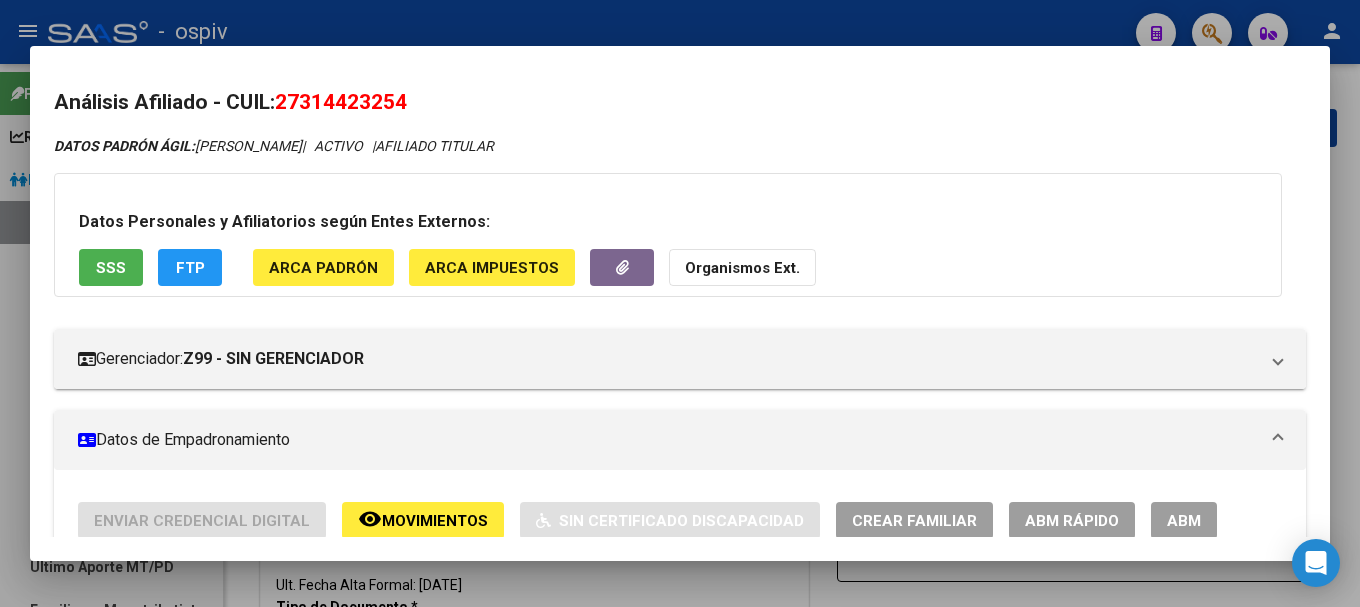 click on "FTP" 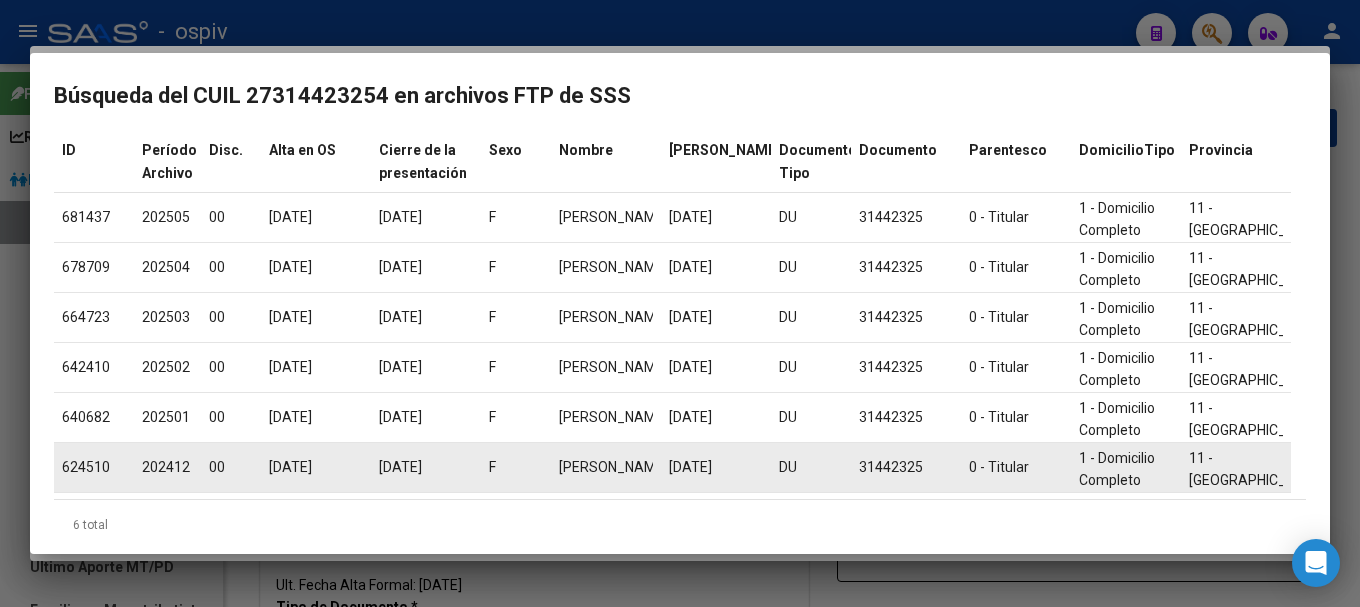 scroll, scrollTop: 173, scrollLeft: 0, axis: vertical 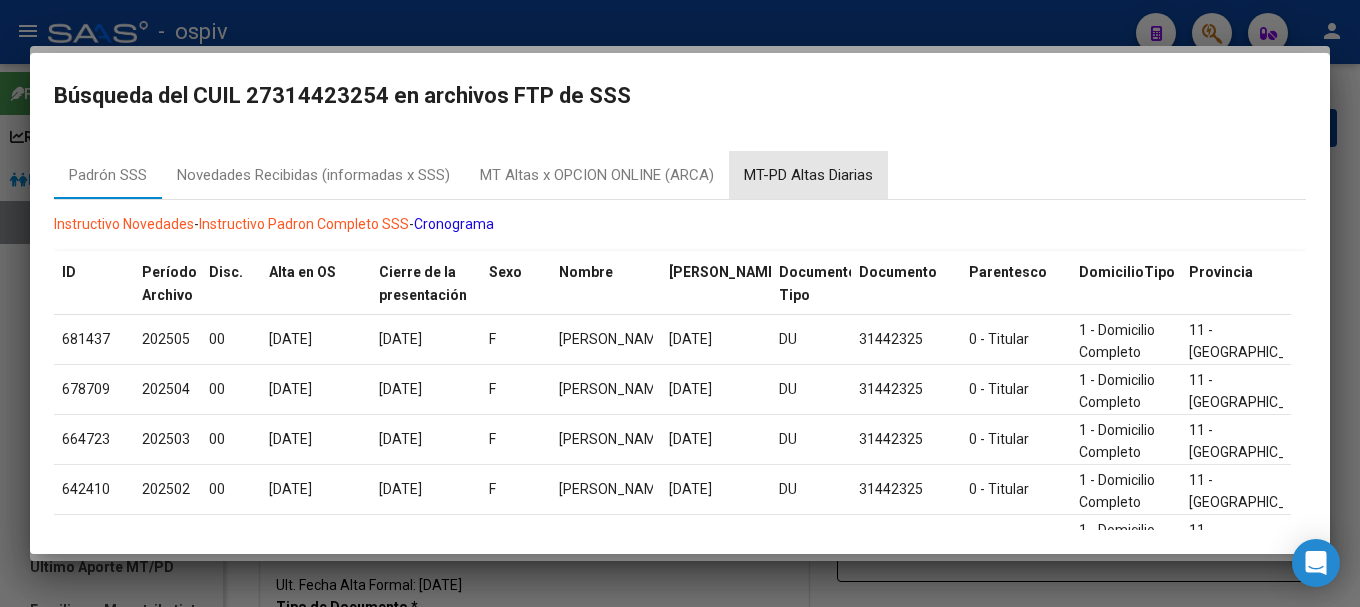 click on "MT-PD Altas Diarias" at bounding box center [808, 175] 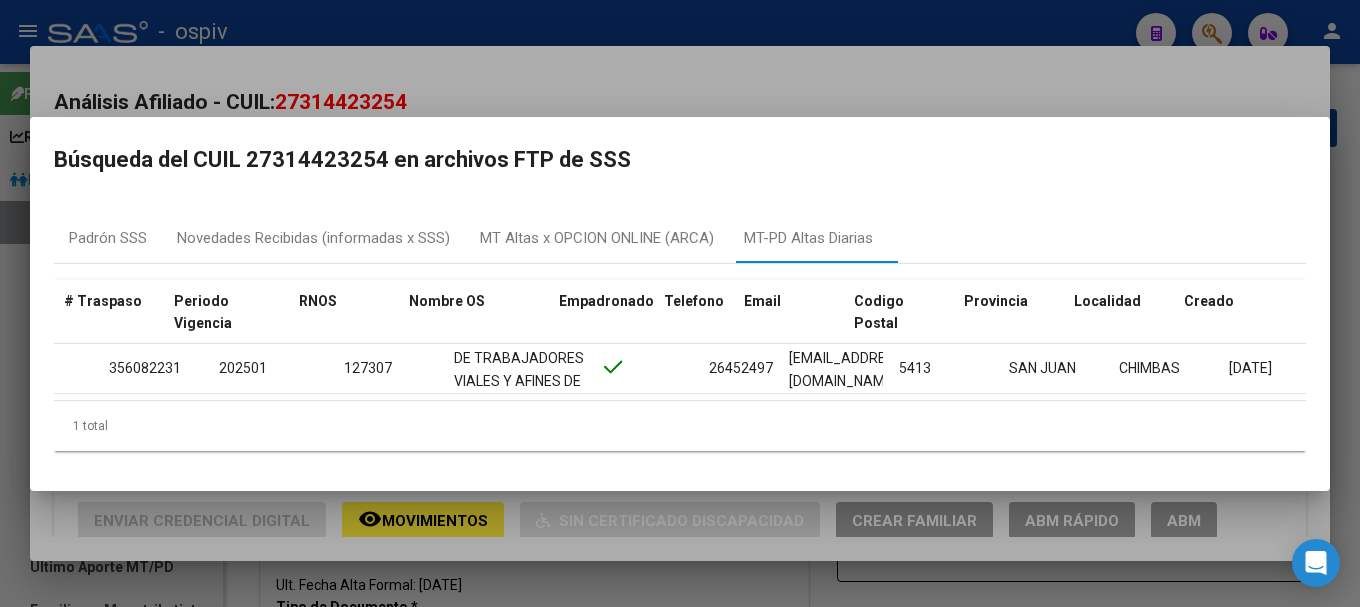 scroll, scrollTop: 0, scrollLeft: 473, axis: horizontal 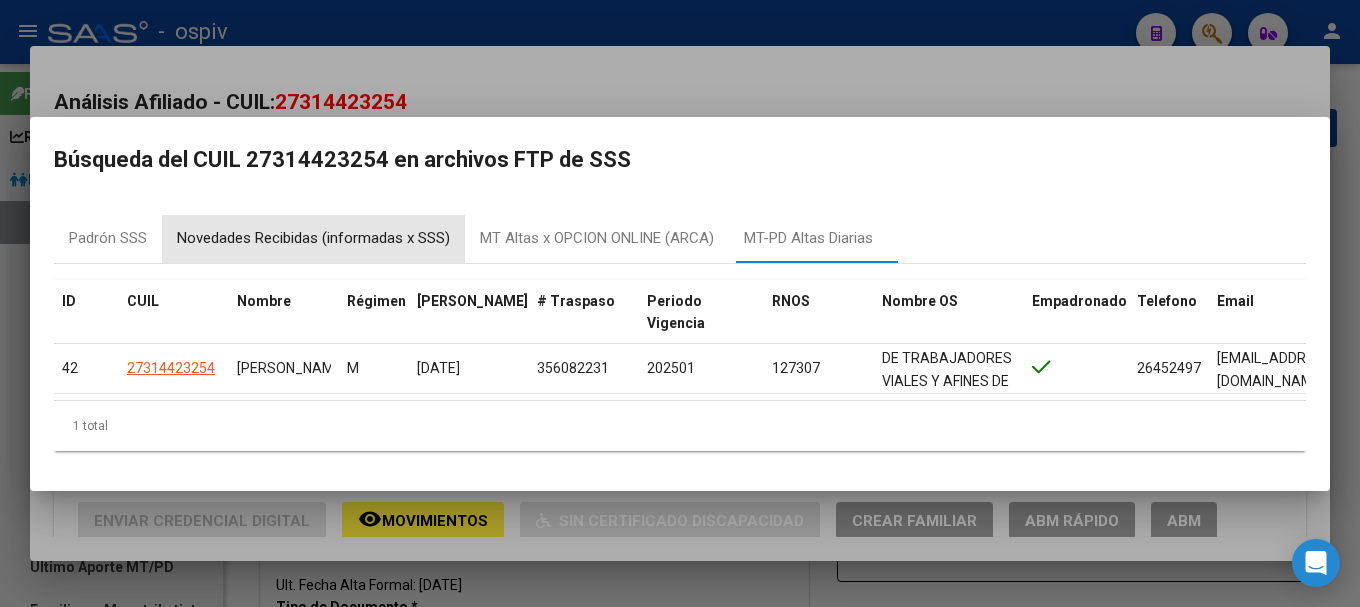 click on "Novedades Recibidas (informadas x SSS)" at bounding box center (313, 238) 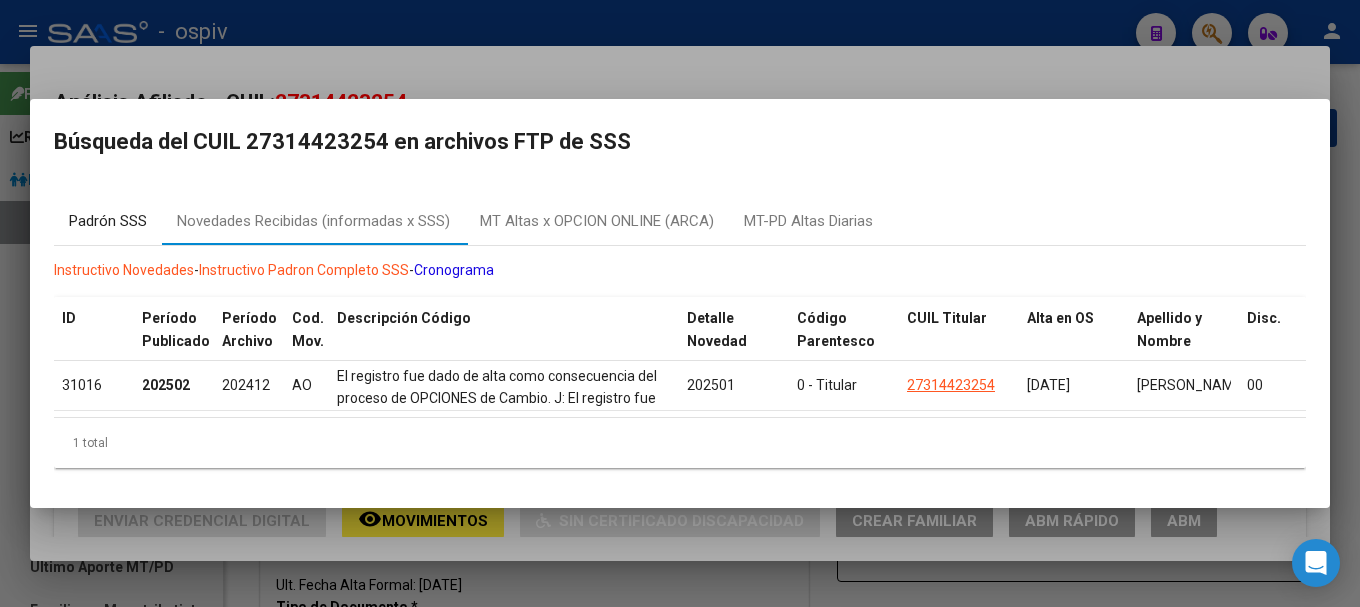 click on "Padrón SSS" at bounding box center (108, 221) 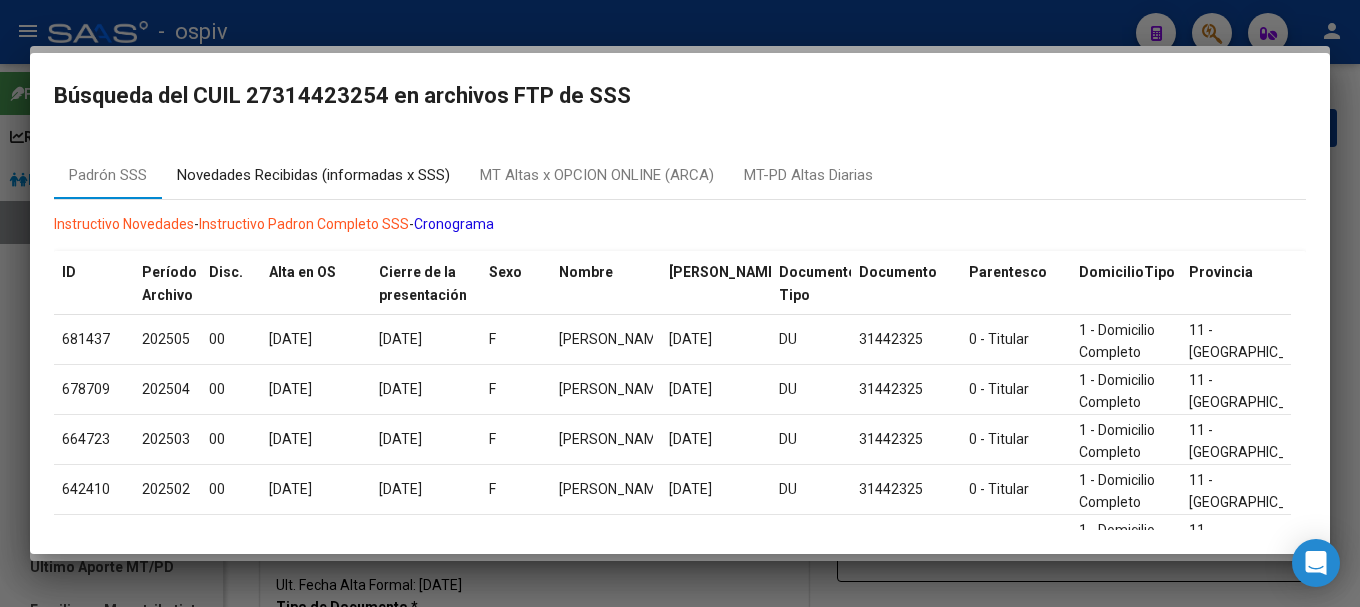 click on "Novedades Recibidas (informadas x SSS)" at bounding box center [313, 175] 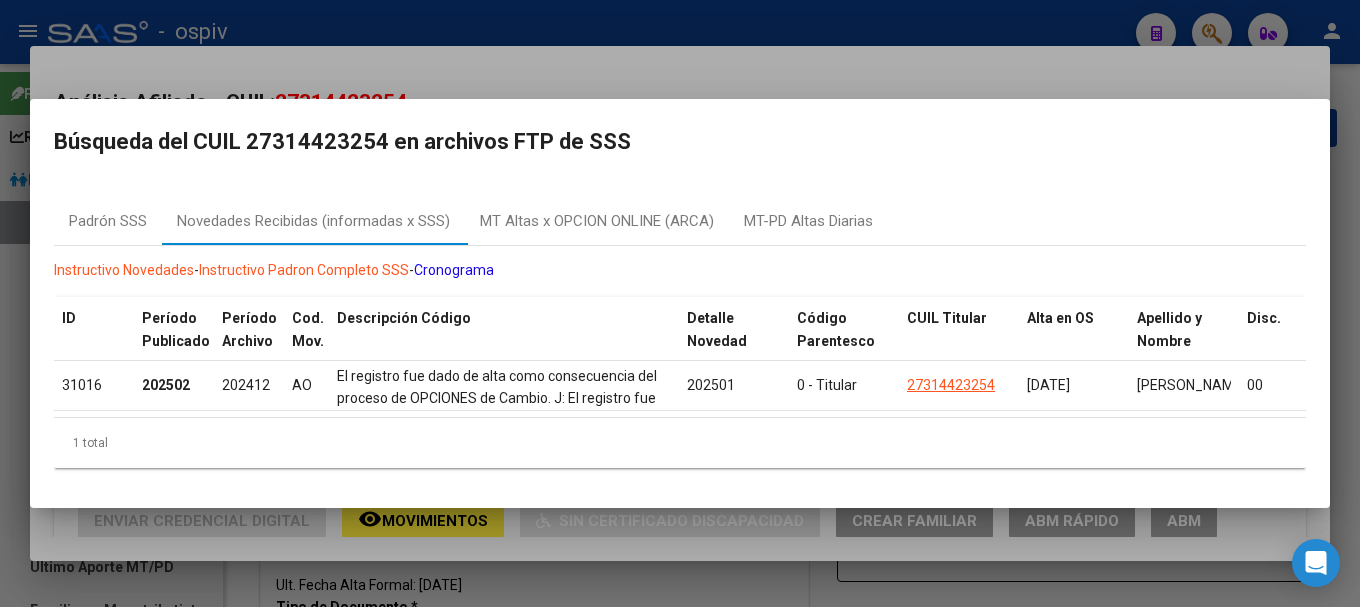 click at bounding box center (680, 303) 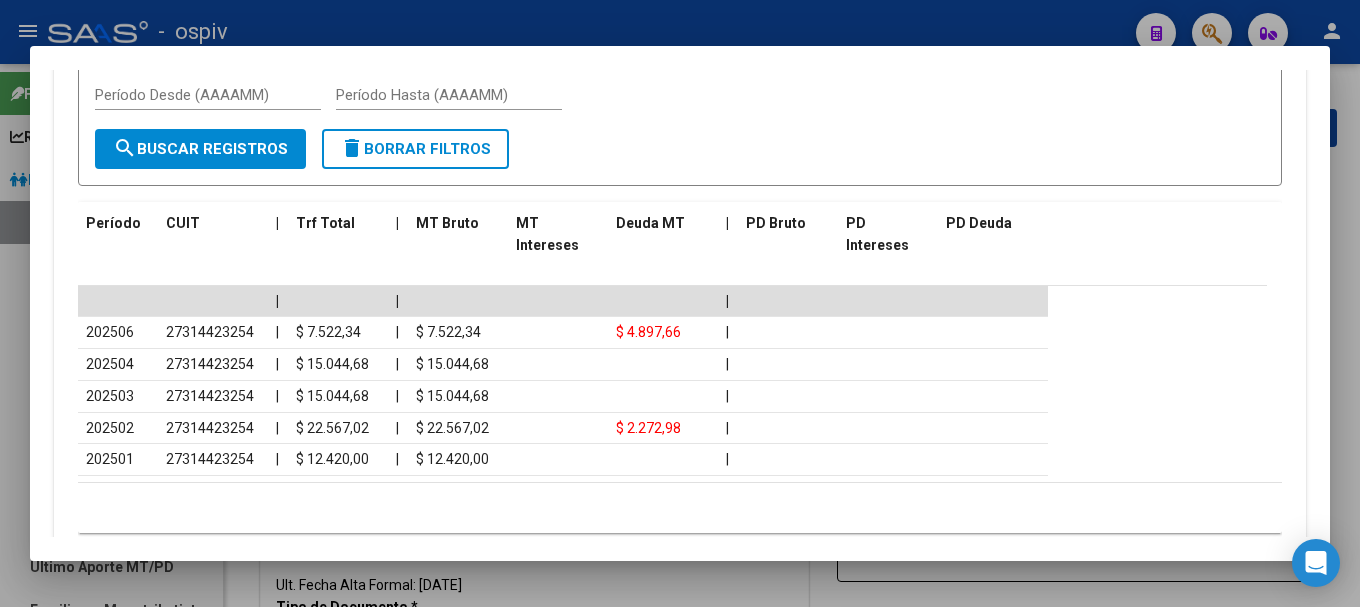 scroll, scrollTop: 1800, scrollLeft: 0, axis: vertical 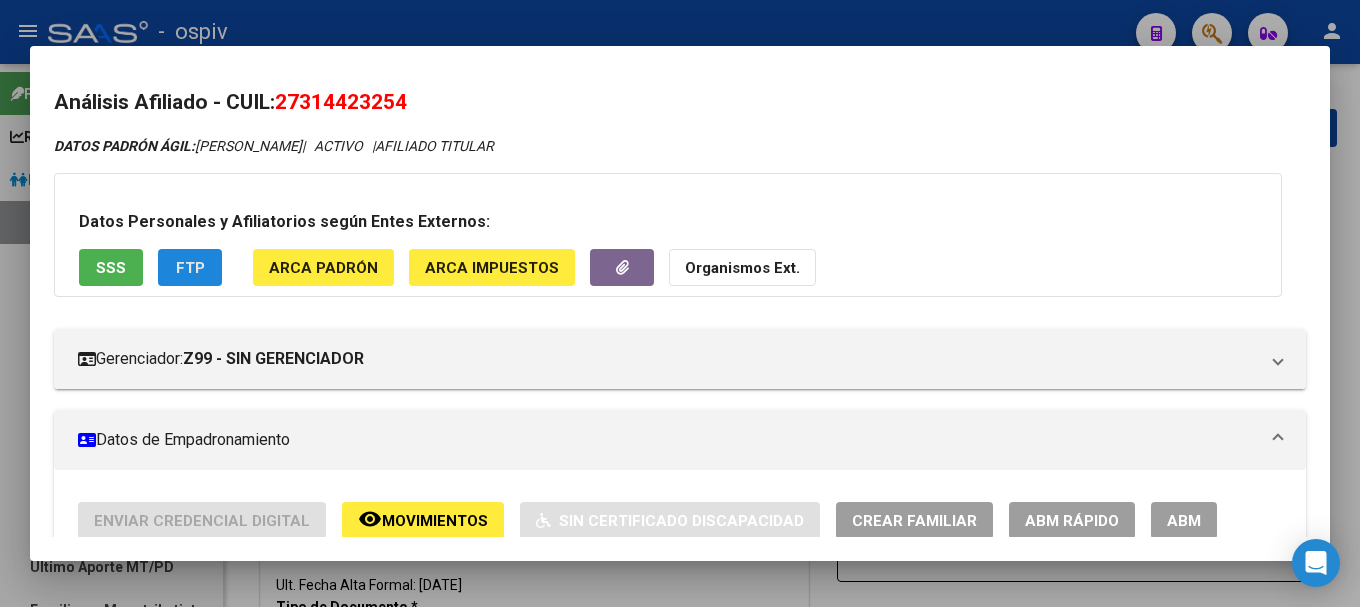 click on "FTP" 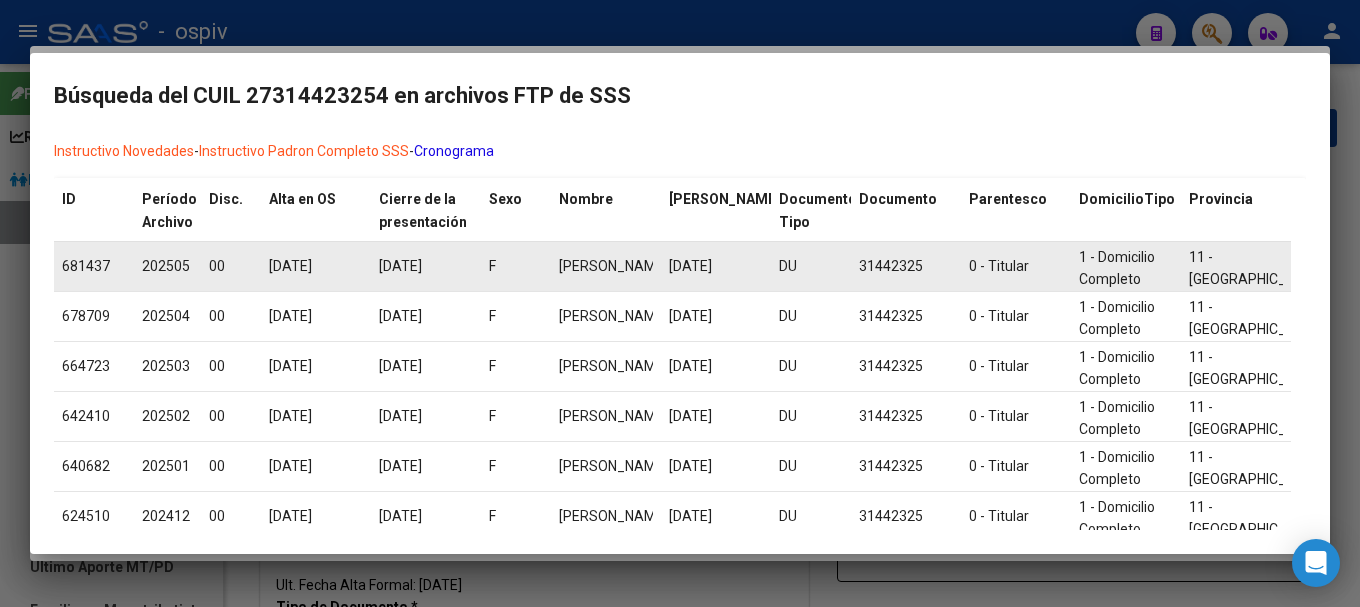 scroll, scrollTop: 173, scrollLeft: 0, axis: vertical 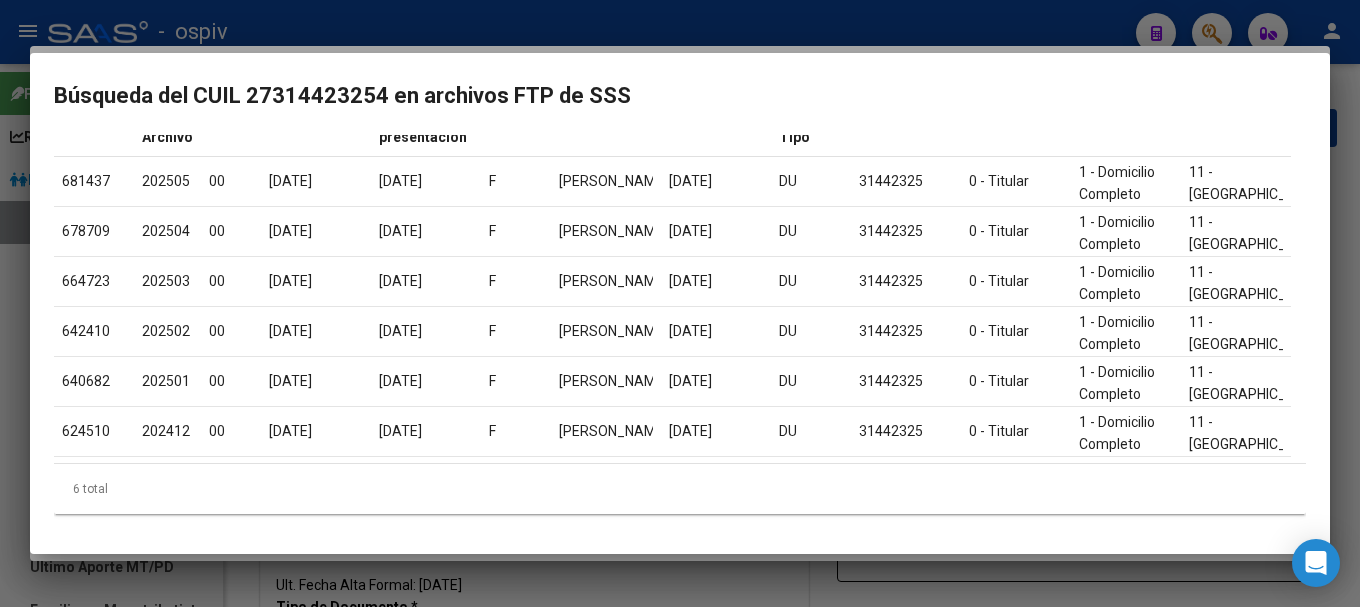 click at bounding box center [680, 303] 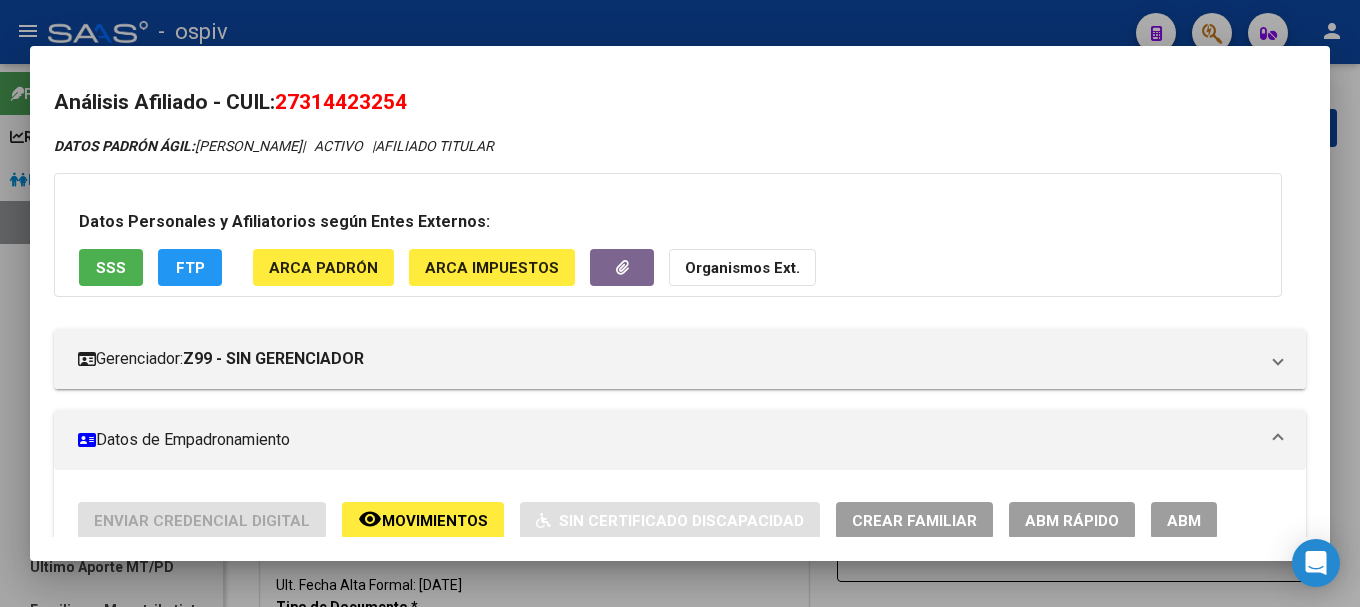 click at bounding box center [680, 303] 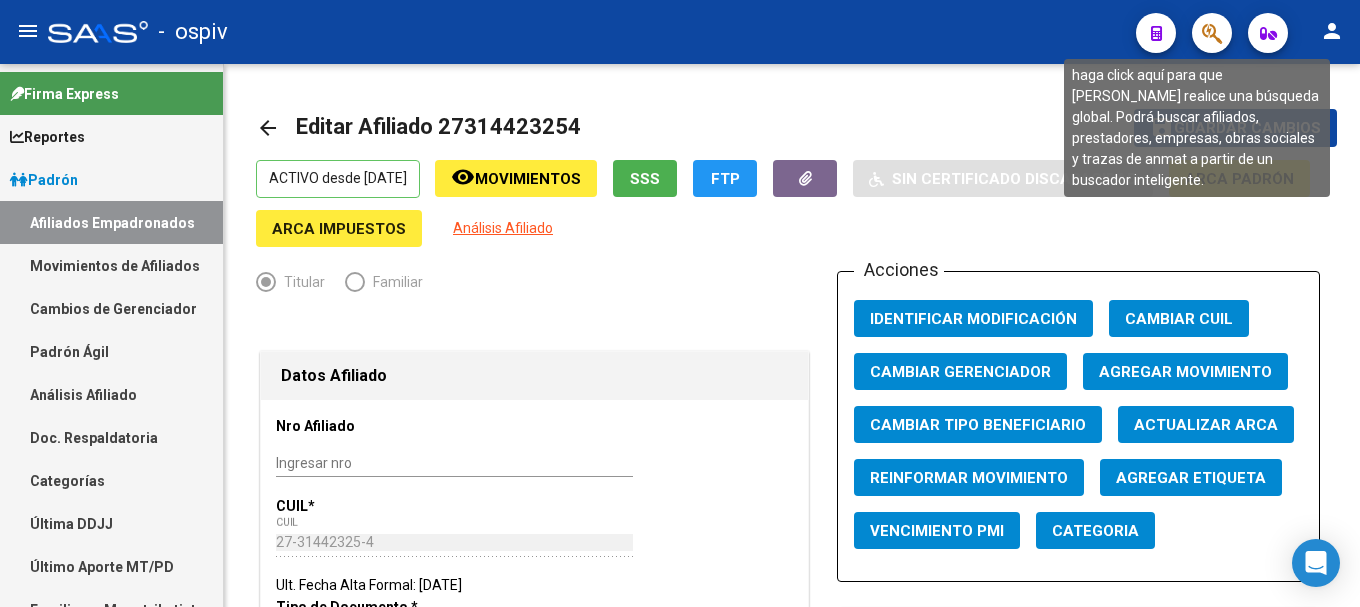 click 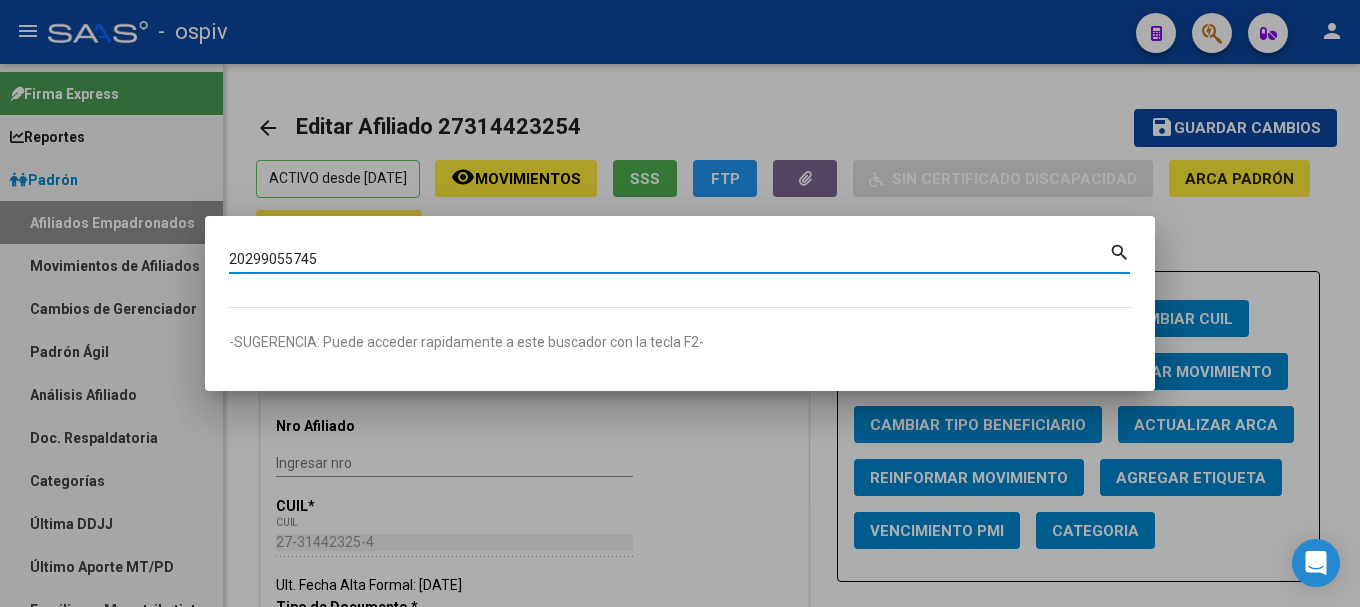 type on "20299055745" 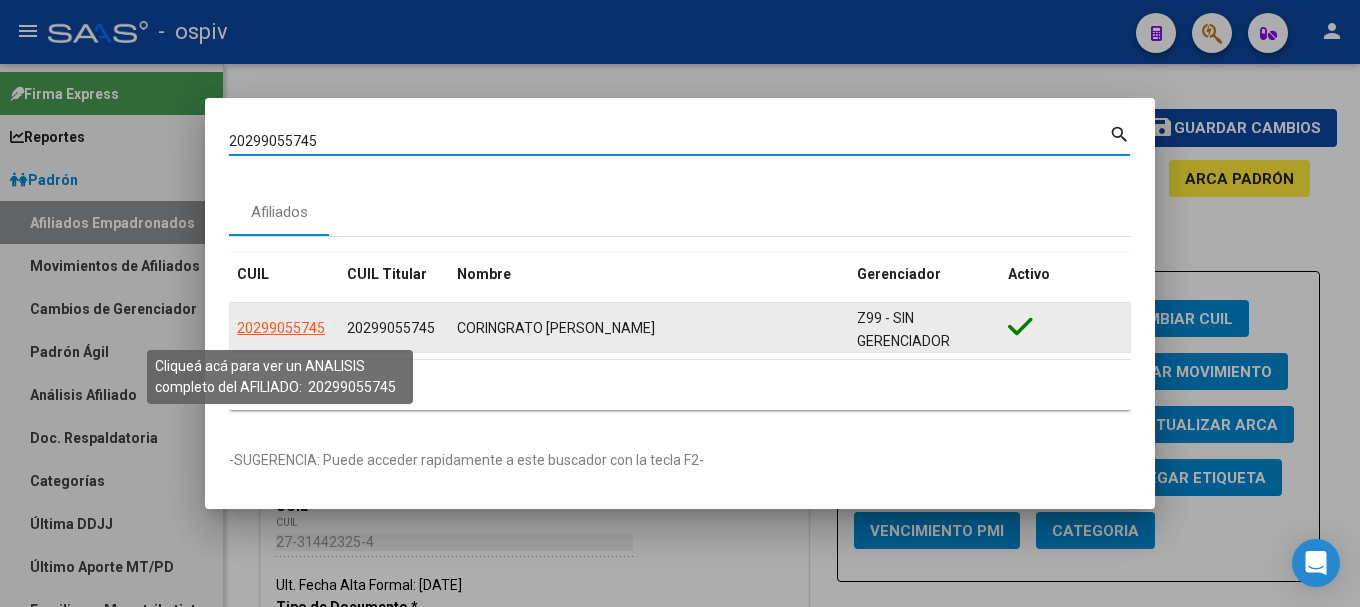 click on "20299055745" 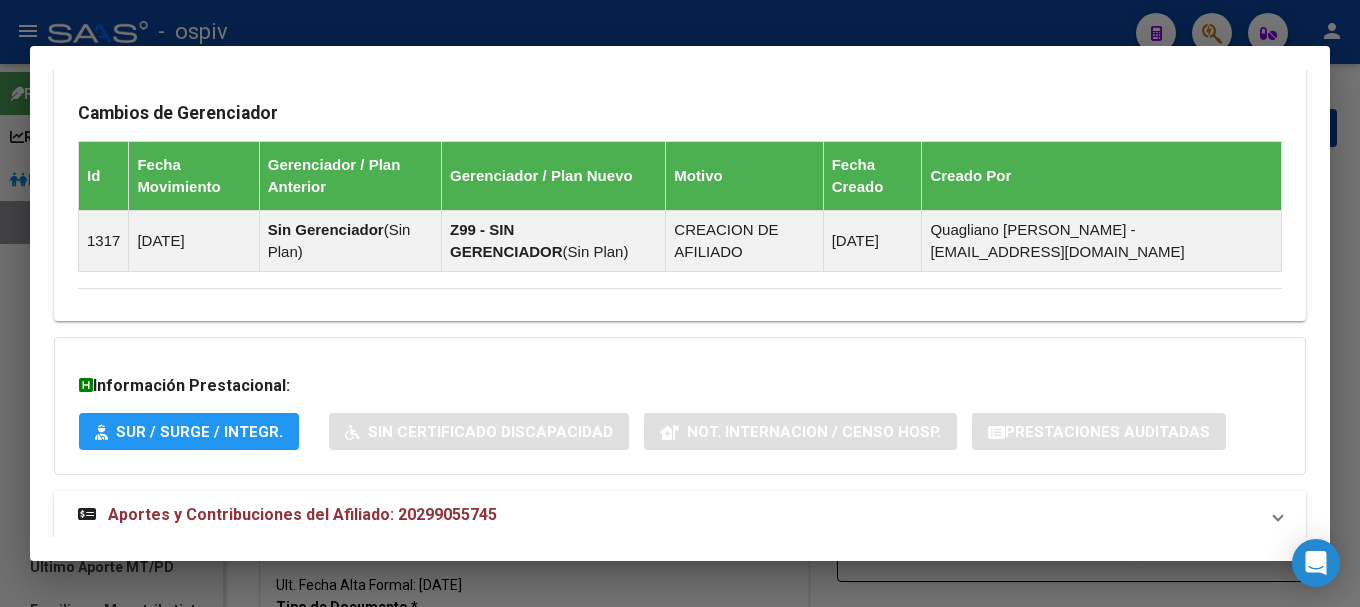 scroll, scrollTop: 1310, scrollLeft: 0, axis: vertical 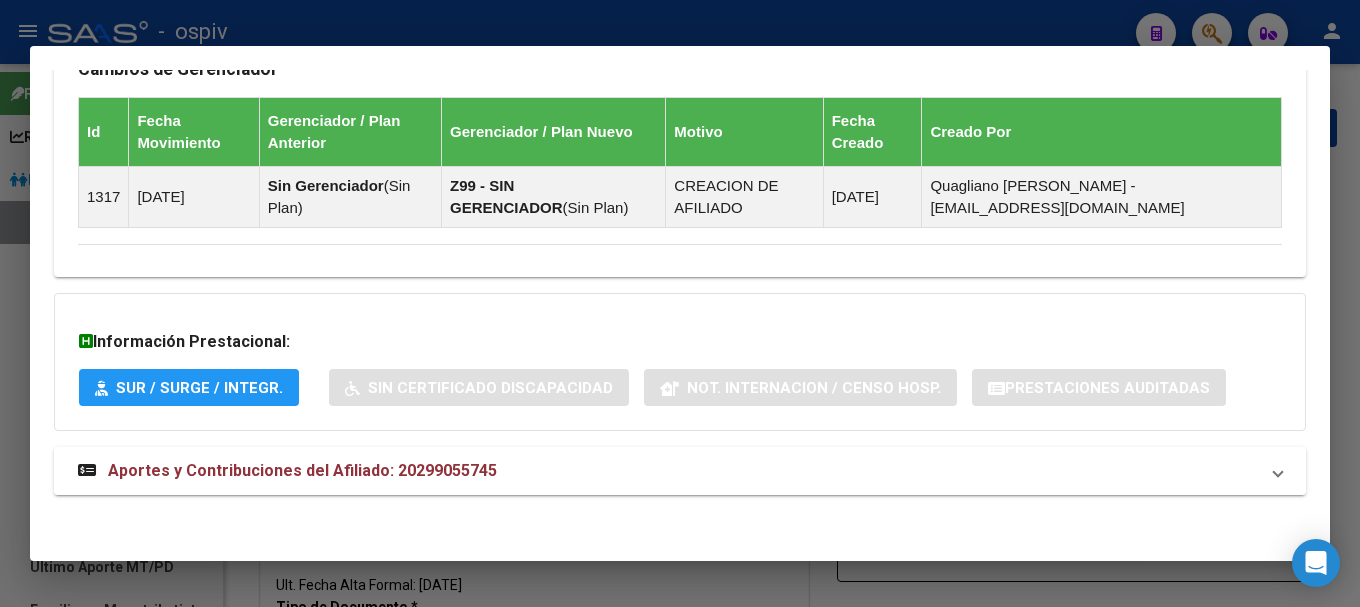click on "Aportes y Contribuciones del Afiliado: 20299055745" at bounding box center [287, 471] 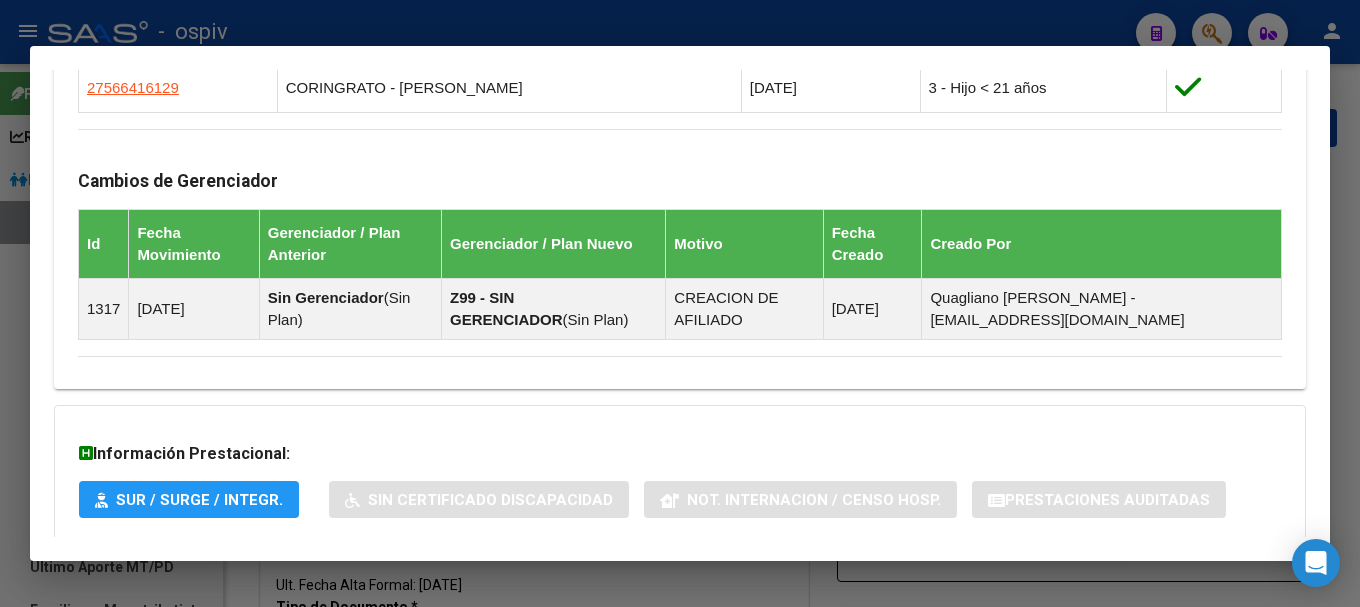 scroll, scrollTop: 898, scrollLeft: 0, axis: vertical 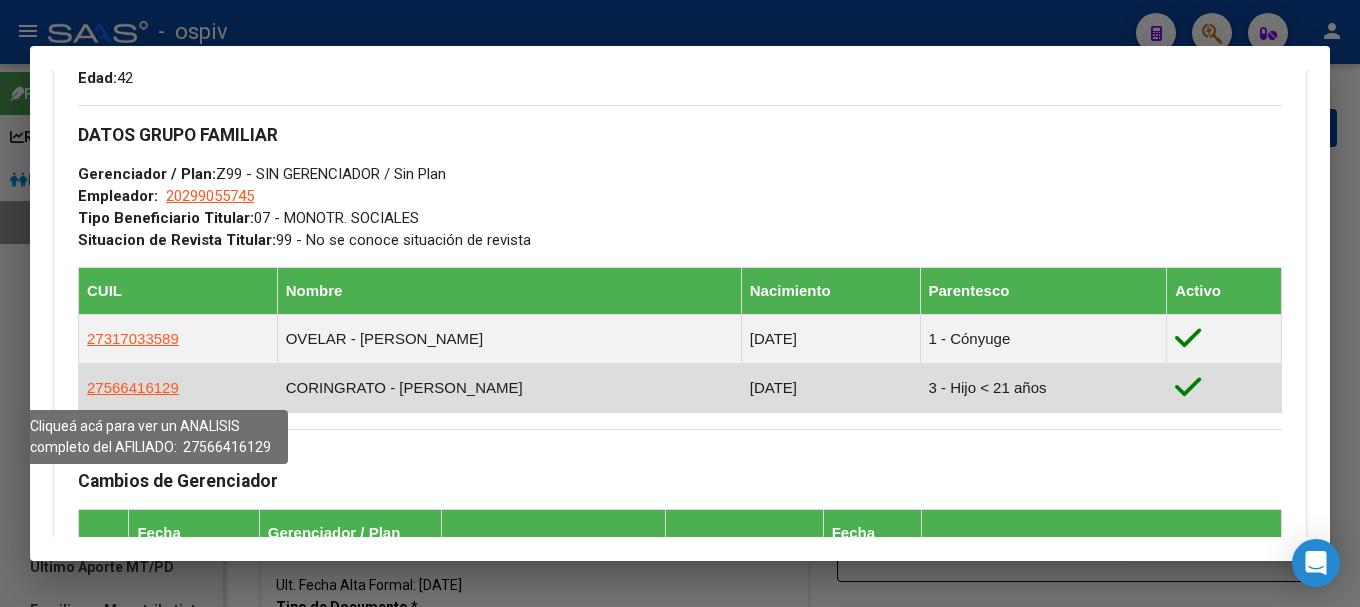 click on "27566416129" at bounding box center [133, 387] 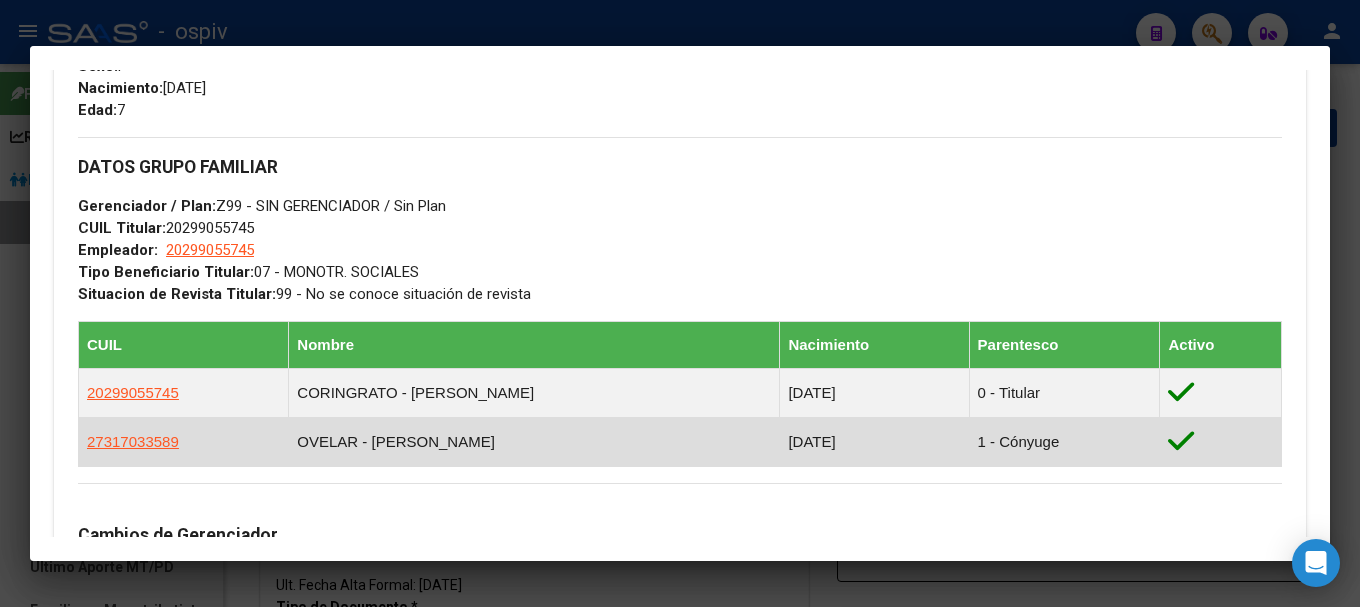 scroll, scrollTop: 900, scrollLeft: 0, axis: vertical 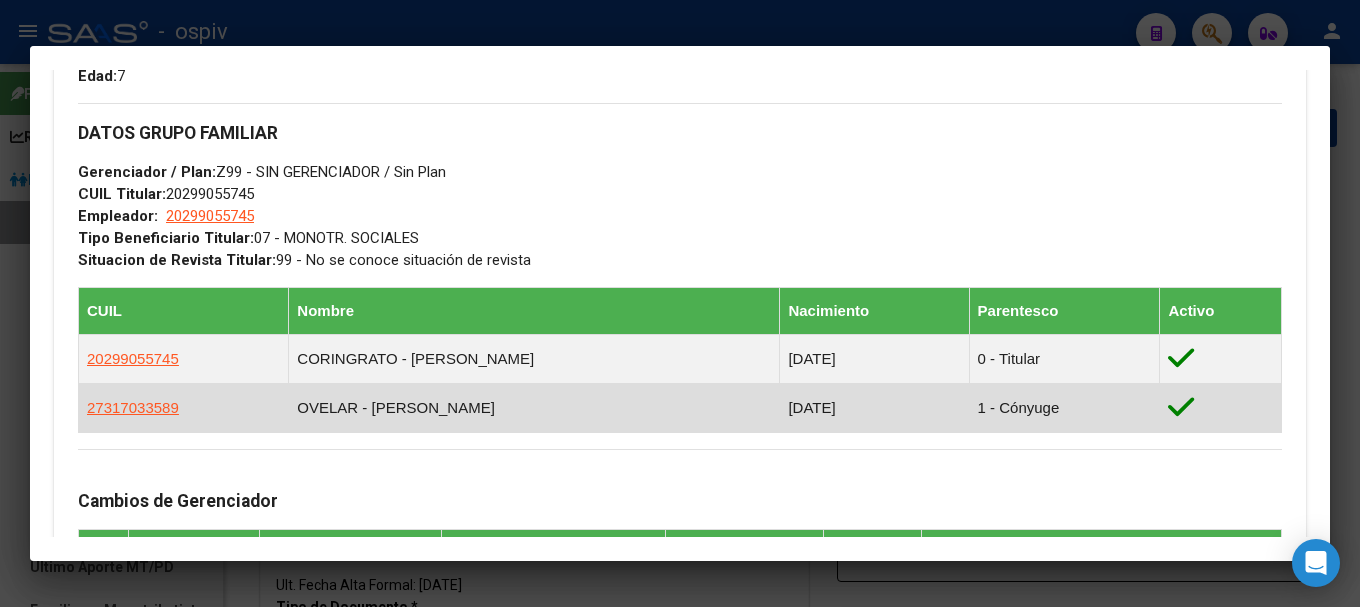 click on "27317033589" at bounding box center [133, 408] 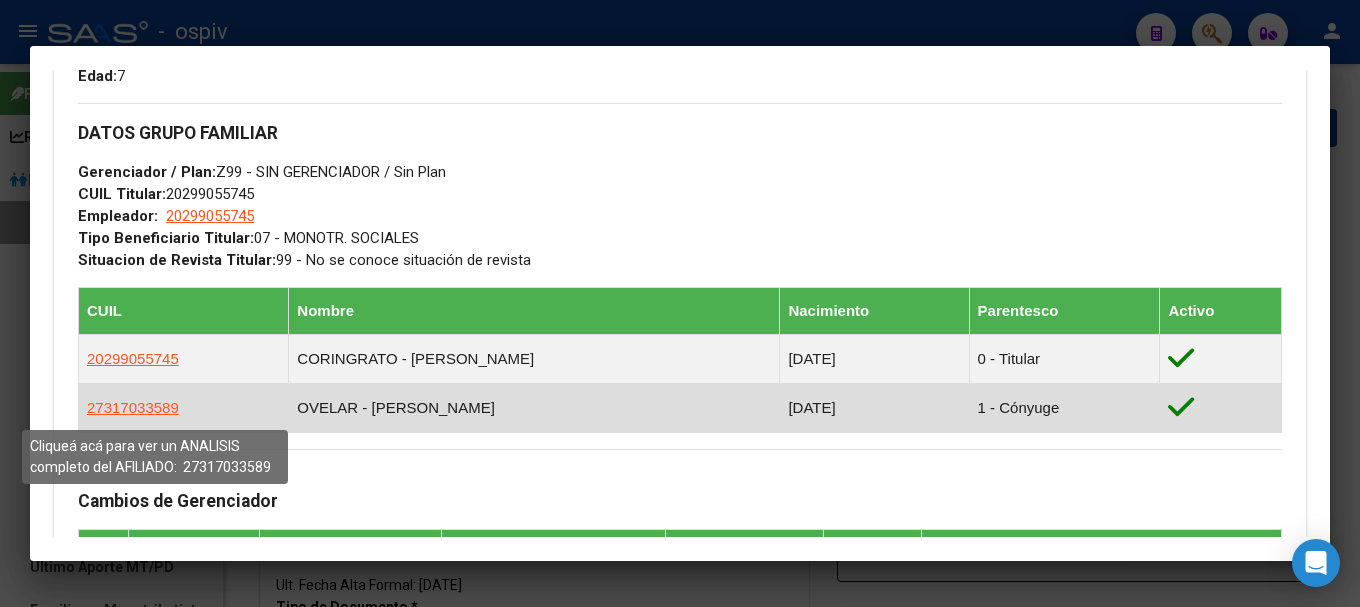 click on "27317033589" at bounding box center [133, 407] 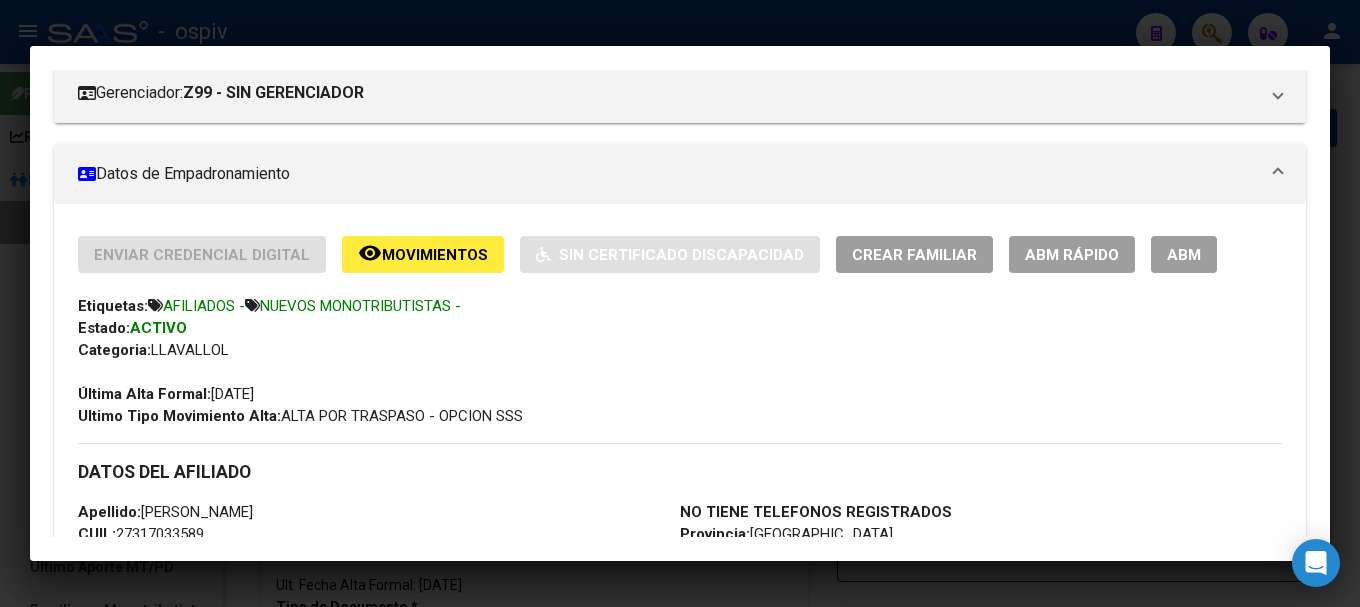 scroll, scrollTop: 300, scrollLeft: 0, axis: vertical 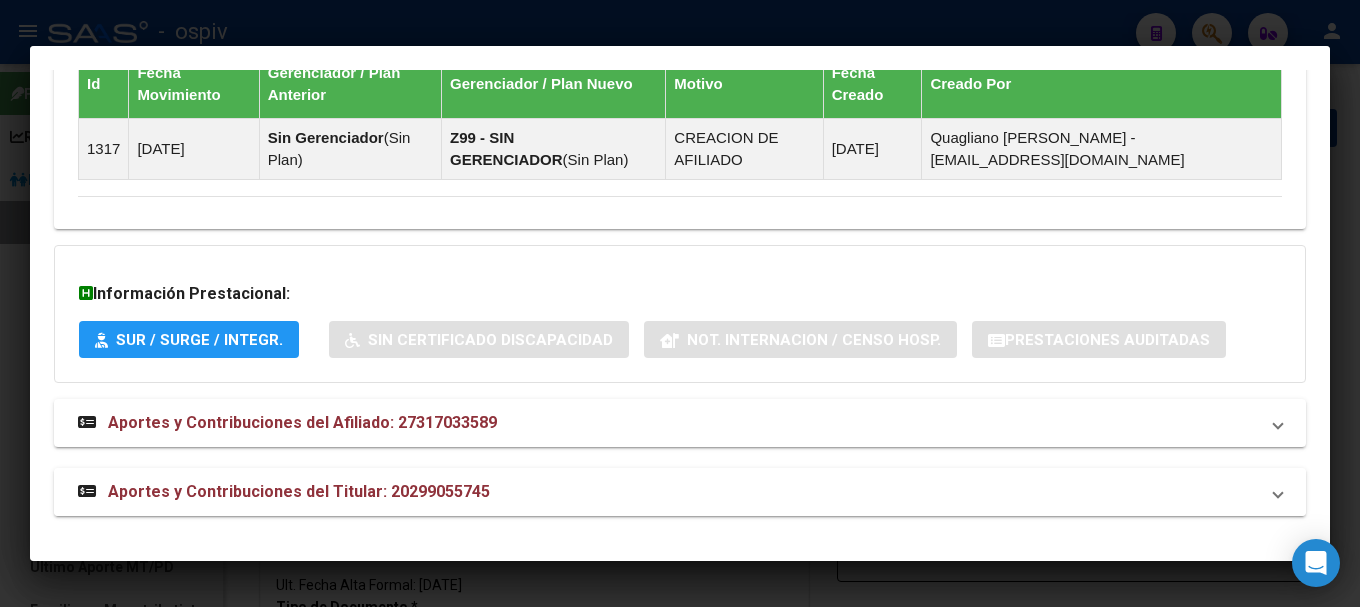 click on "Aportes y Contribuciones del Titular: 20299055745" at bounding box center [284, 492] 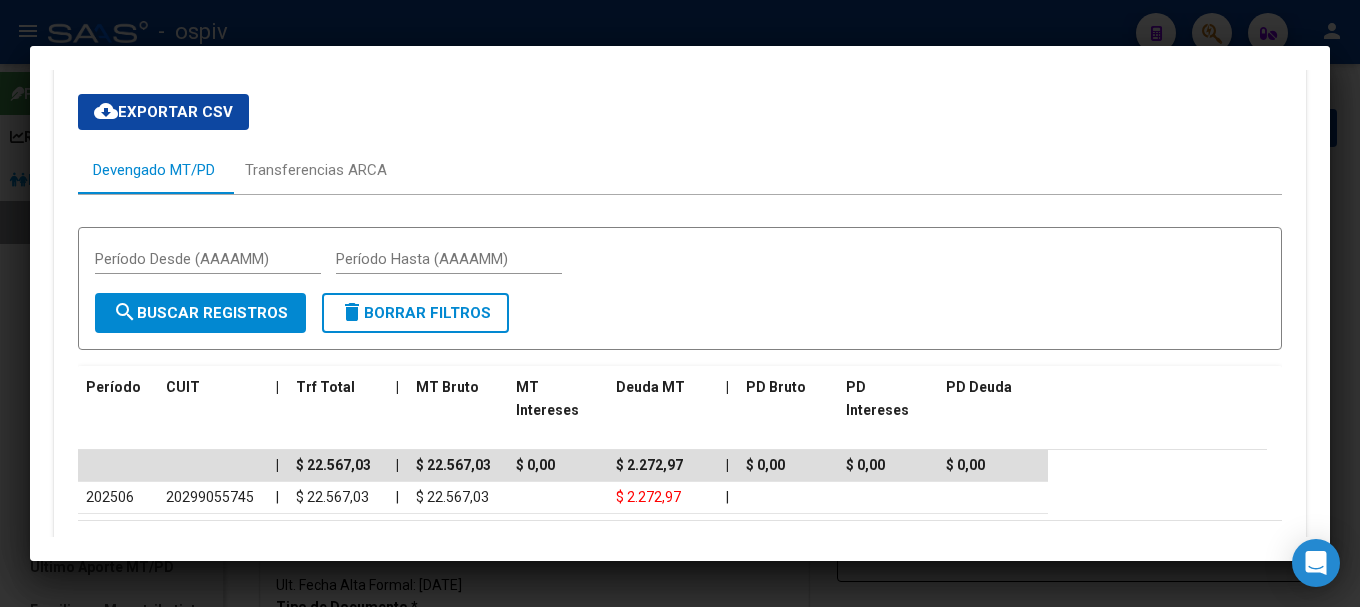 scroll, scrollTop: 1897, scrollLeft: 0, axis: vertical 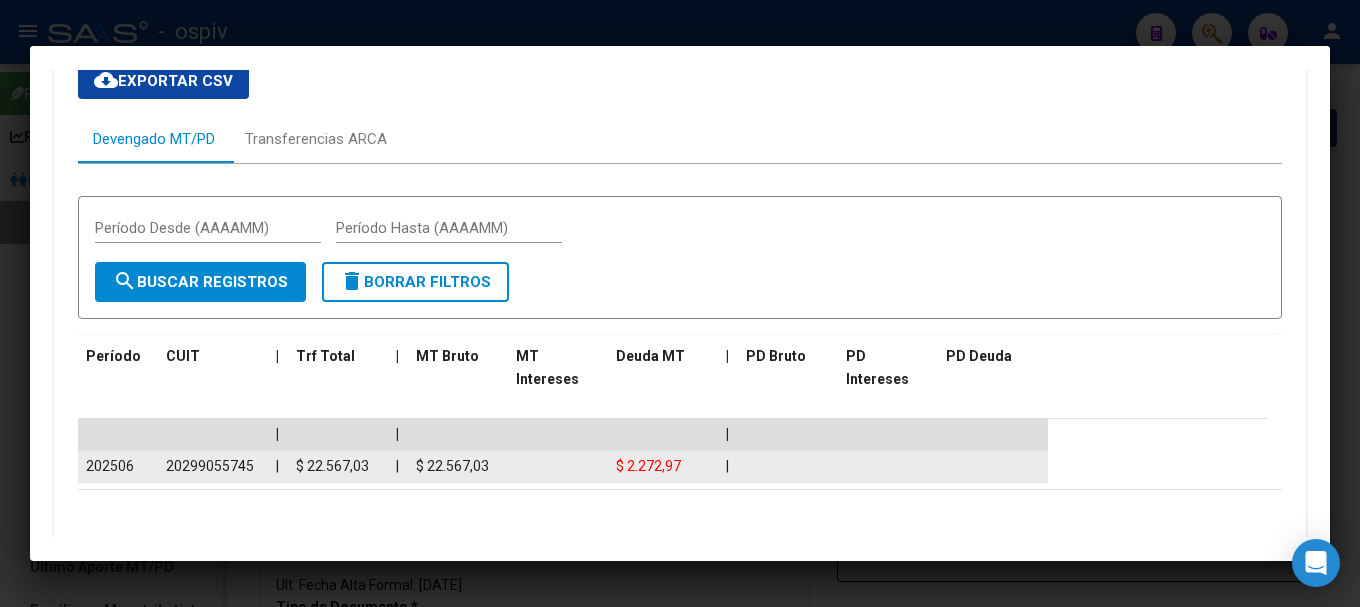 drag, startPoint x: 157, startPoint y: 460, endPoint x: 253, endPoint y: 473, distance: 96.87621 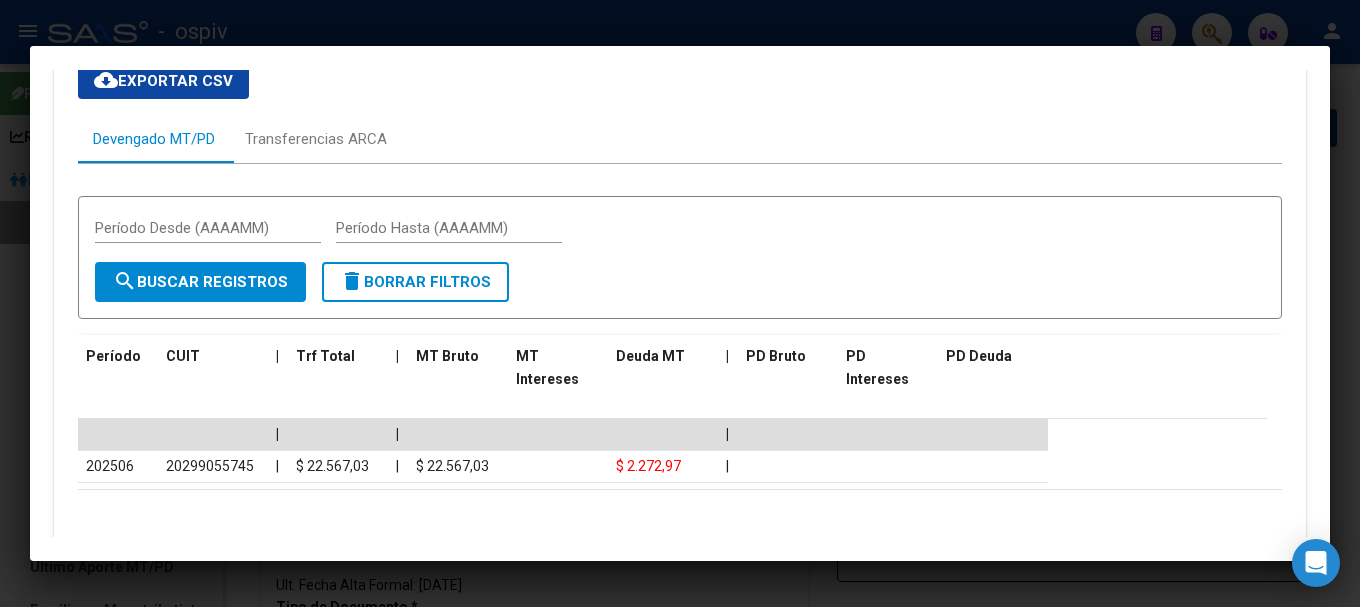 copy on "20299055745" 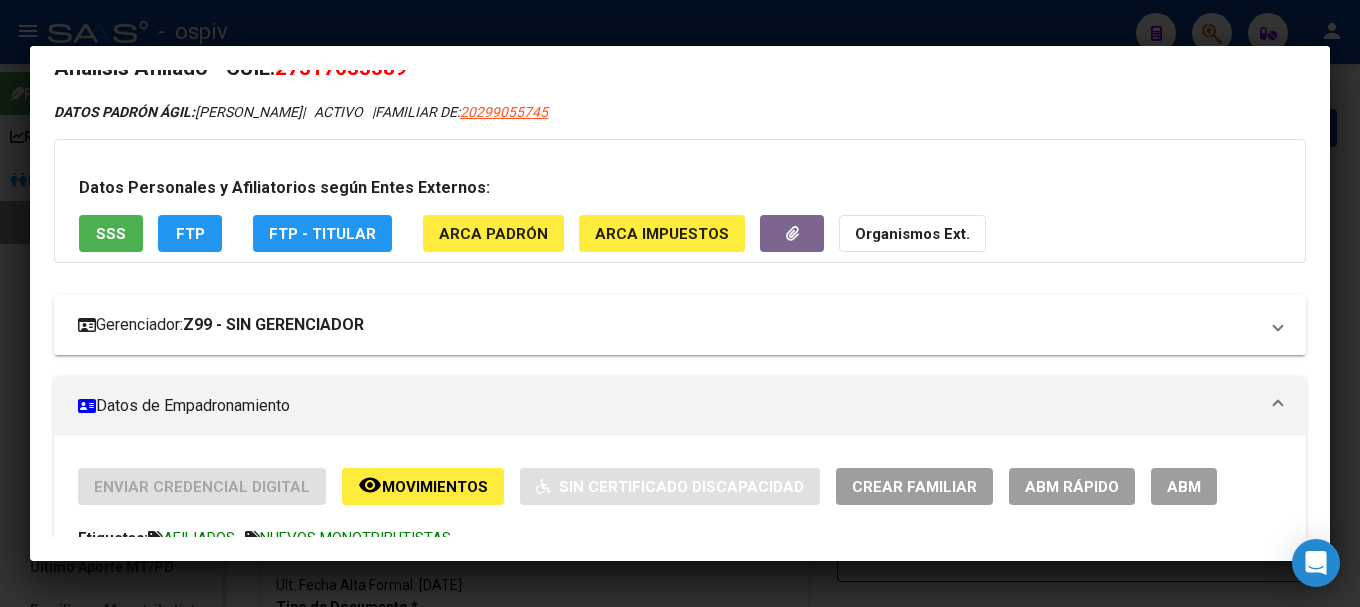 scroll, scrollTop: 0, scrollLeft: 0, axis: both 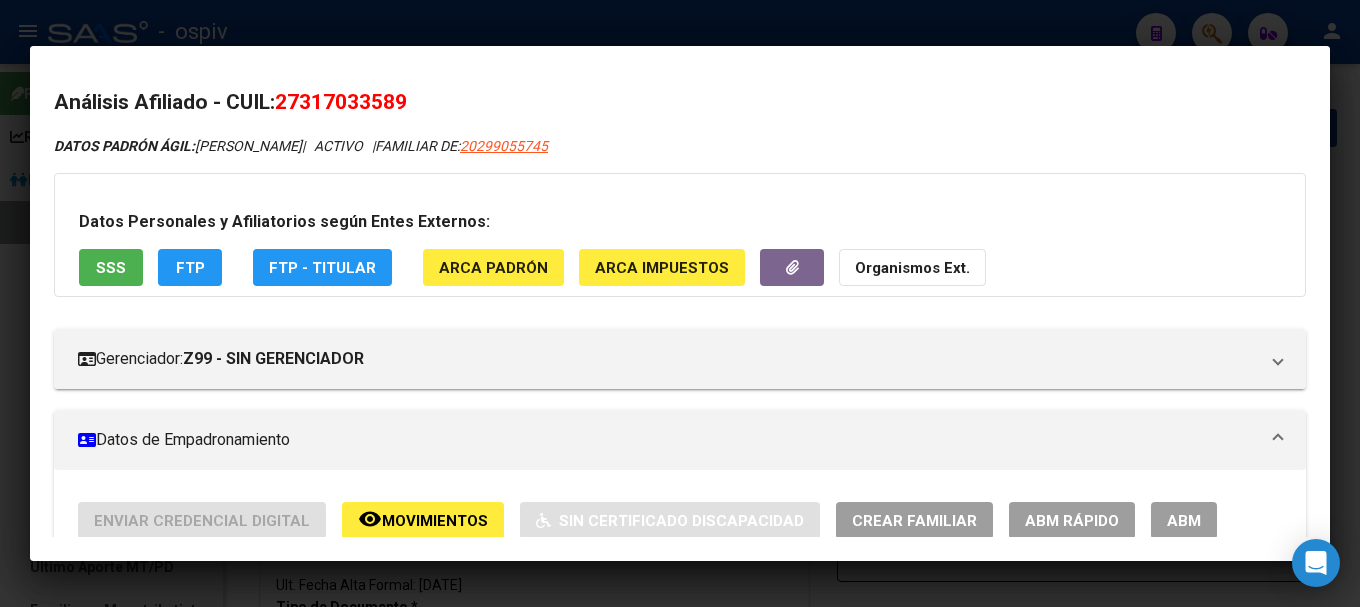 click at bounding box center [680, 303] 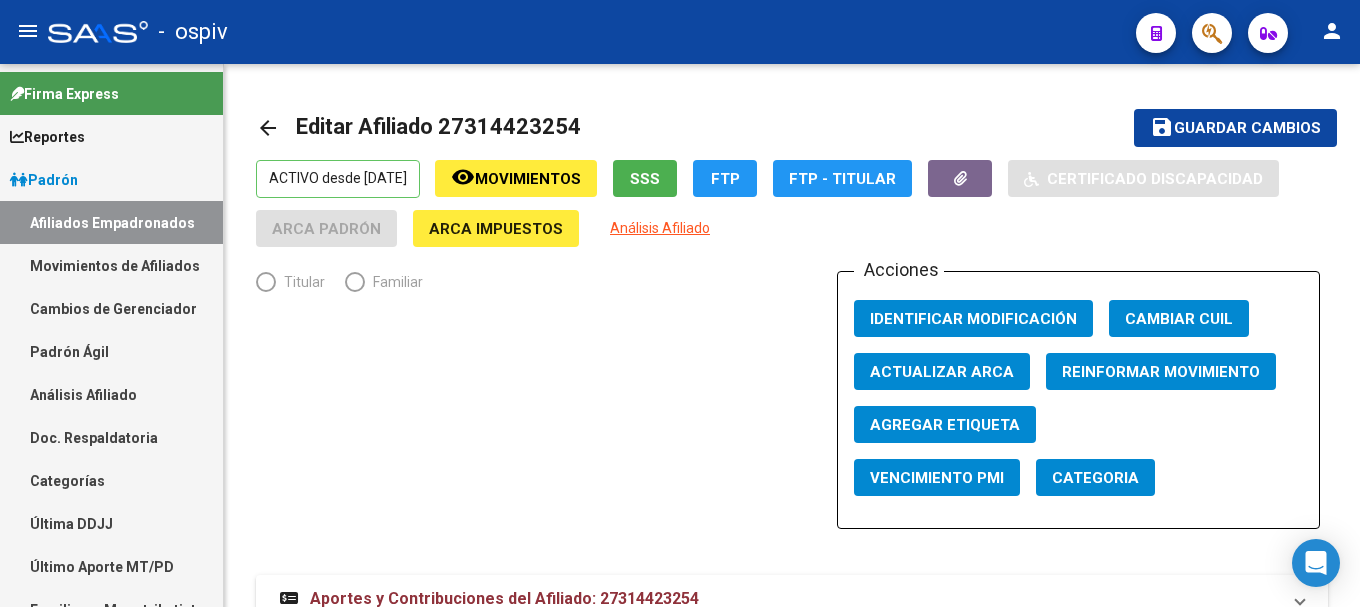 scroll, scrollTop: 0, scrollLeft: 0, axis: both 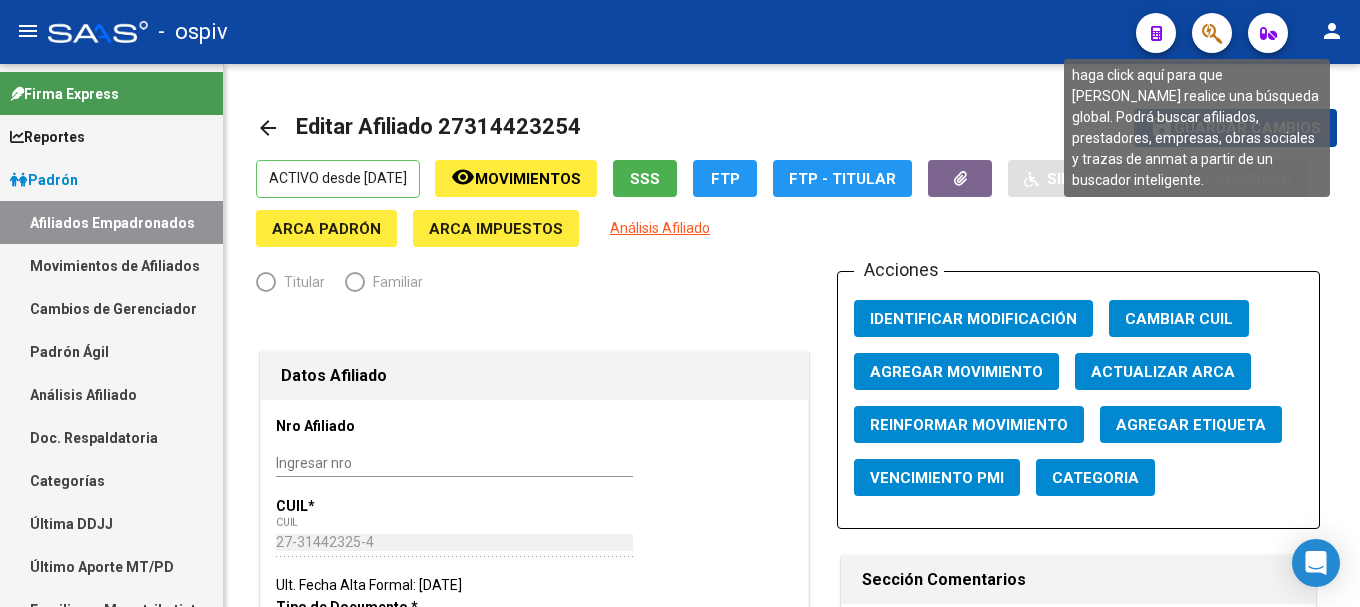 radio on "true" 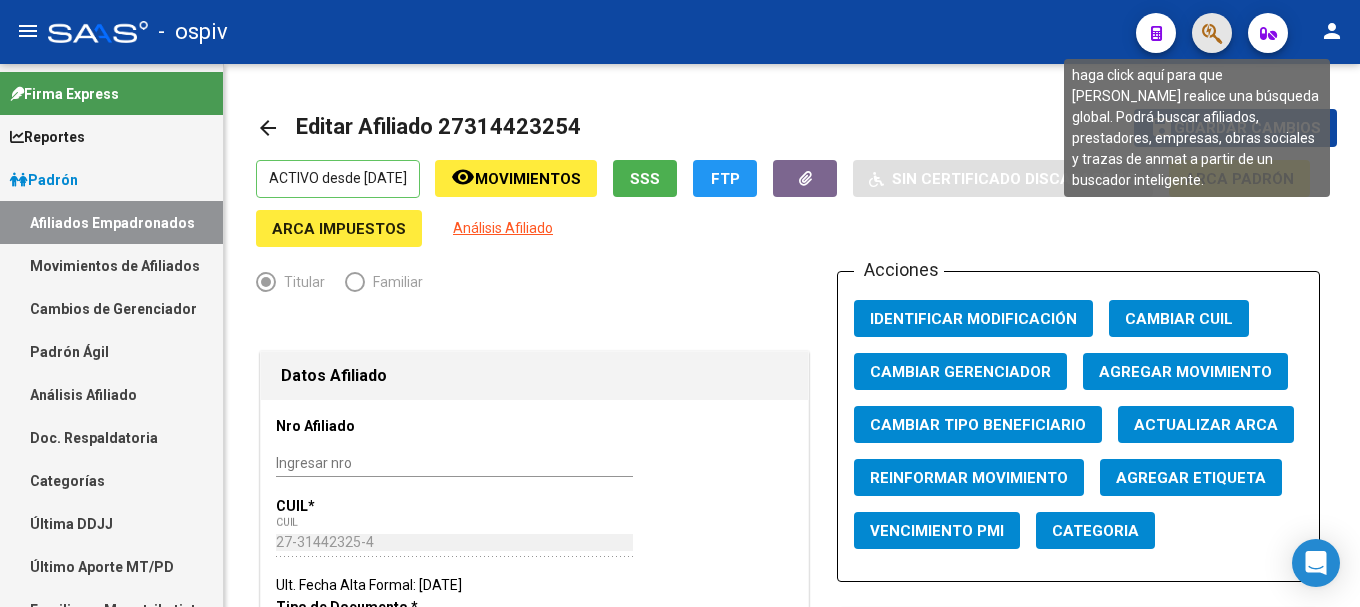click 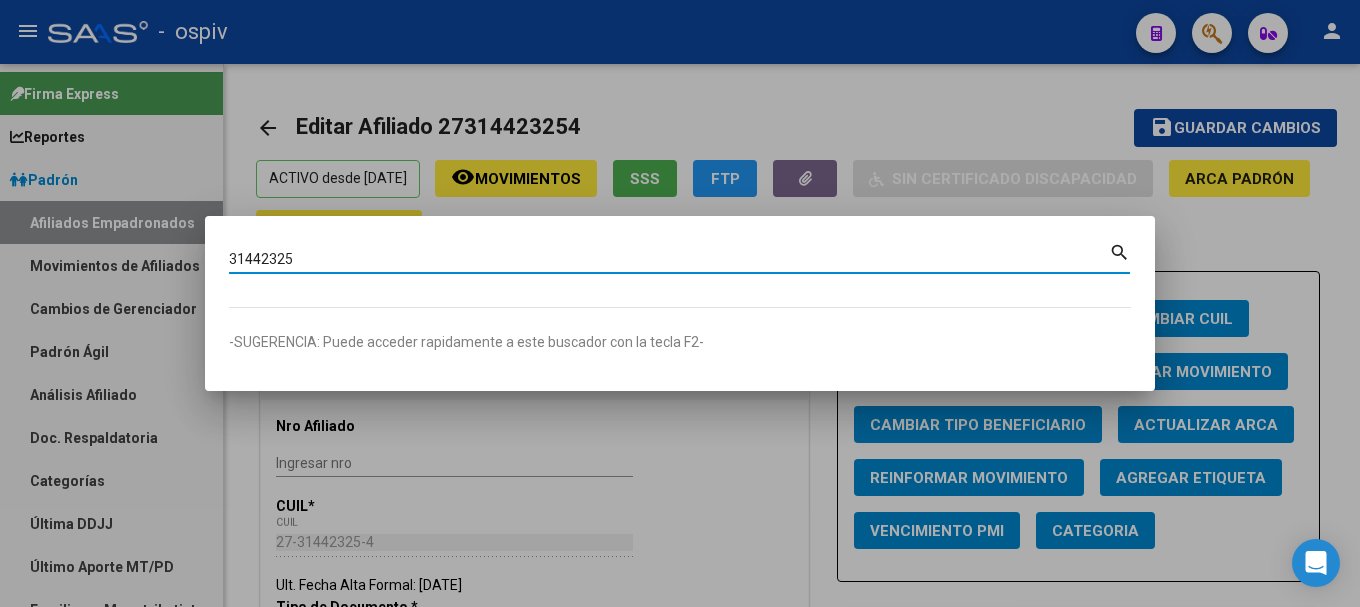 type on "31442325" 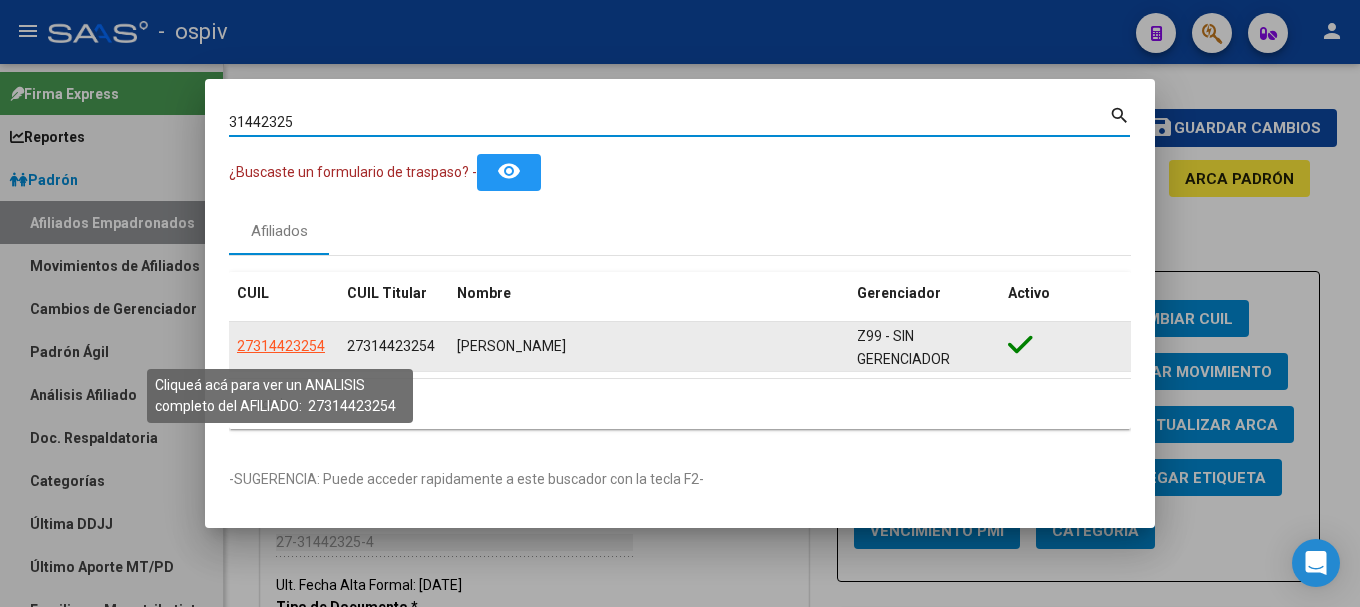 click on "27314423254" 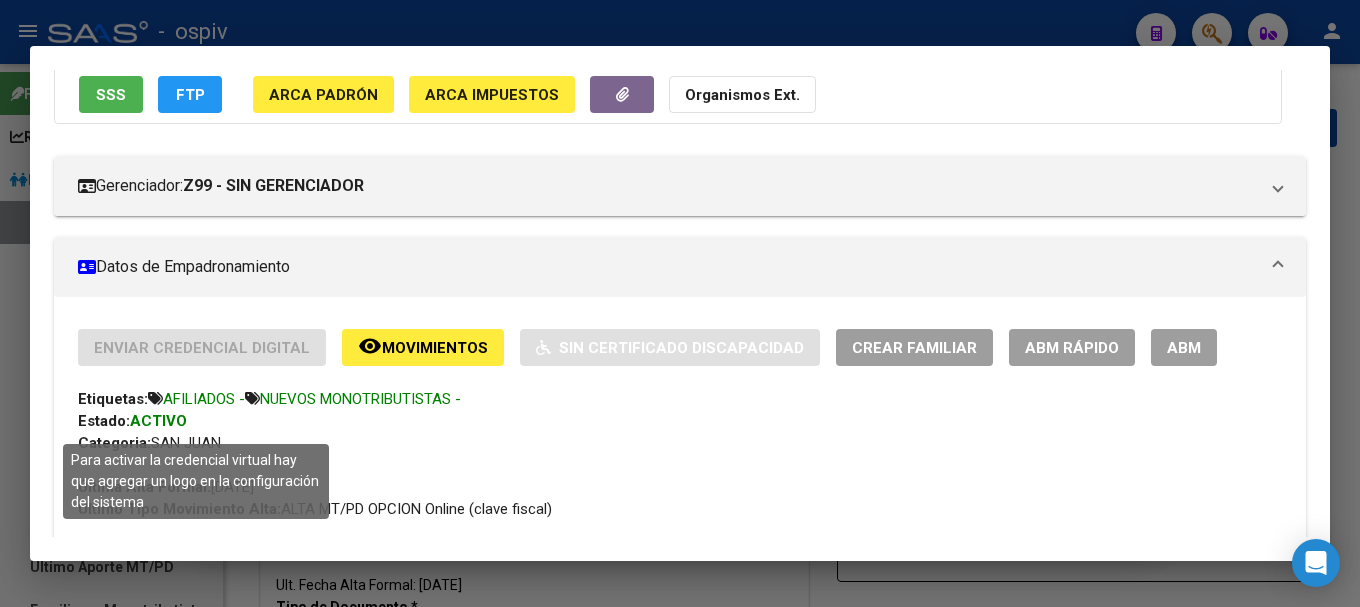 scroll, scrollTop: 200, scrollLeft: 0, axis: vertical 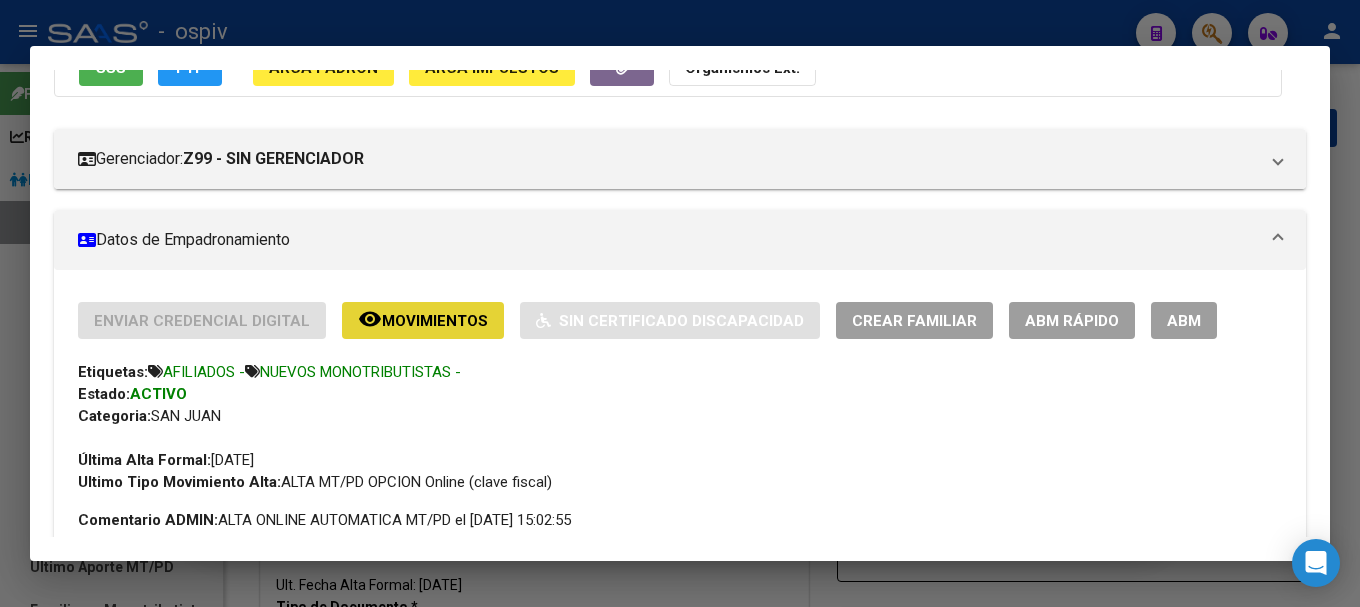 click on "Movimientos" 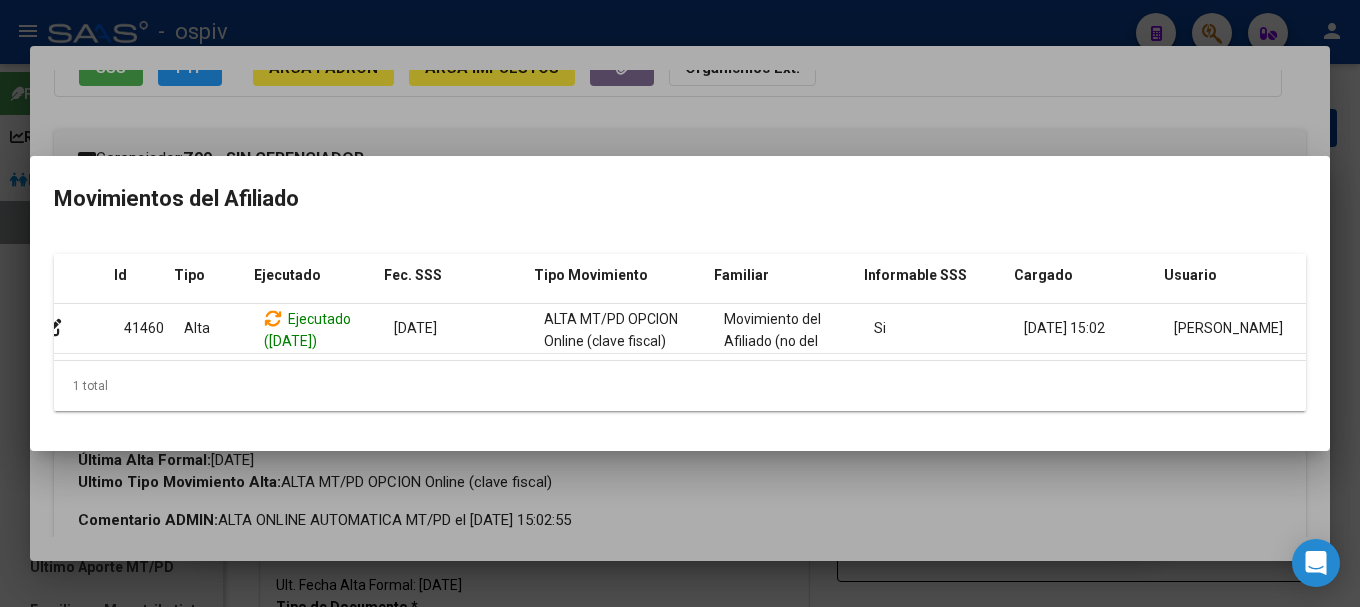 scroll, scrollTop: 0, scrollLeft: 28, axis: horizontal 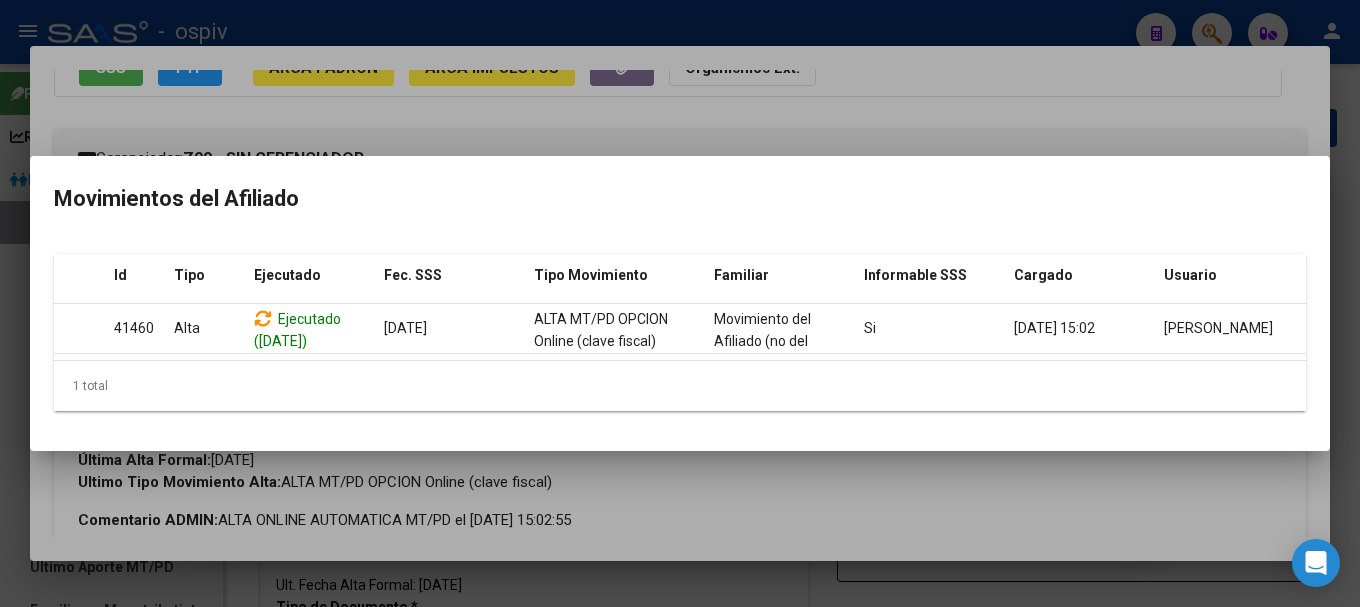 click at bounding box center [680, 303] 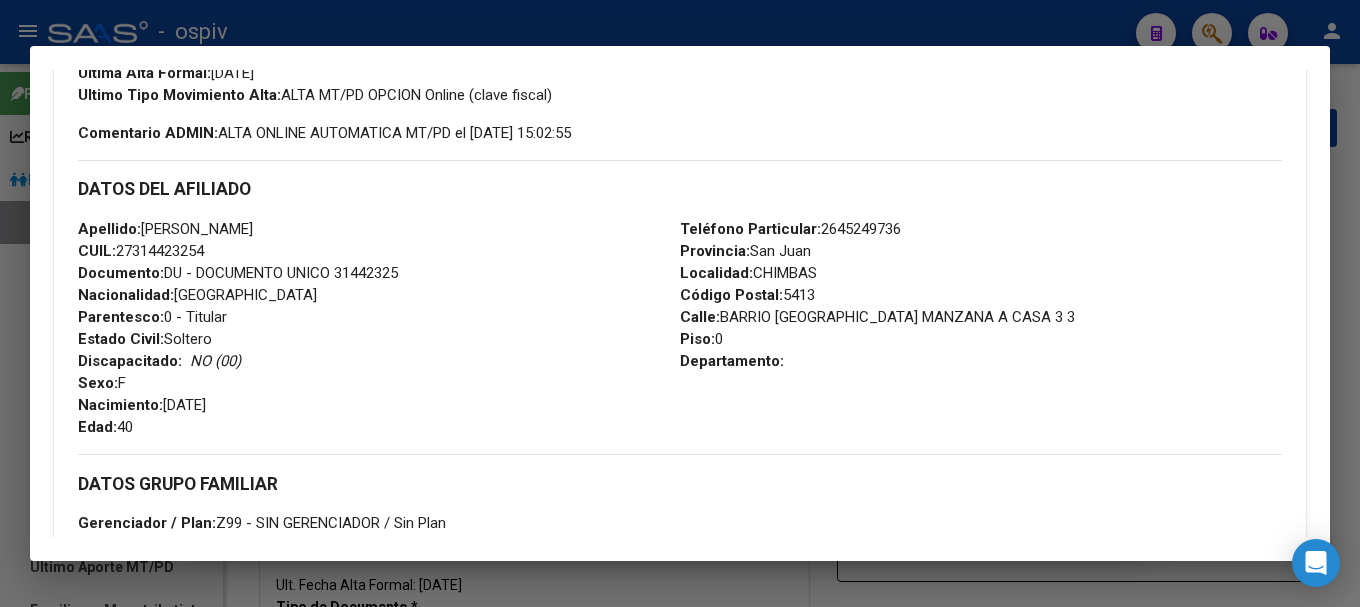 scroll, scrollTop: 600, scrollLeft: 0, axis: vertical 